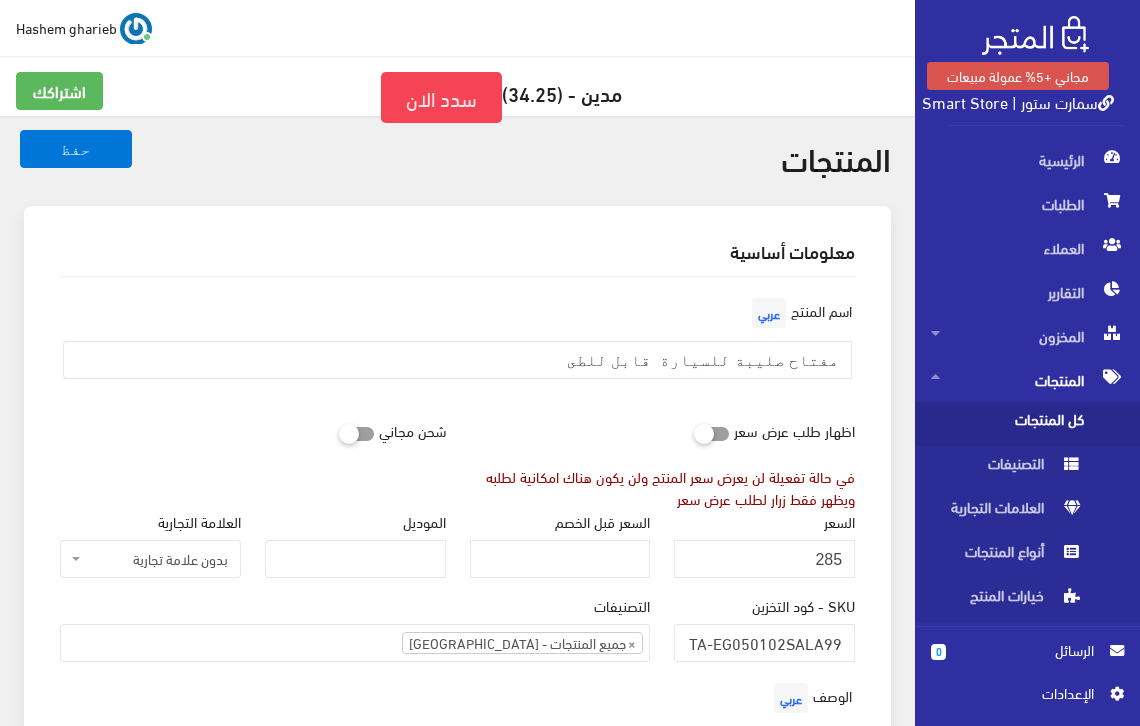 select 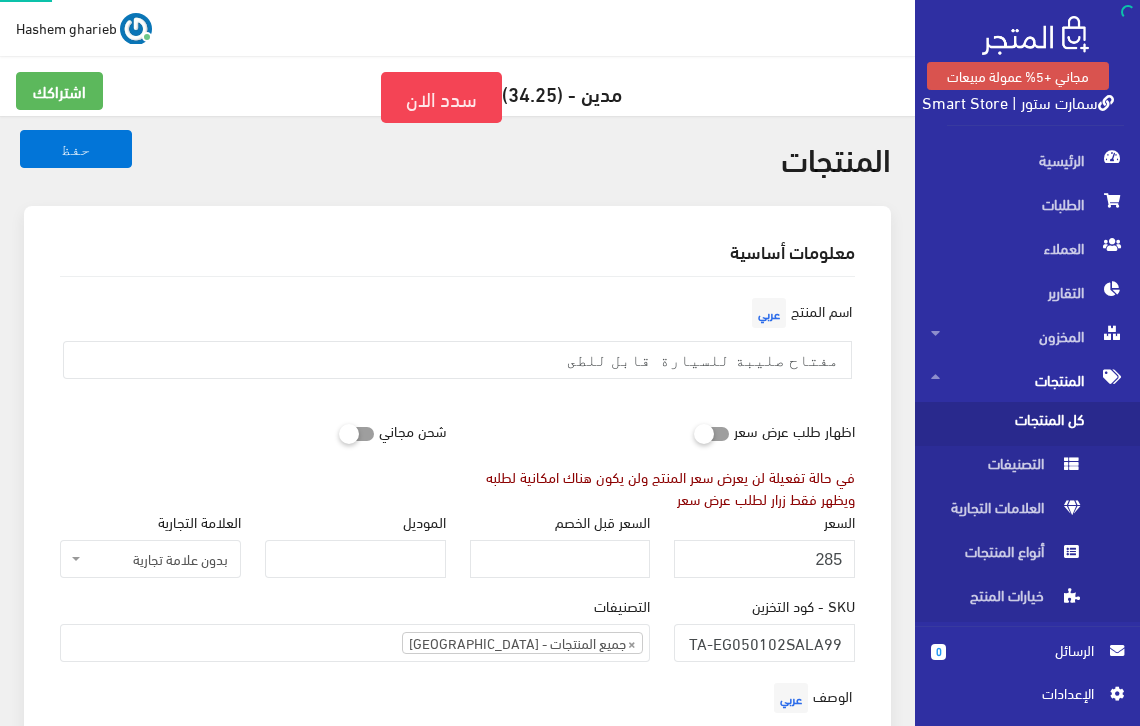 click on "لو عندك عربية يبقى لازم يكون معاك مفتاح صليبة قابل للطي عشان هتحتاجه في حالات الطواريء وعشان كده وفرنالك المفتاح بسعر حصري عندنا وبس, الحق اطلبه قبل نفاذ الكمية. المميزات:
• قابل للطي ومش هياخد مكان في عربيتك
• هتقدر تفك وتربط بيه مجموعة متنوعة من المسامير بكل سهولة.
• كمان مصنوع من مواد قوية ومتينة عشان يستحمل ضغط الفك والربط.
• يتميز بتصميم بسيط وسهل الاستخدام ومناسب لأكثر السيارات.
• من الأدوات الضرورية في سيارتك ولا يمكنك الاستغناء عنه
• المفتاح رباعي الأذرع بمقاسات تغطي مقاسات صواميل 17 - 19 -20 -24
• هينجزك لو على طريق سفر وعربيتك عطلت بسبب الكاوتش." at bounding box center [457, 989] 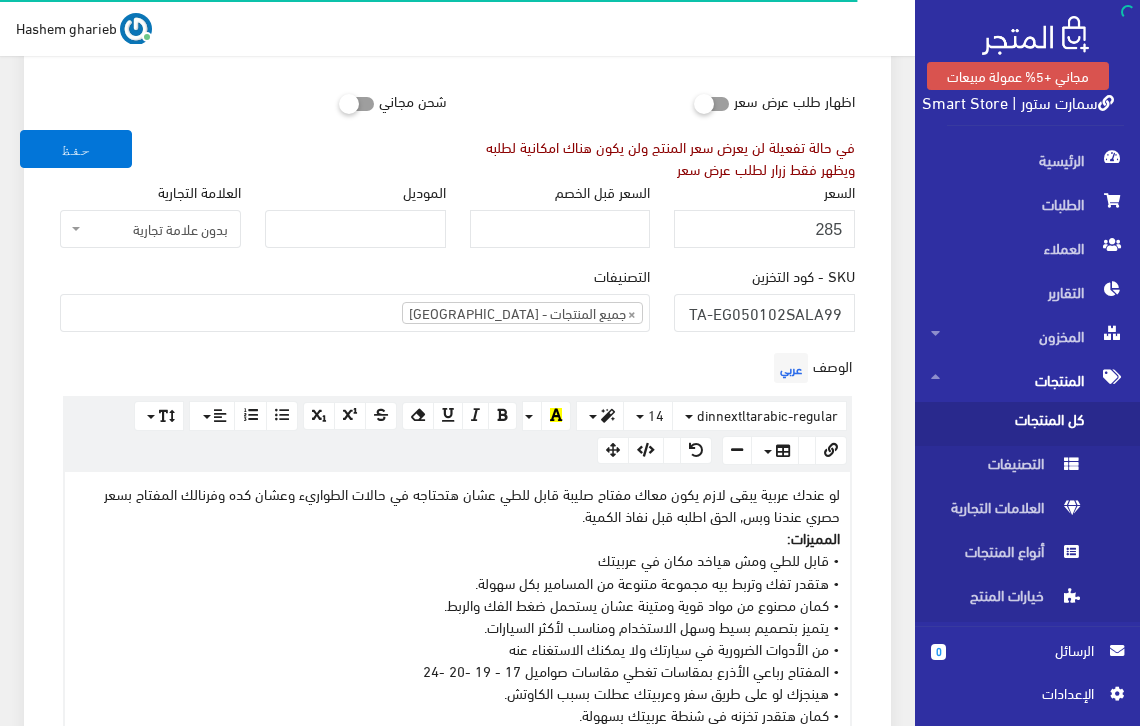 scroll, scrollTop: 467, scrollLeft: 0, axis: vertical 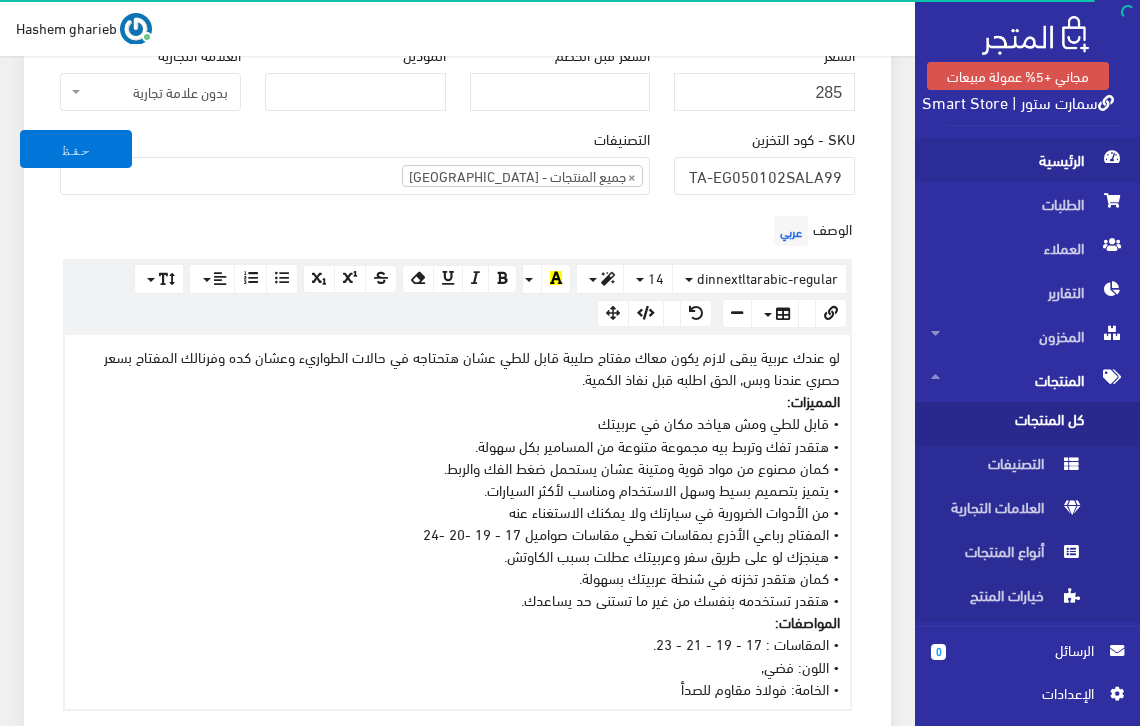 click on "الرئيسية" at bounding box center [1027, 160] 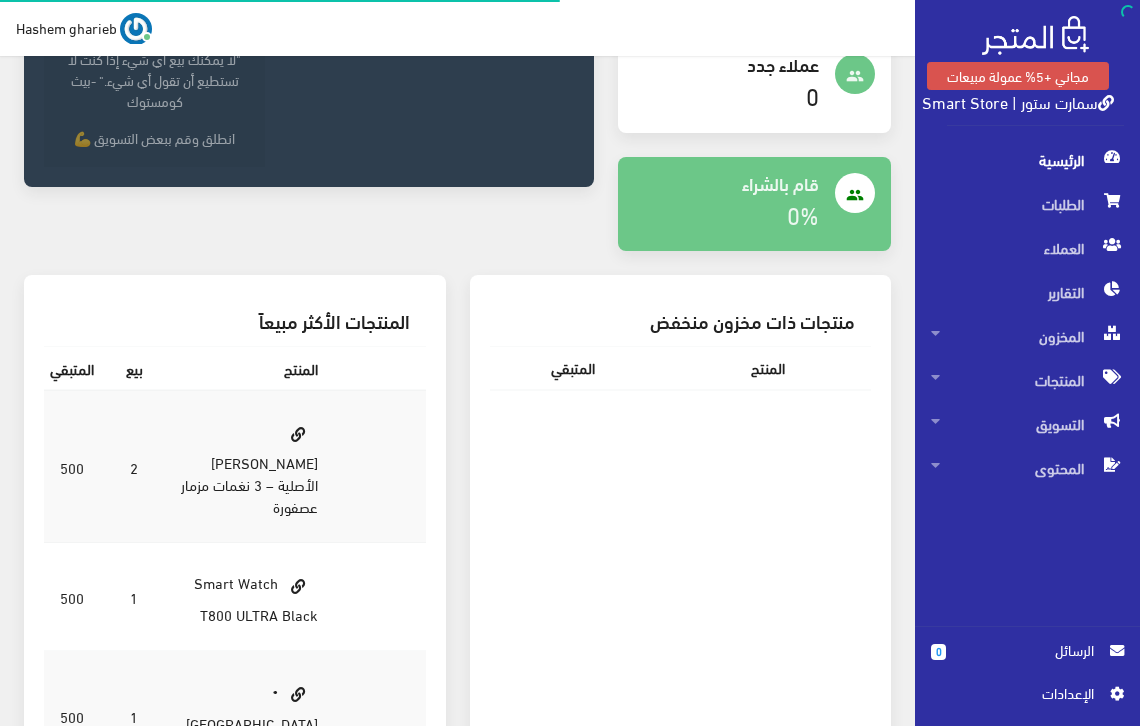 scroll, scrollTop: 0, scrollLeft: 0, axis: both 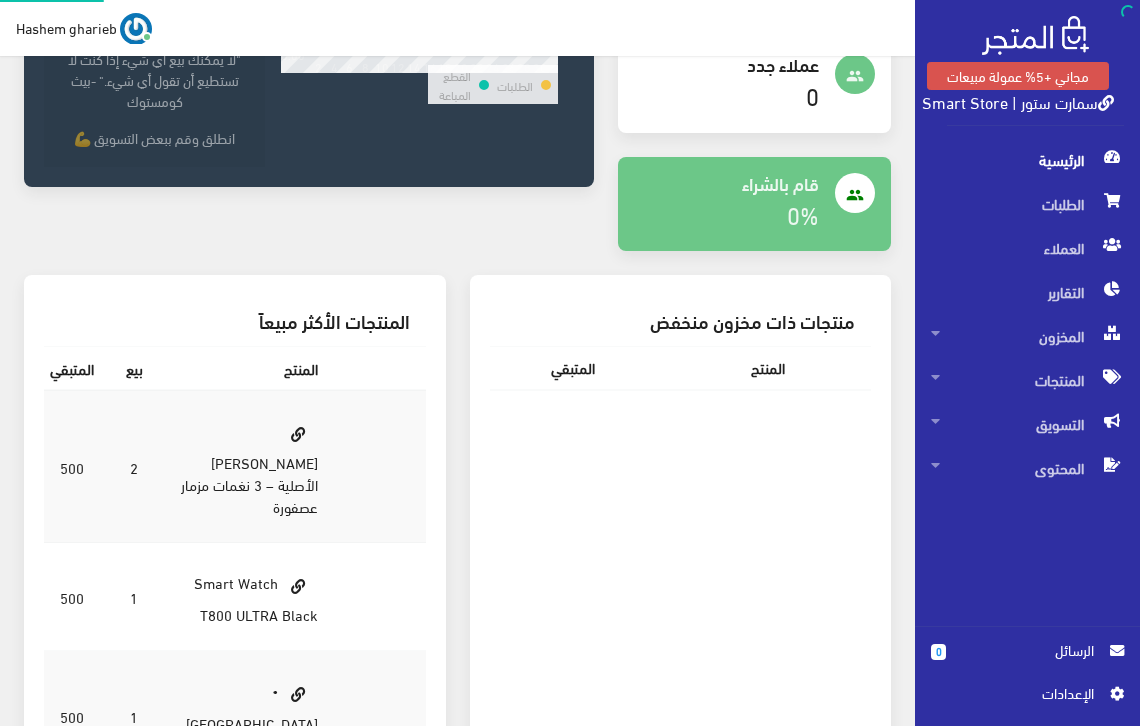 select 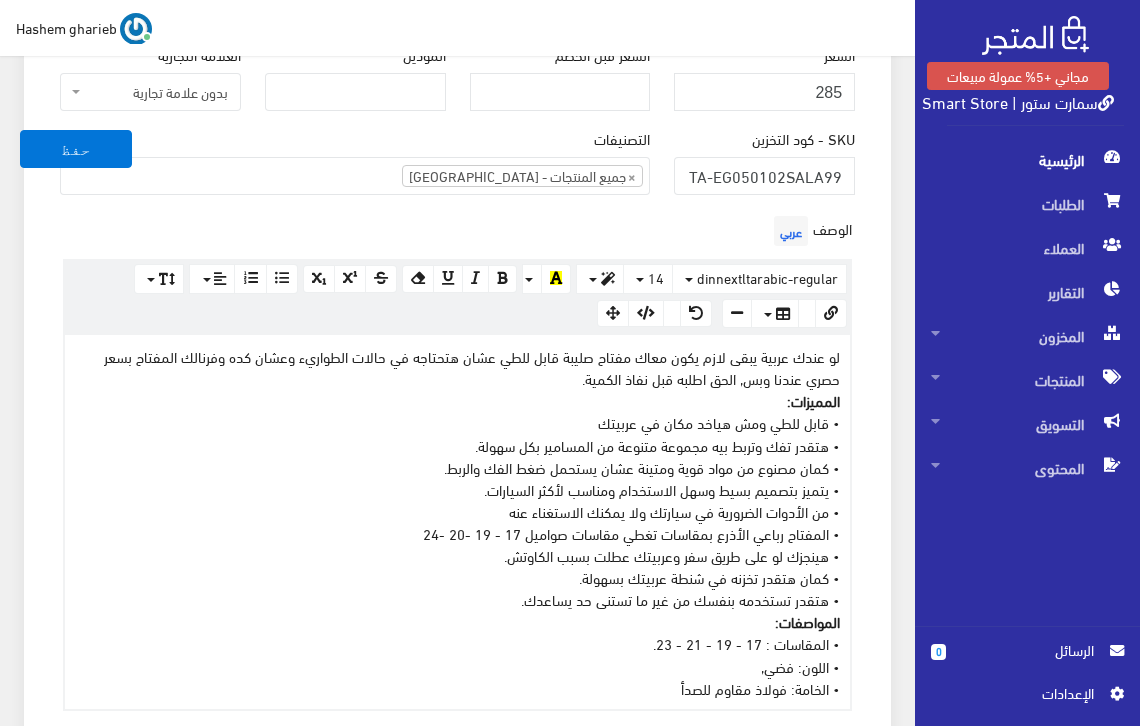 click on "لو عندك عربية يبقى لازم يكون معاك مفتاح صليبة قابل للطي عشان هتحتاجه في حالات الطواريء وعشان كده وفرنالك المفتاح بسعر حصري عندنا وبس, الحق اطلبه قبل نفاذ الكمية. المميزات:
• قابل للطي ومش هياخد مكان في عربيتك
• هتقدر تفك وتربط بيه مجموعة متنوعة من المسامير بكل سهولة.
• كمان مصنوع من مواد قوية ومتينة عشان يستحمل ضغط الفك والربط.
• يتميز بتصميم بسيط وسهل الاستخدام ومناسب لأكثر السيارات.
• من الأدوات الضرورية في سيارتك ولا يمكنك الاستغناء عنه
• المفتاح رباعي الأذرع بمقاسات تغطي مقاسات صواميل 17 - 19 -20 -24
• هينجزك لو على طريق سفر وعربيتك عطلت بسبب الكاوتش." at bounding box center [457, 522] 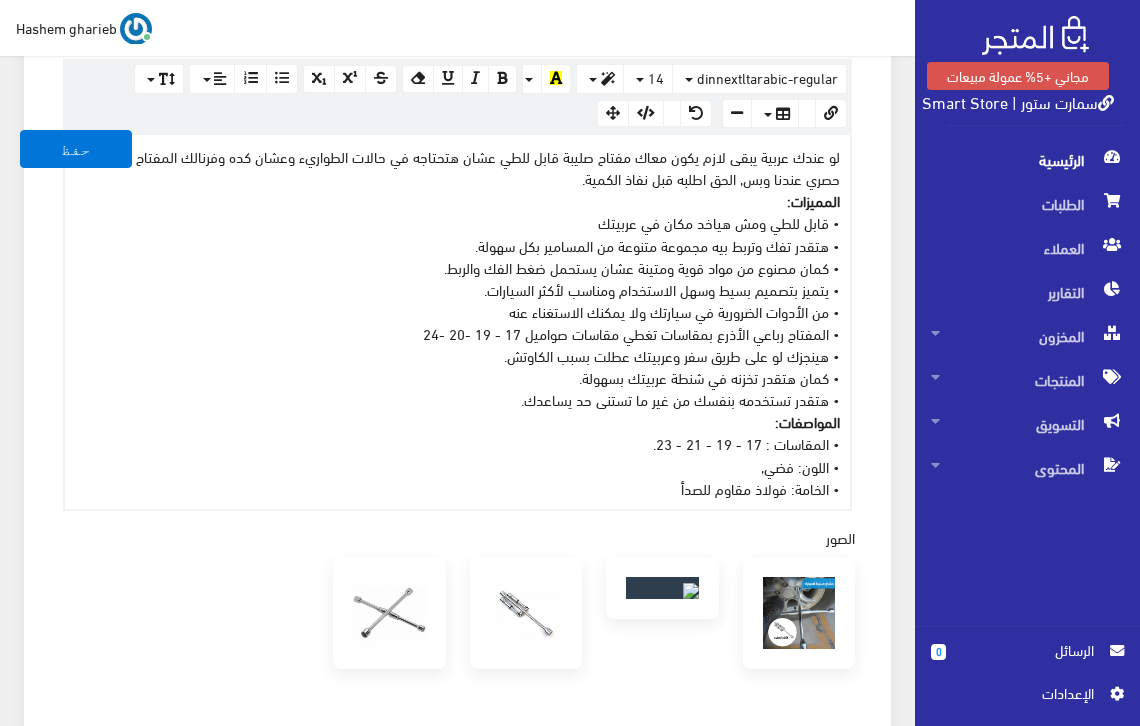 type 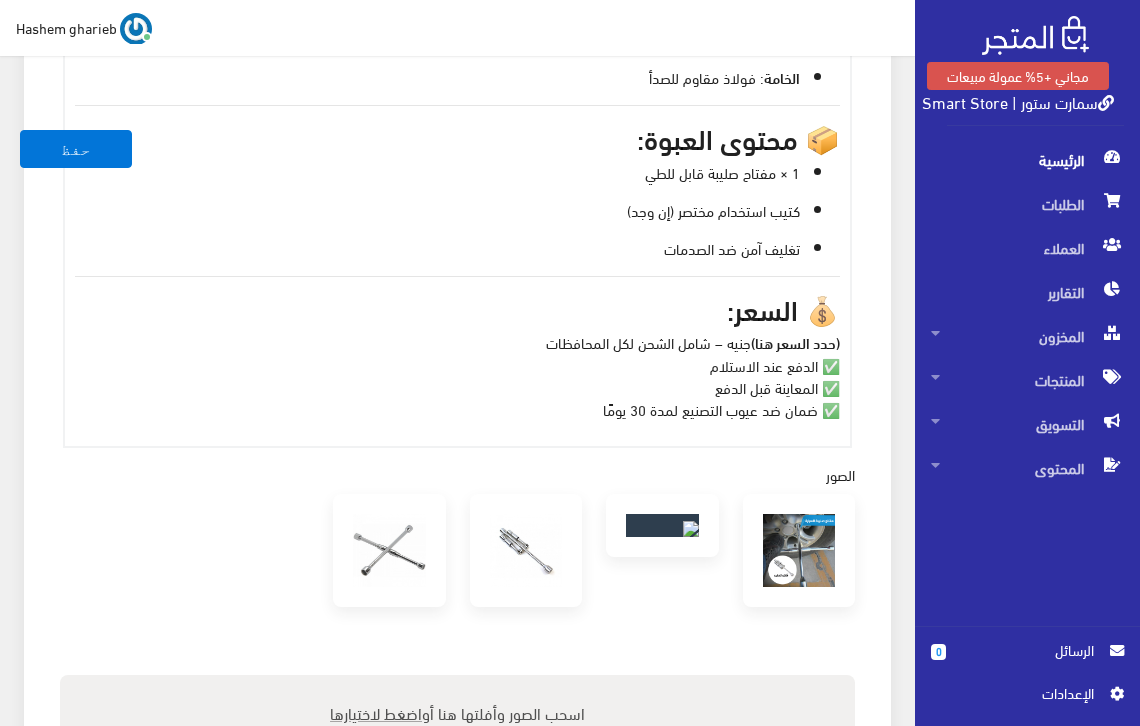 scroll, scrollTop: 1224, scrollLeft: 0, axis: vertical 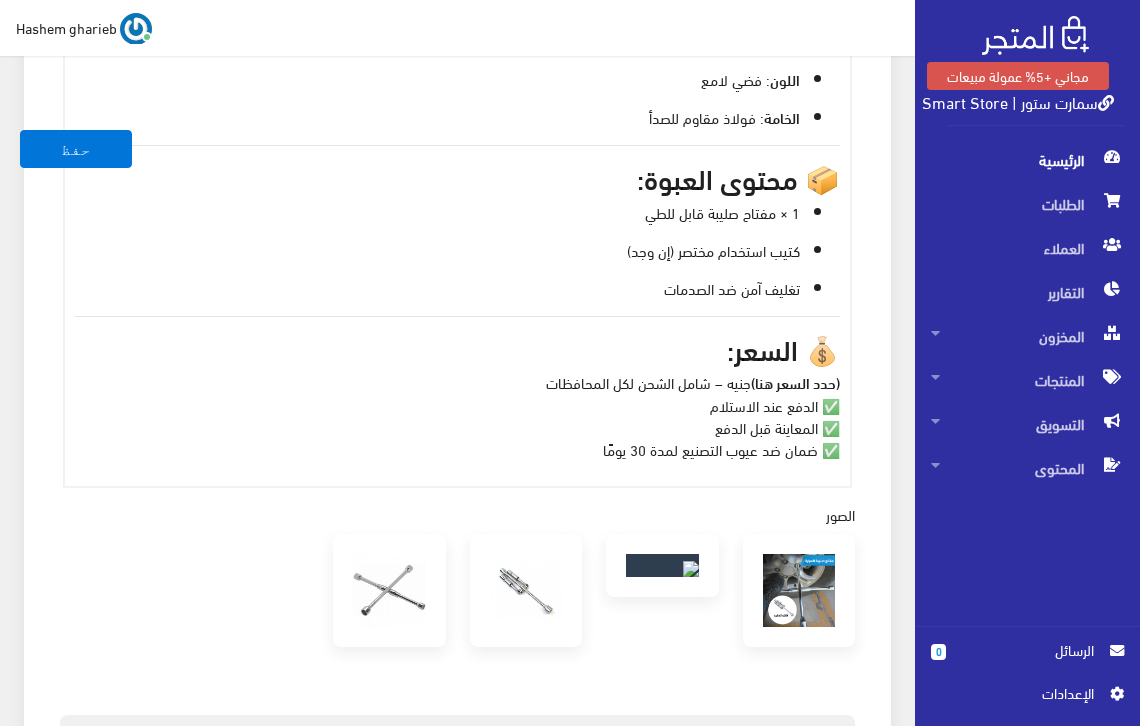 drag, startPoint x: 532, startPoint y: 378, endPoint x: 836, endPoint y: 346, distance: 305.67957 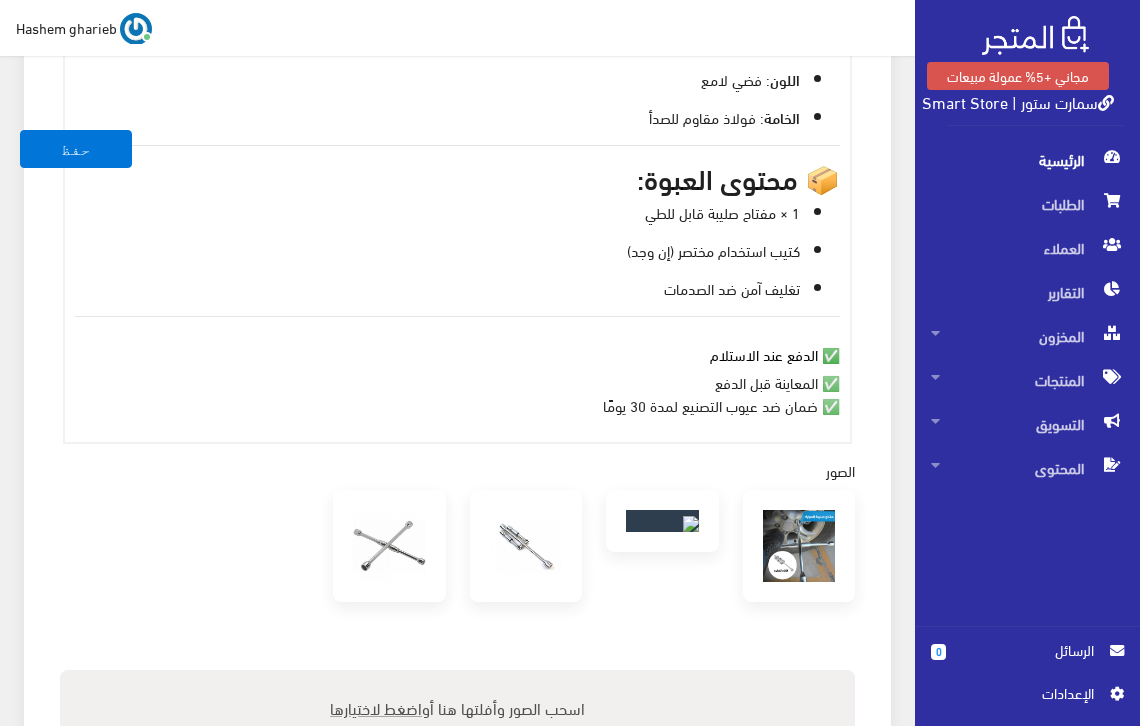 click on "✅ المعاينة قبل الدفع
✅ ضمان ضد عيوب التصنيع لمدة 30 يومًا" at bounding box center [457, 393] 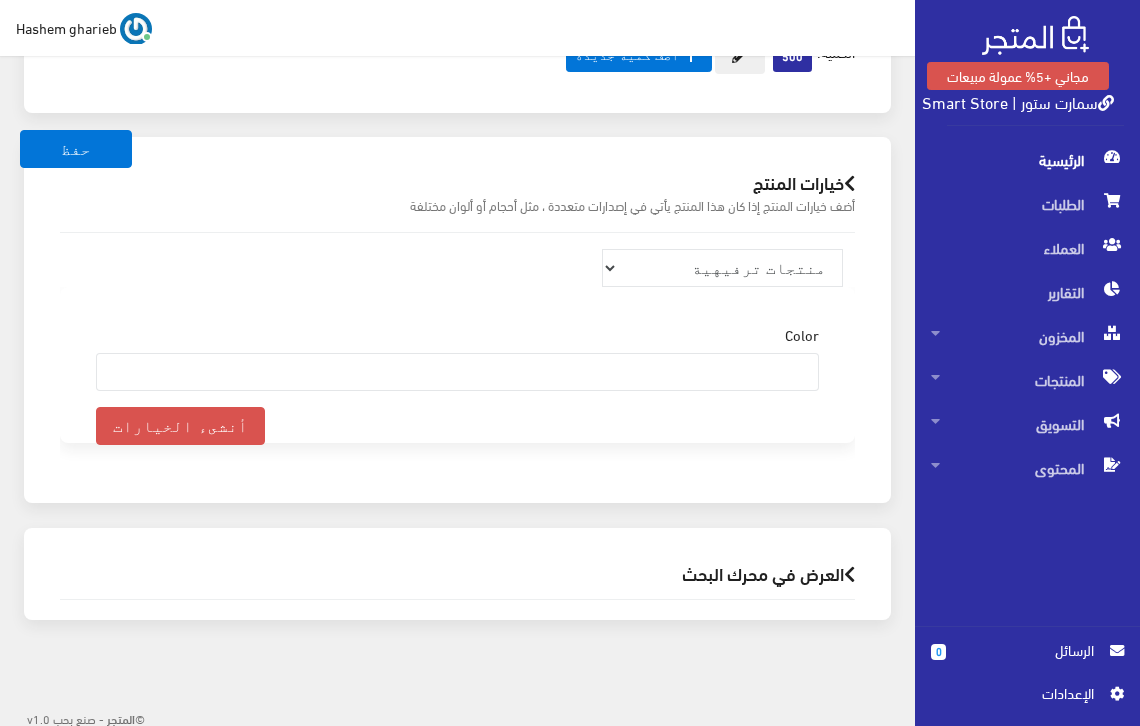 scroll, scrollTop: 2427, scrollLeft: 0, axis: vertical 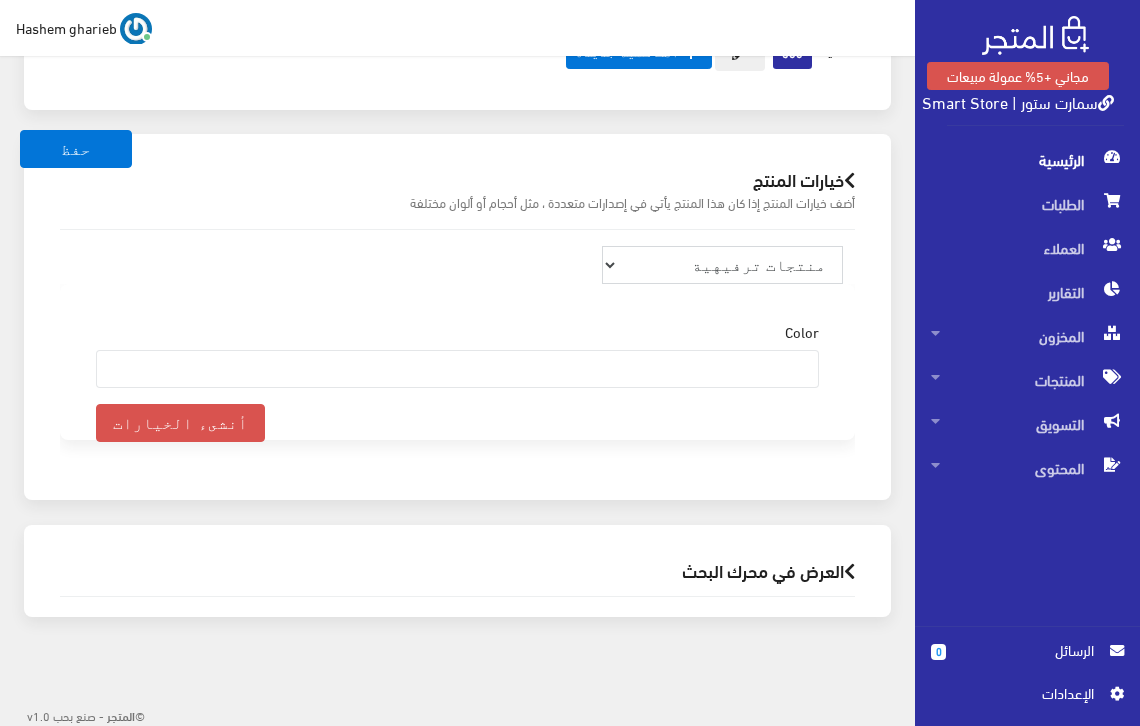 click on "منتجات ترفيهية
الكترونيات
اكسسوارات الهواتف
الصحة والجمال
تحف ومقتنيات
موضة وأزياء
مستلزمات السيارات
إضاءة وديكور
المنزل والمطبخ
الطاقة الشمسية
مستلزمات أطفال منتجات رياضية" at bounding box center [722, 265] 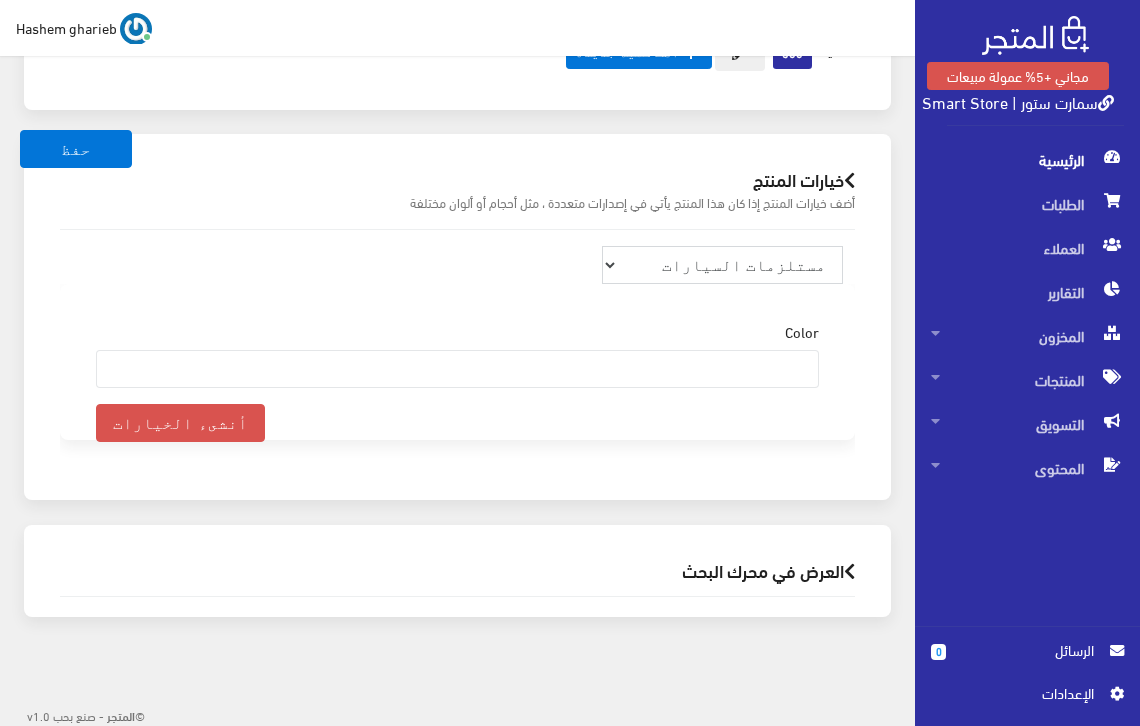 click on "منتجات ترفيهية
الكترونيات
اكسسوارات الهواتف
الصحة والجمال
تحف ومقتنيات
موضة وأزياء
مستلزمات السيارات
إضاءة وديكور
المنزل والمطبخ
الطاقة الشمسية
مستلزمات أطفال منتجات رياضية" at bounding box center (722, 265) 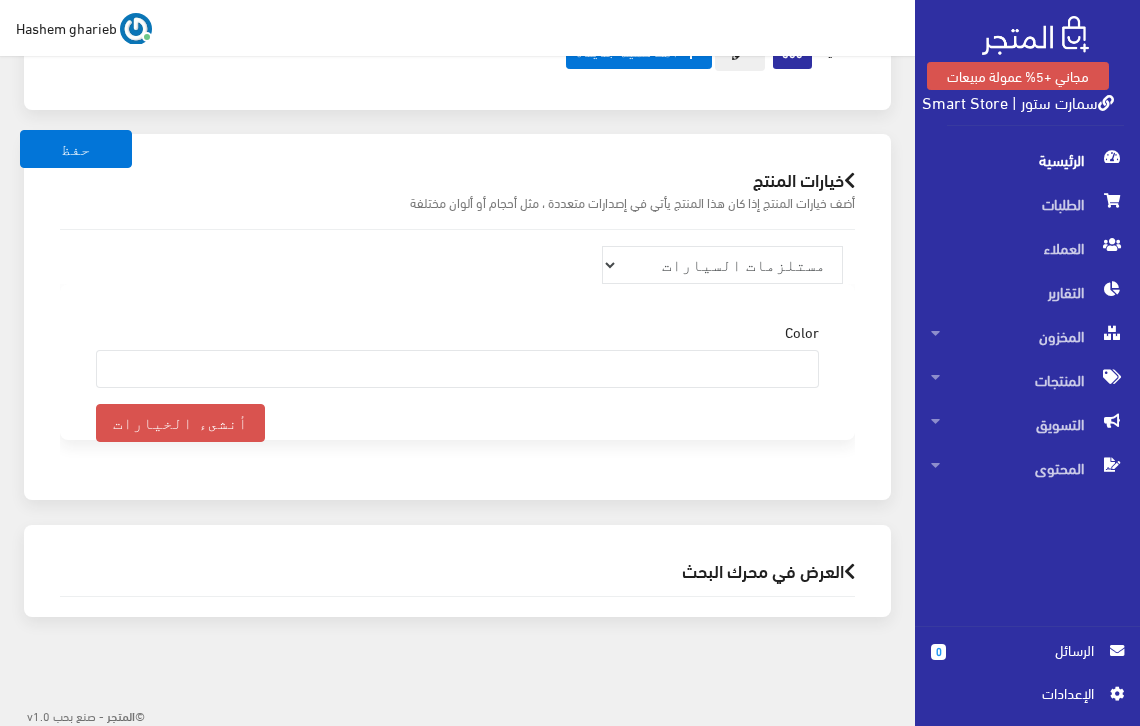 click on "العرض في محرك البحث" at bounding box center (457, 570) 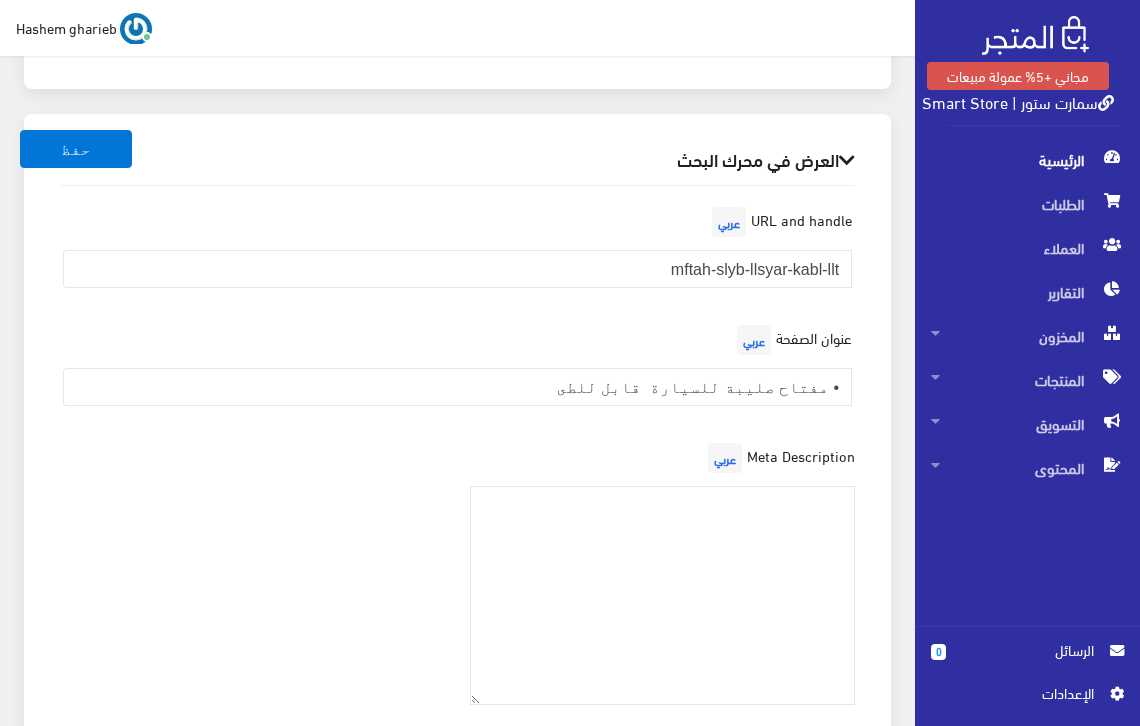 scroll, scrollTop: 2827, scrollLeft: 0, axis: vertical 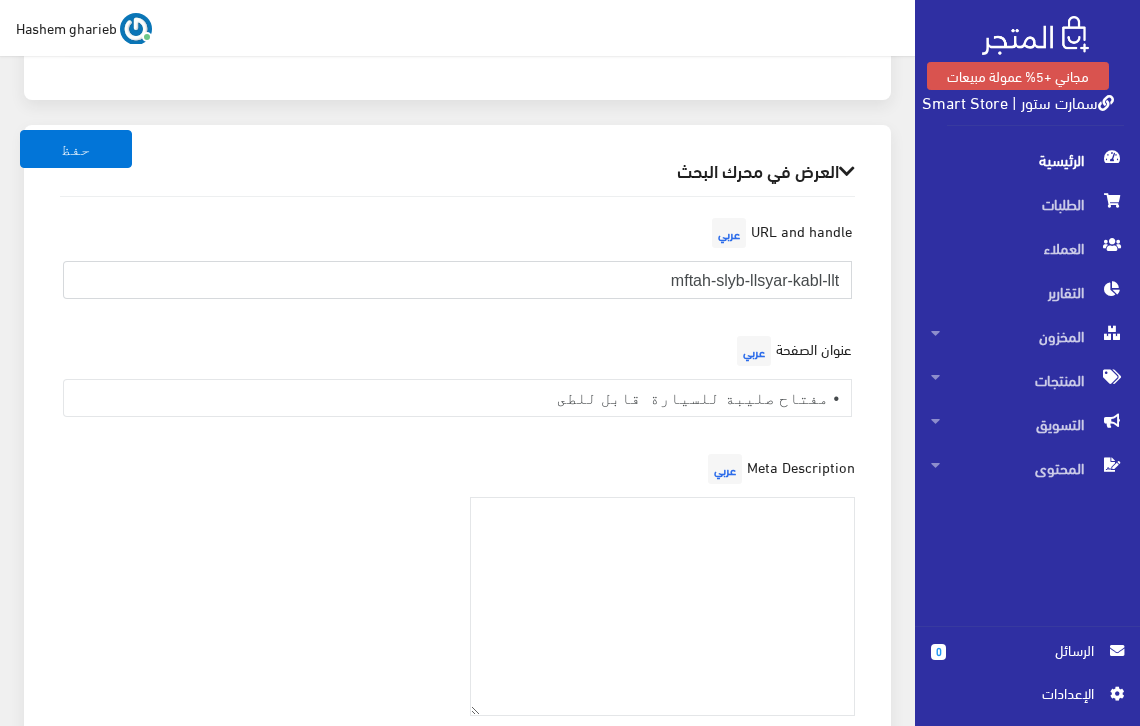 drag, startPoint x: 630, startPoint y: 263, endPoint x: 873, endPoint y: 275, distance: 243.29611 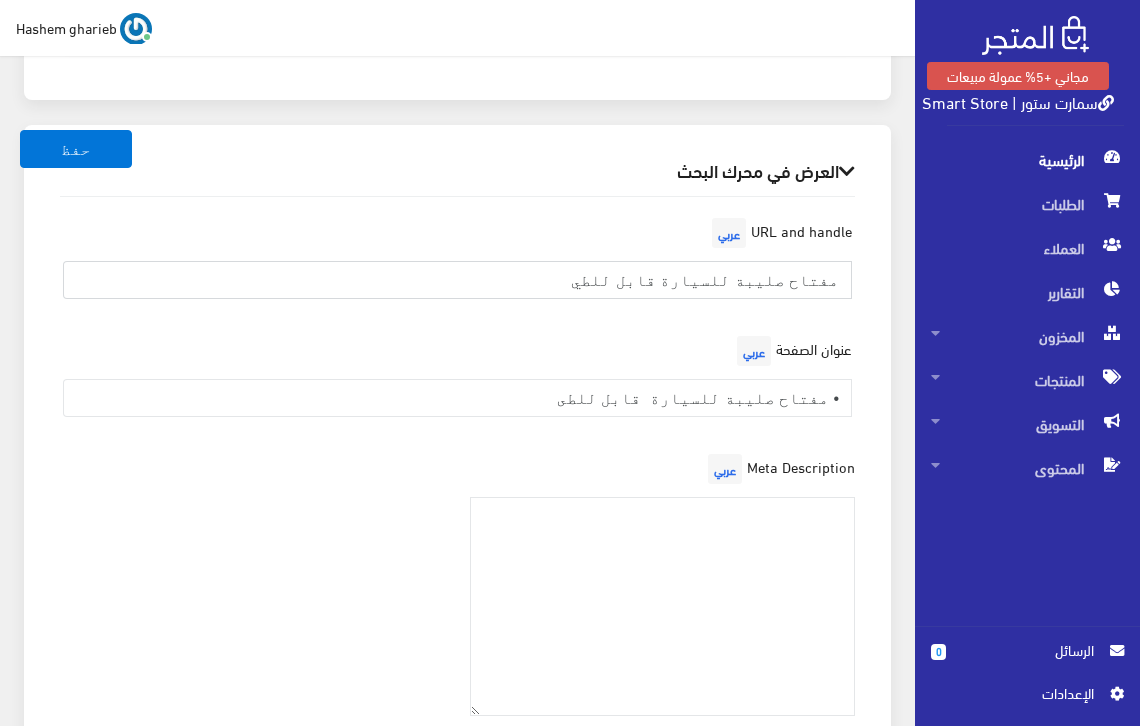 click on "مفتاح صليبة للسيارة قابل للطي" at bounding box center (457, 280) 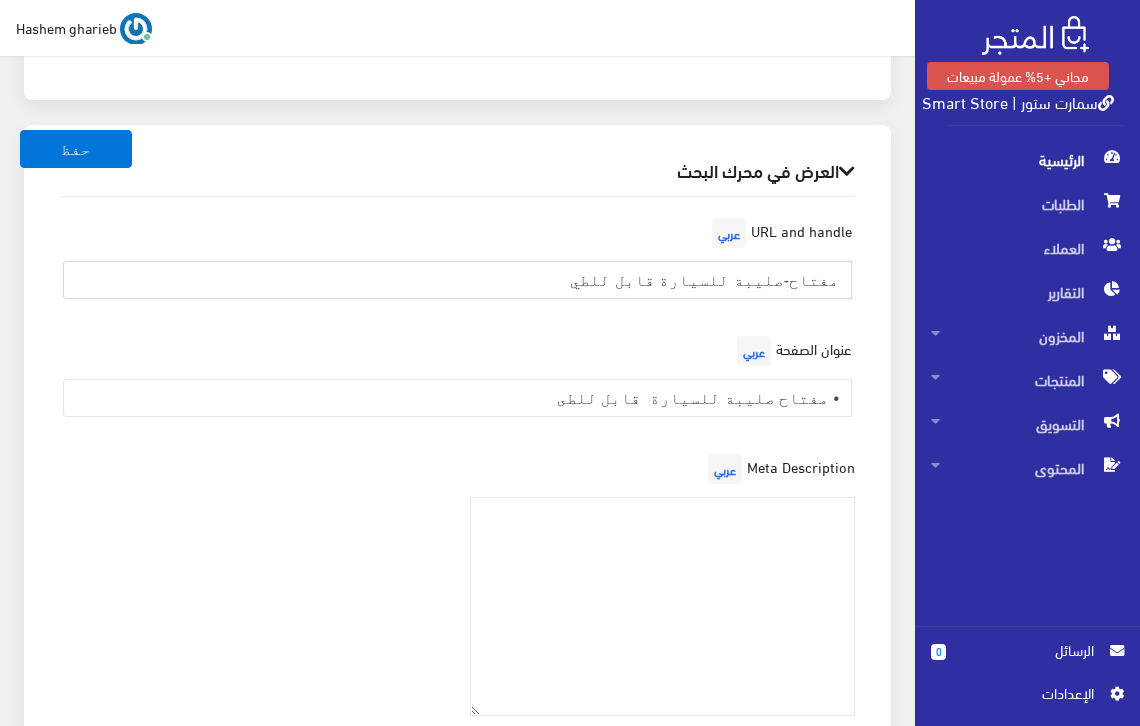 click on "مفتاح-صليبة للسيارة قابل للطي" at bounding box center (457, 280) 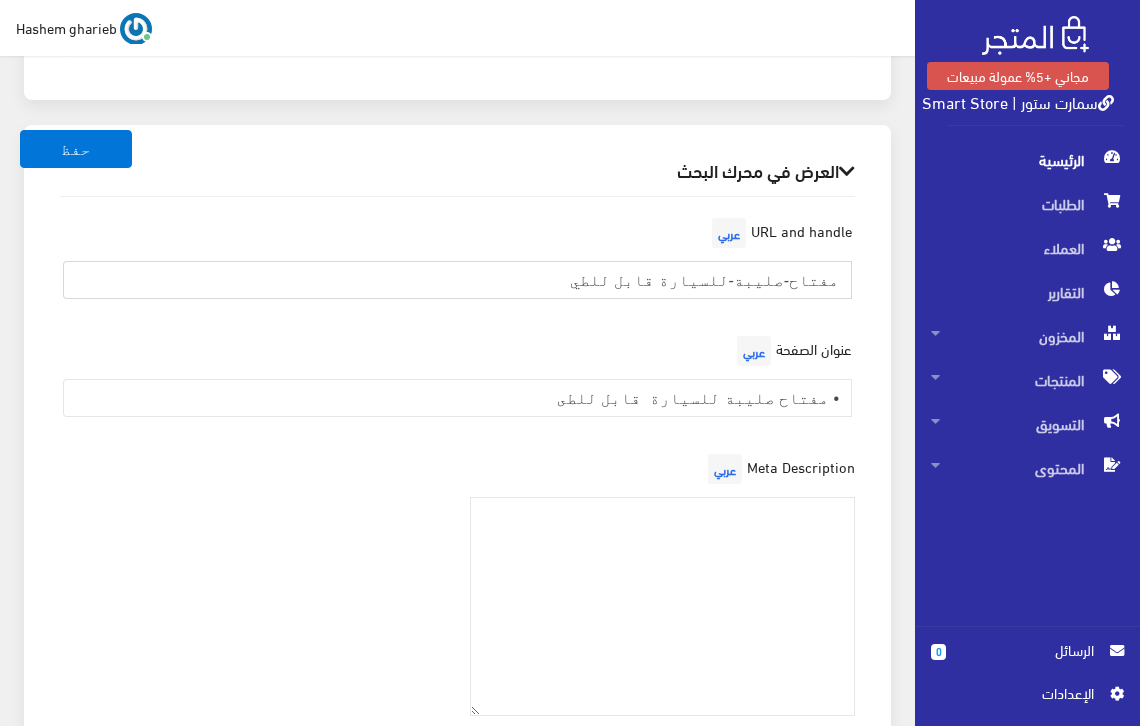 click on "مفتاح-صليبة-للسيارة قابل للطي" at bounding box center (457, 280) 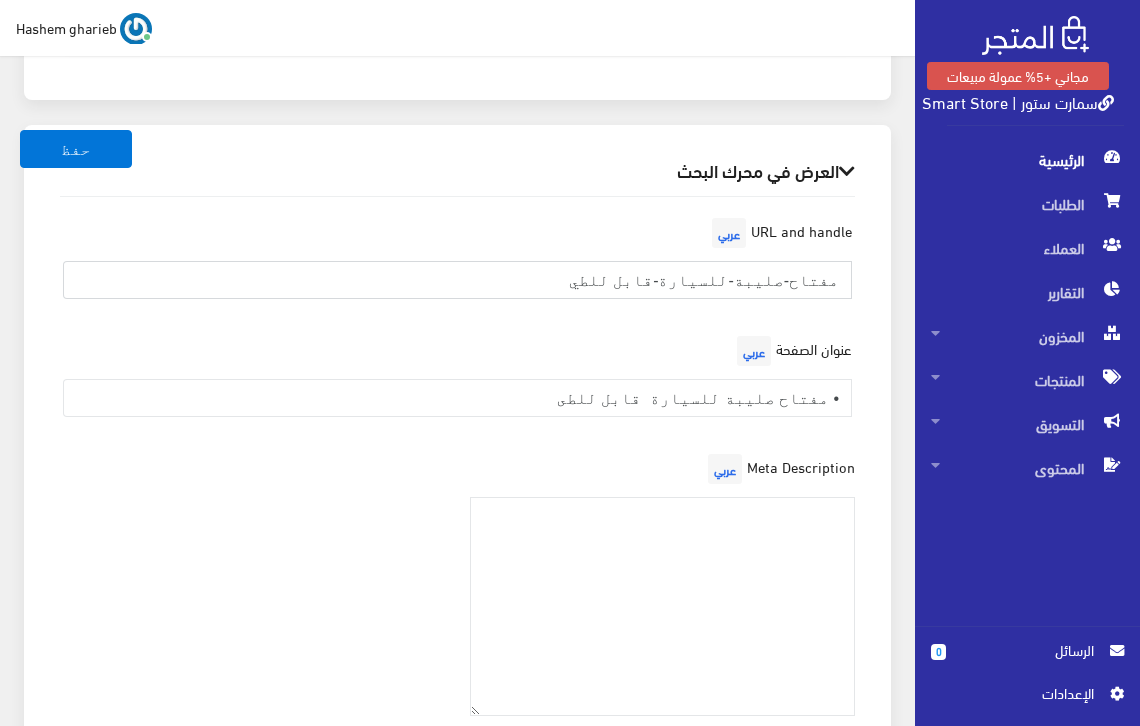 click on "مفتاح-صليبة-للسيارة-قابل للطي" at bounding box center [457, 280] 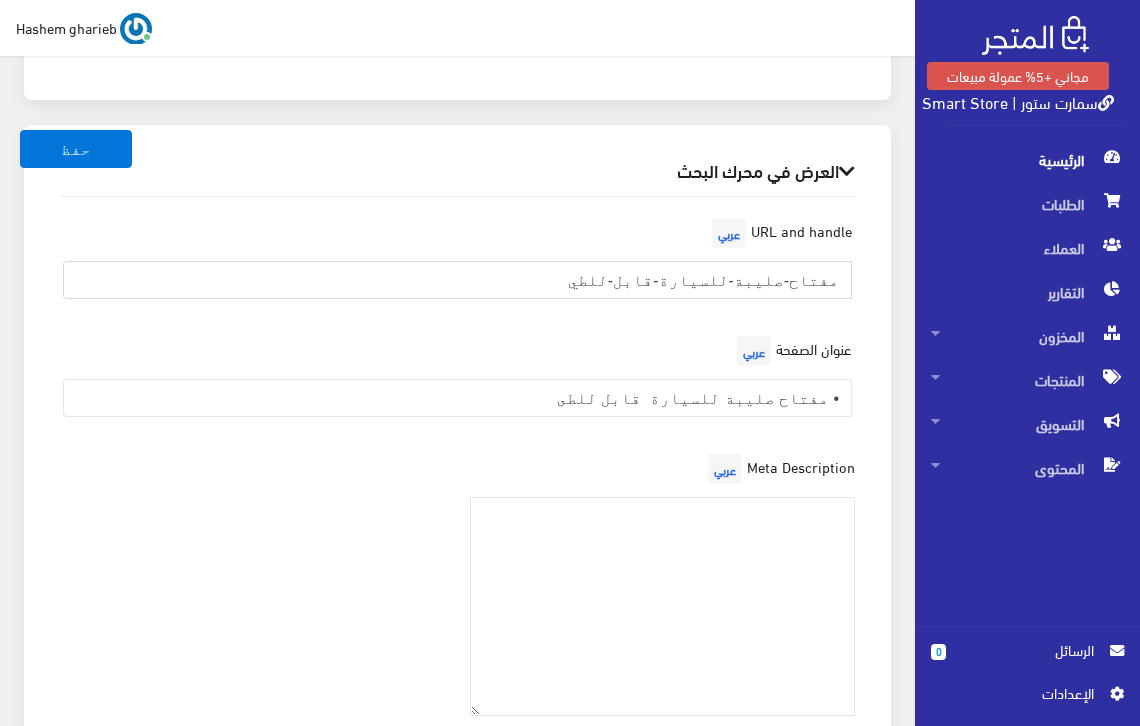 type on "مفتاح-صليبة-للسيارة-قابل-للطي" 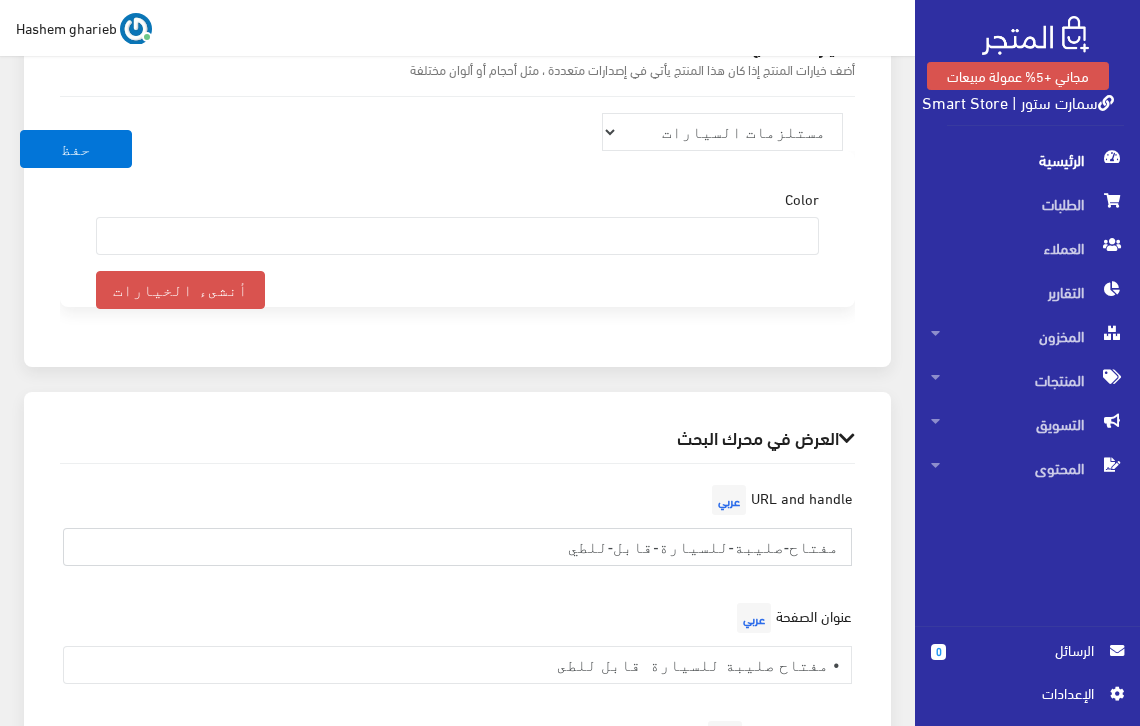 scroll, scrollTop: 3097, scrollLeft: 0, axis: vertical 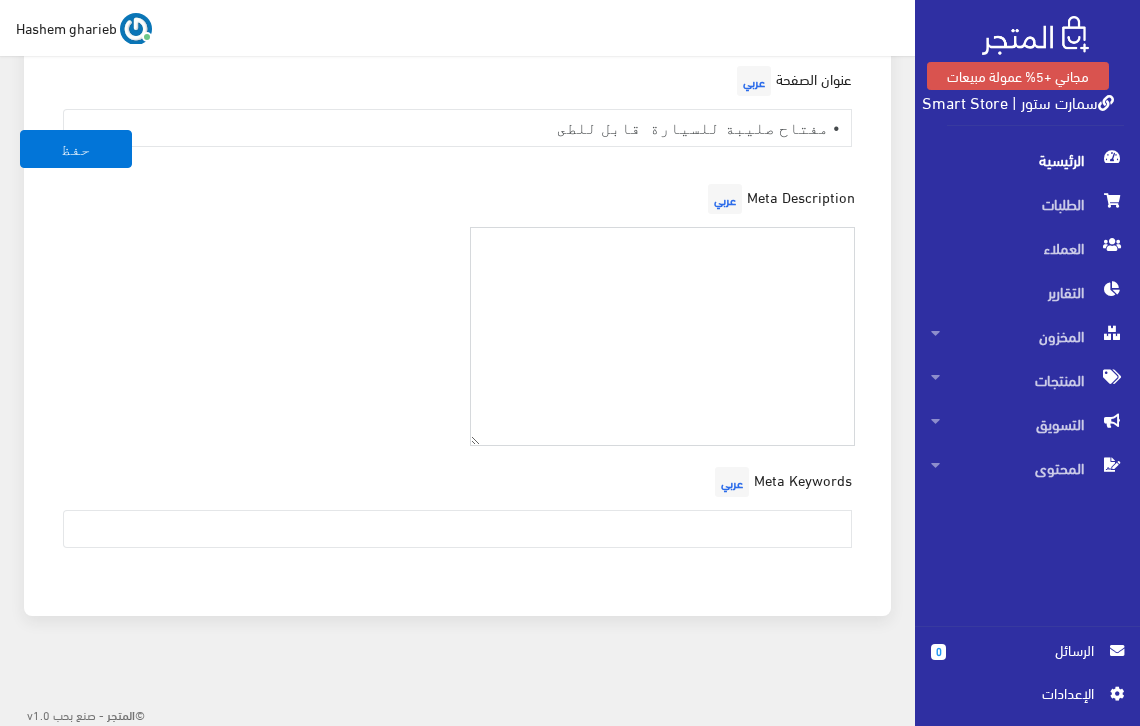 click at bounding box center (663, 336) 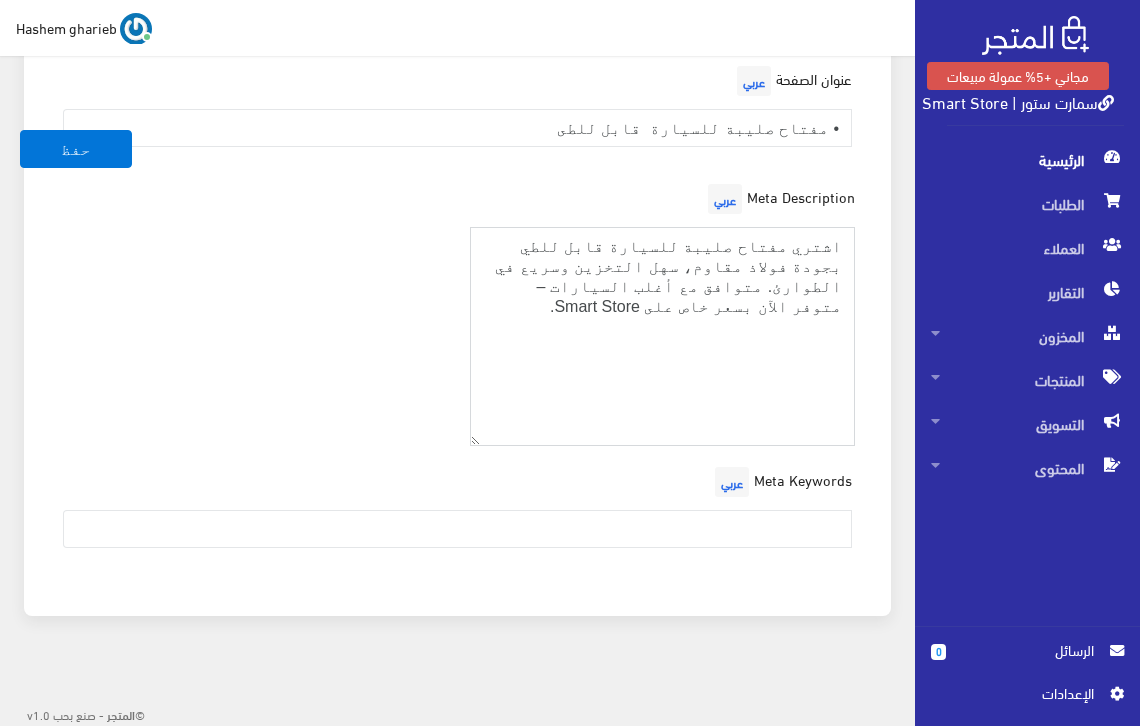 type on "اشتري مفتاح صليبة للسيارة قابل للطي بجودة فولاذ مقاوم، سهل التخزين وسريع في الطوارئ. متوافق مع أغلب السيارات – متوفر الآن بسعر خاص على Smart Store." 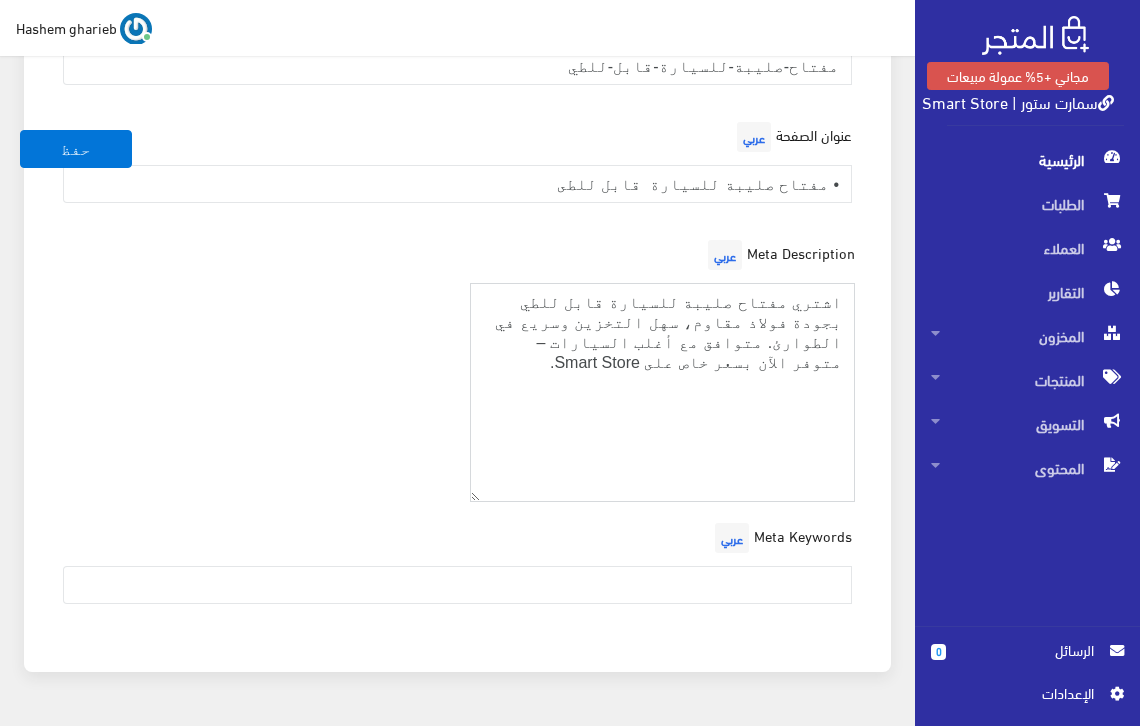 scroll, scrollTop: 2964, scrollLeft: 0, axis: vertical 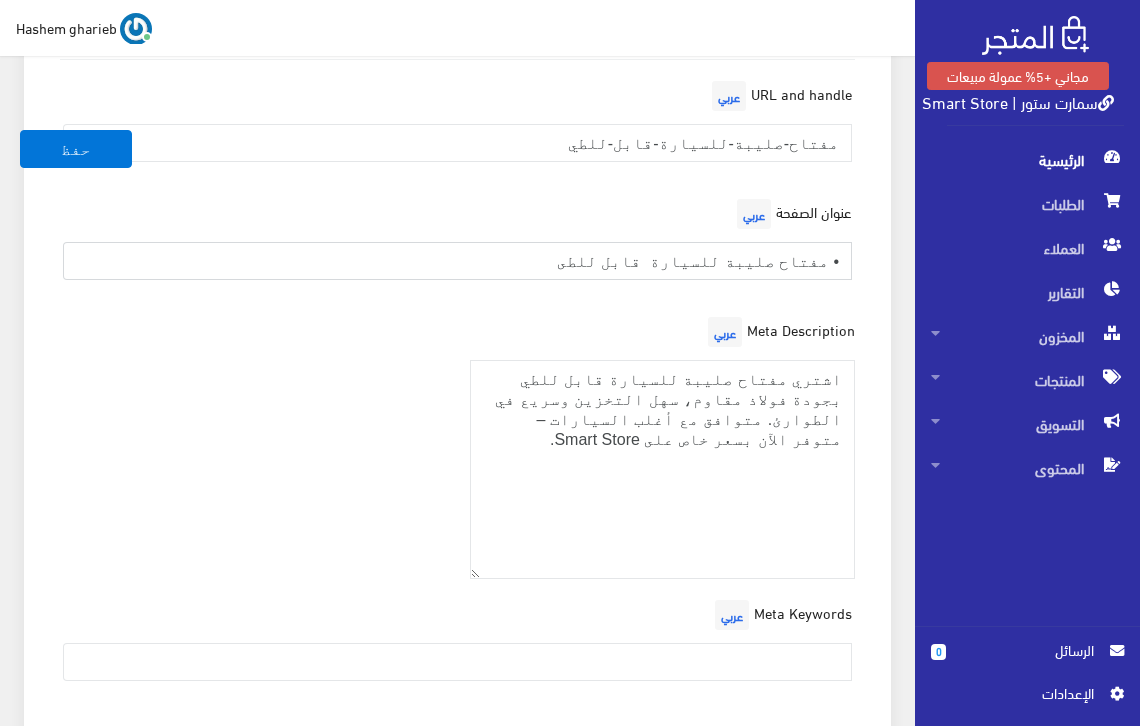 drag, startPoint x: 542, startPoint y: 250, endPoint x: 879, endPoint y: 252, distance: 337.00592 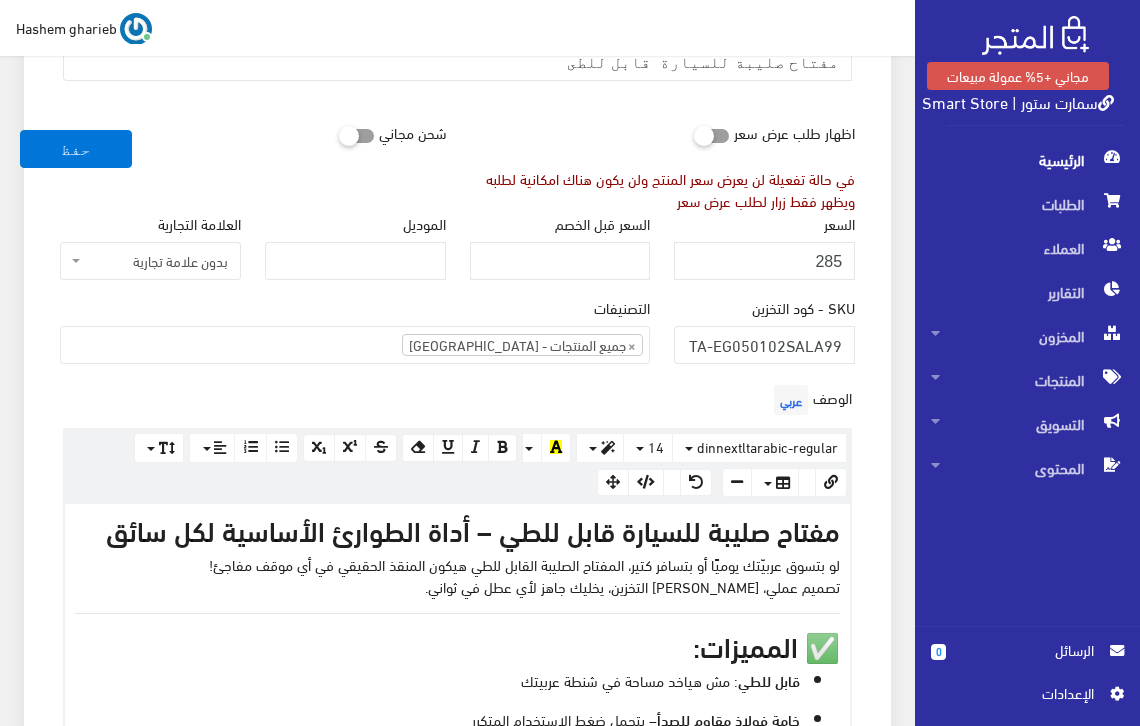scroll, scrollTop: 297, scrollLeft: 0, axis: vertical 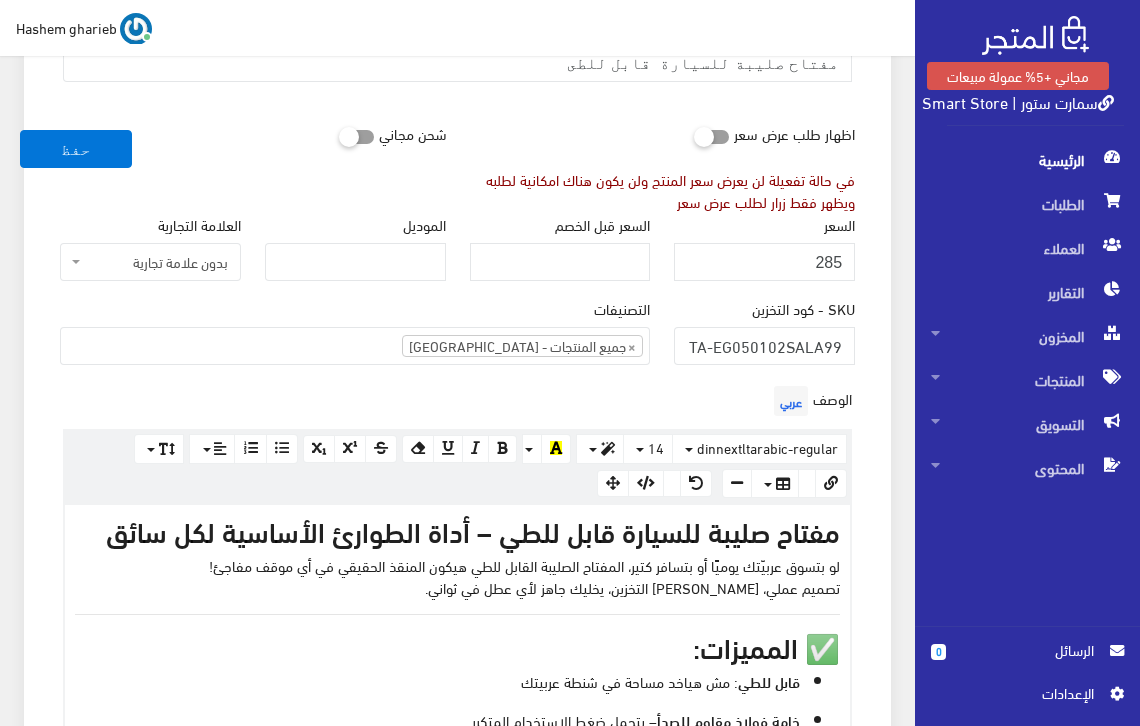 type on "مفتاح صليبة للسيارة قابل للطي – أداة فك وربط الإطارات | Smart Store" 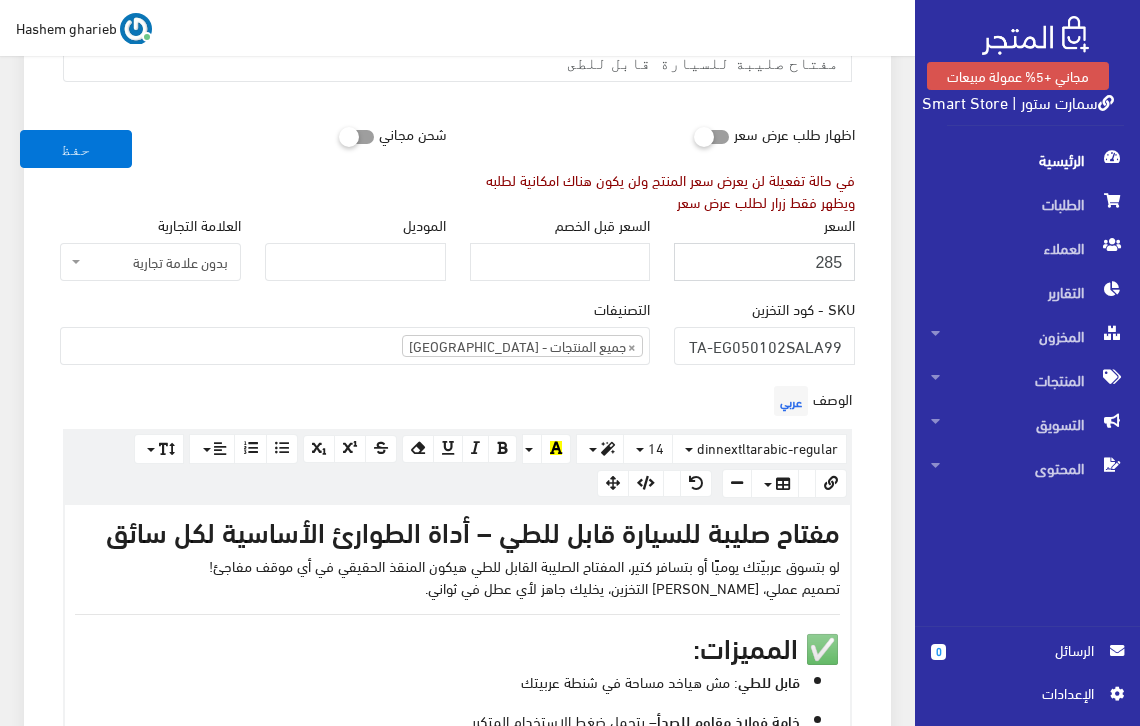 drag, startPoint x: 800, startPoint y: 260, endPoint x: 859, endPoint y: 261, distance: 59.008472 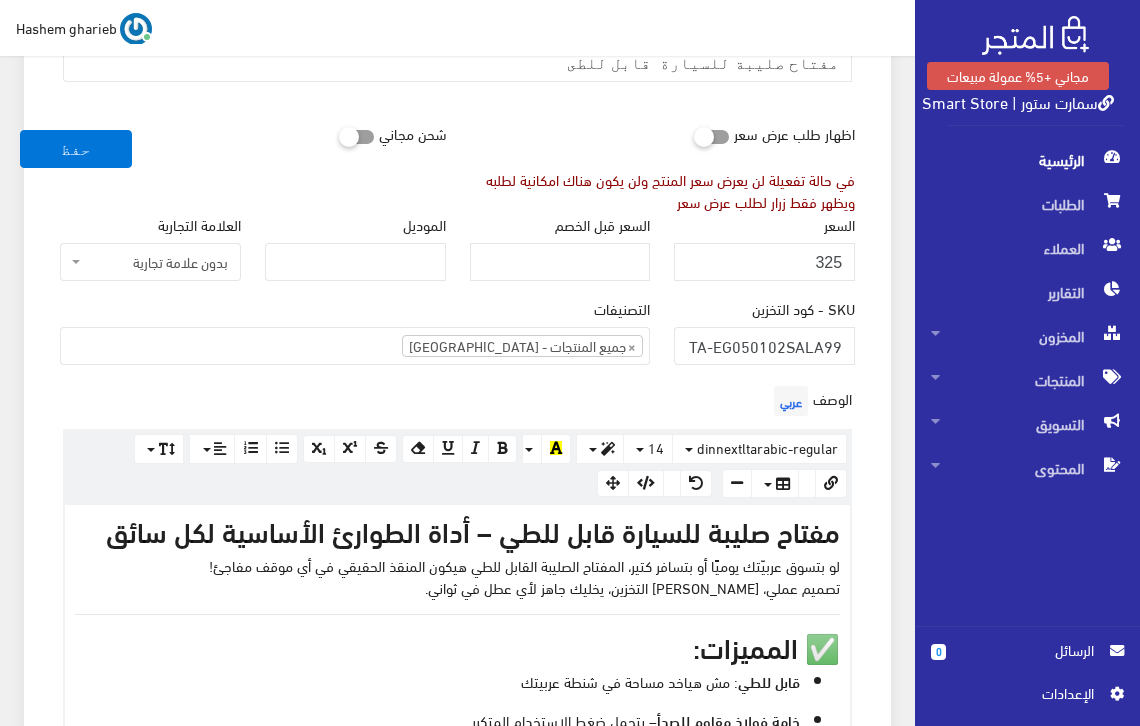 click on "السعر
325" at bounding box center [764, 255] 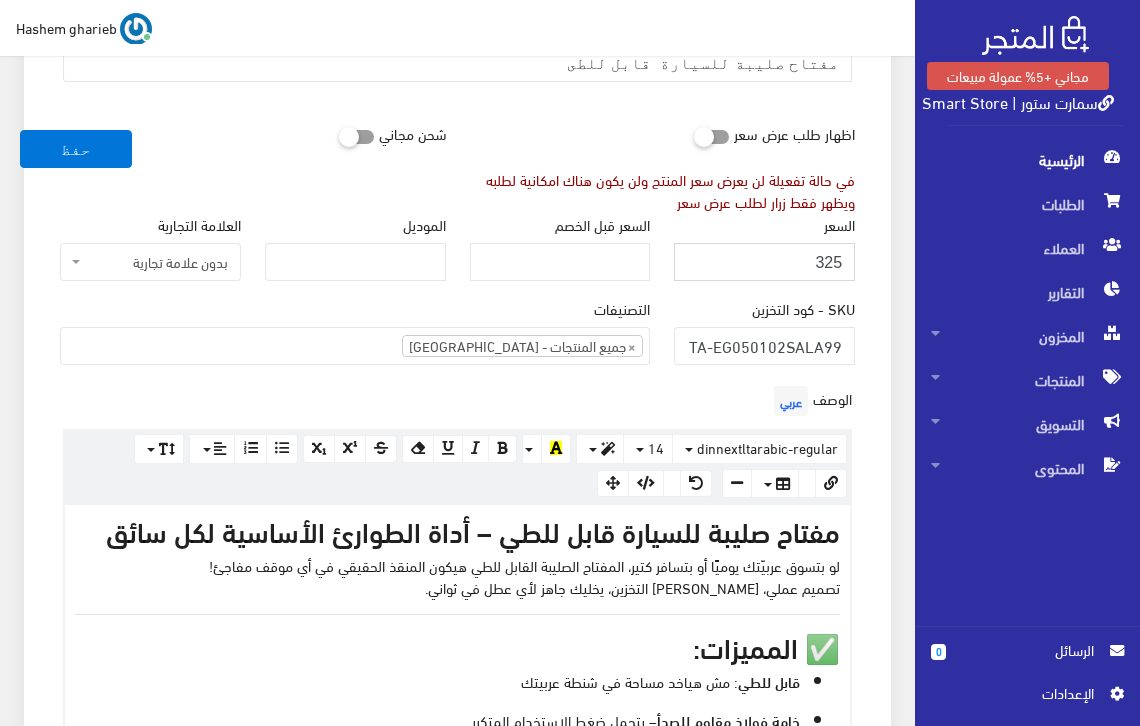 drag, startPoint x: 801, startPoint y: 266, endPoint x: 863, endPoint y: 255, distance: 62.968246 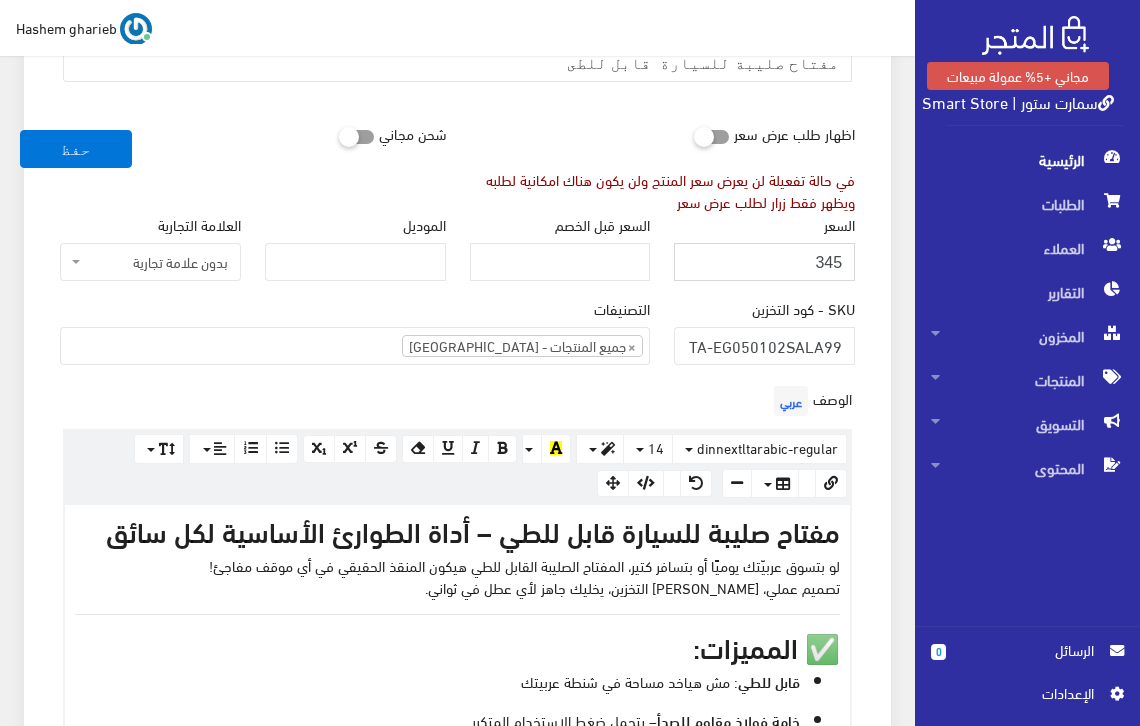 type on "345" 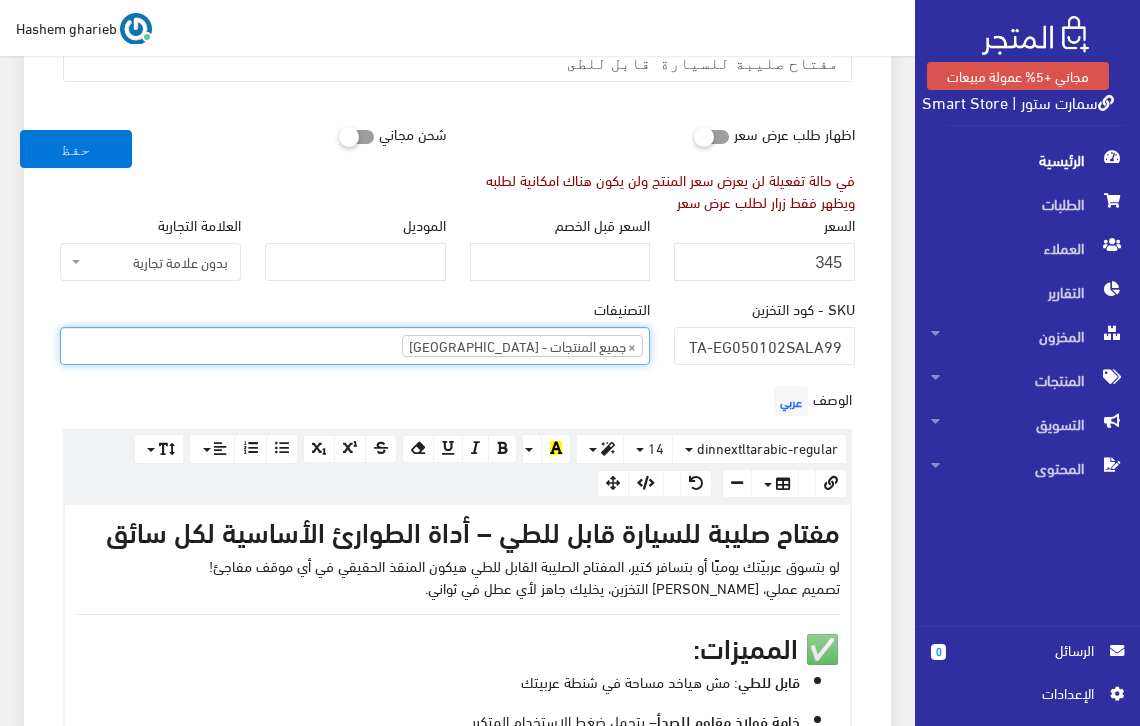 click on "× جميع المنتجات - مصر" at bounding box center [355, 344] 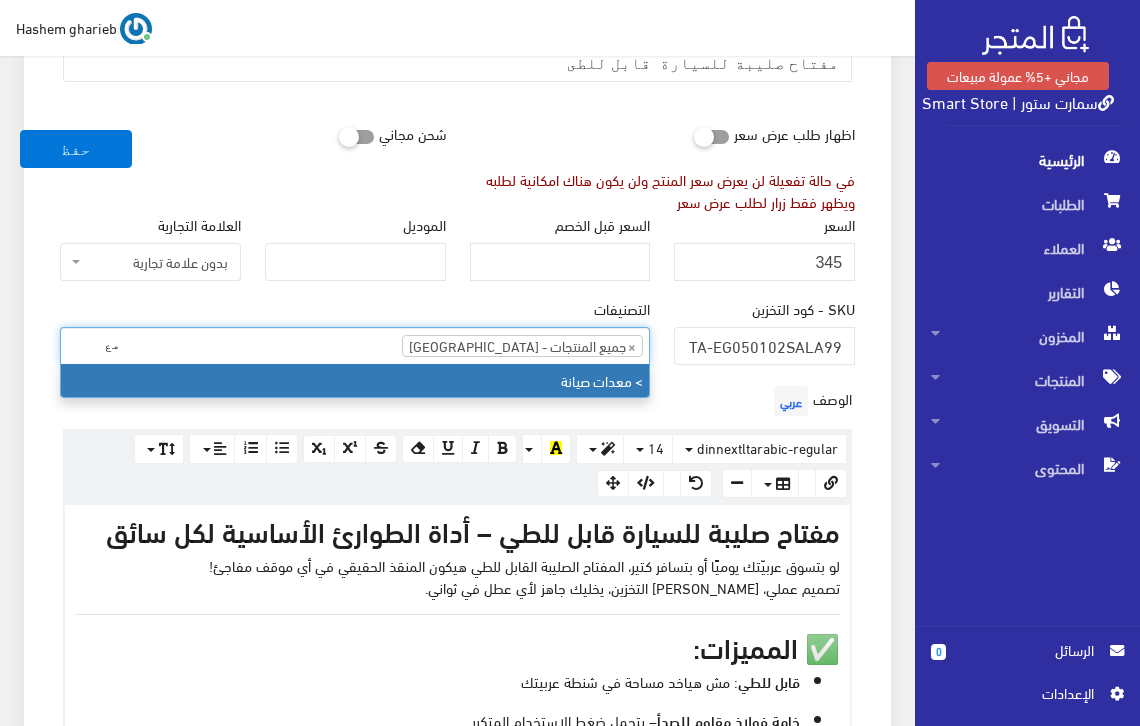 type on "مع" 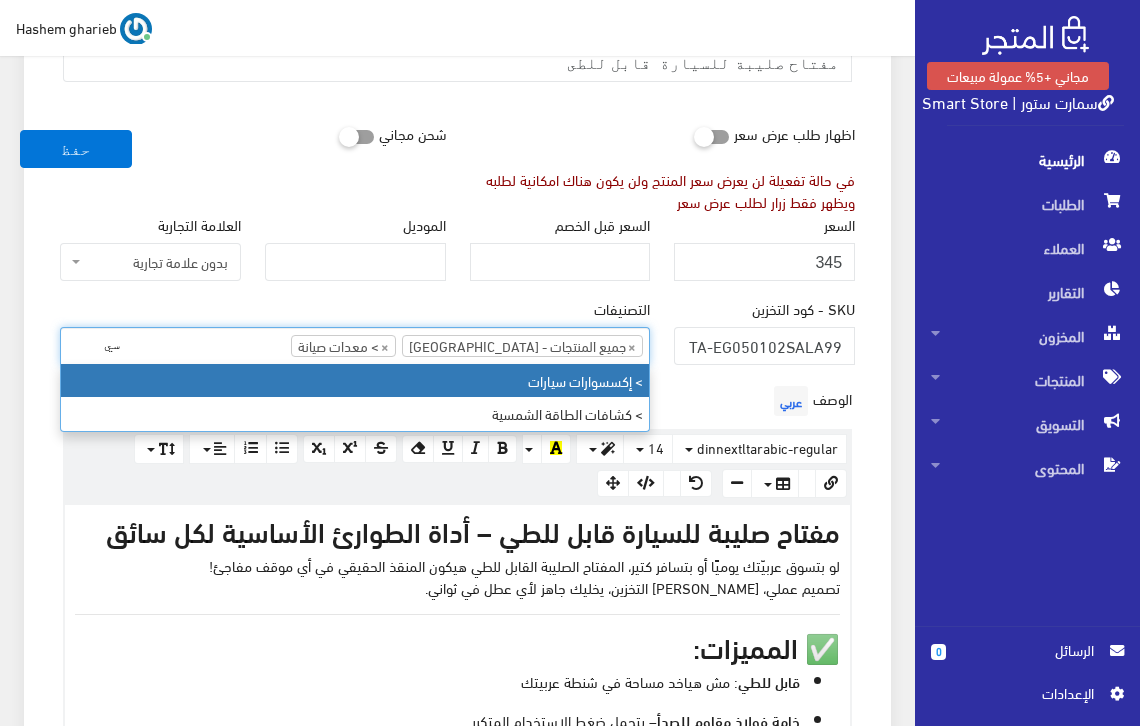 type on "سي" 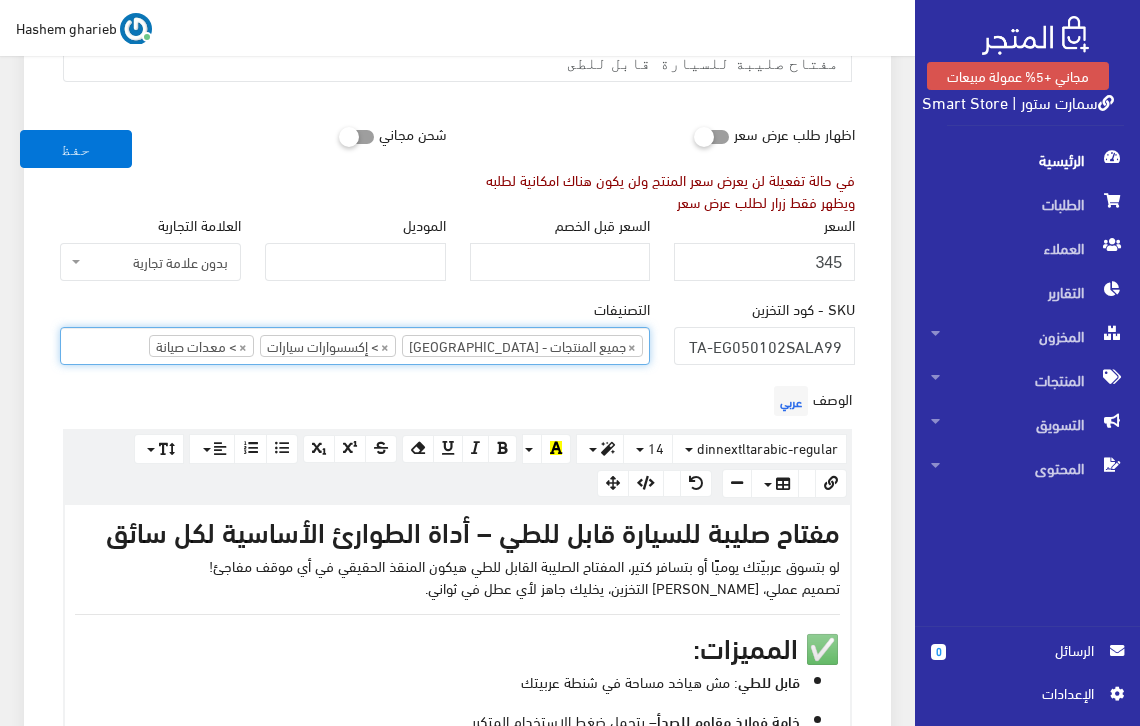 click on "معلومات أساسية
اسم المنتج  عربي
مفتاح صليبة للسيارة  قابل للطى
اظهار طلب عرض سعر
في حالة تفعيلة لن يعرض سعر المنتج ولن يكون هناك امكانية لطلبه ويظهر فقط زرار لطلب عرض سعر" at bounding box center [457, 1074] 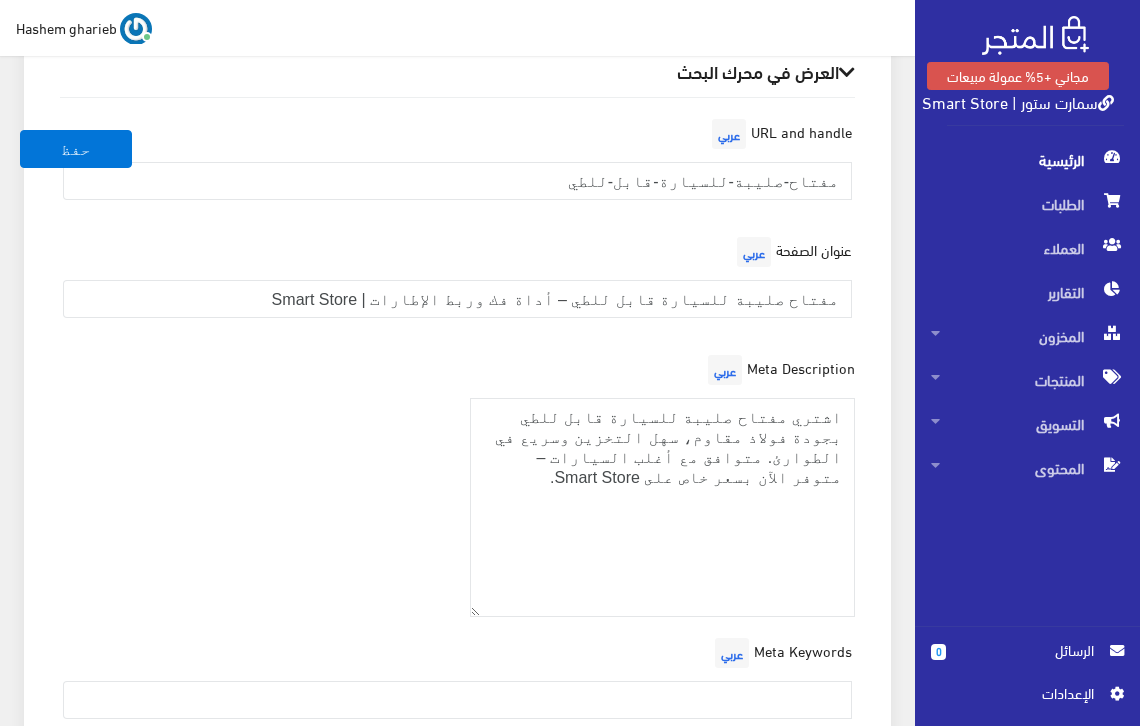 scroll, scrollTop: 2964, scrollLeft: 0, axis: vertical 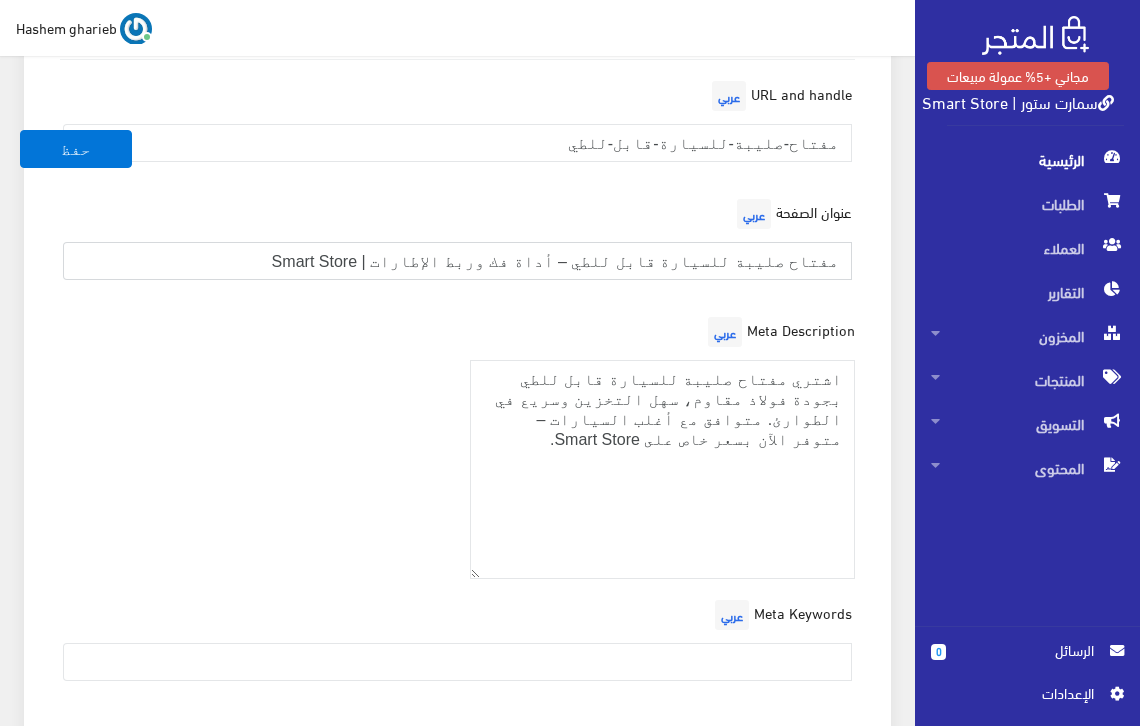 drag, startPoint x: 639, startPoint y: 259, endPoint x: 880, endPoint y: 265, distance: 241.07468 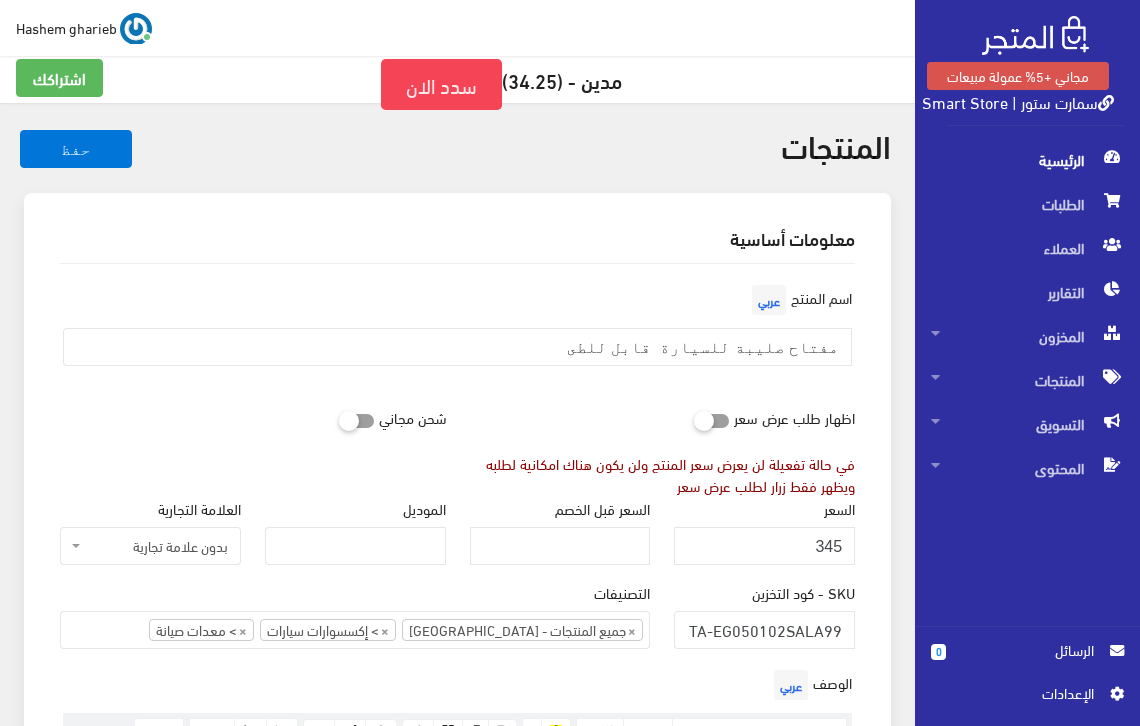 scroll, scrollTop: 0, scrollLeft: 0, axis: both 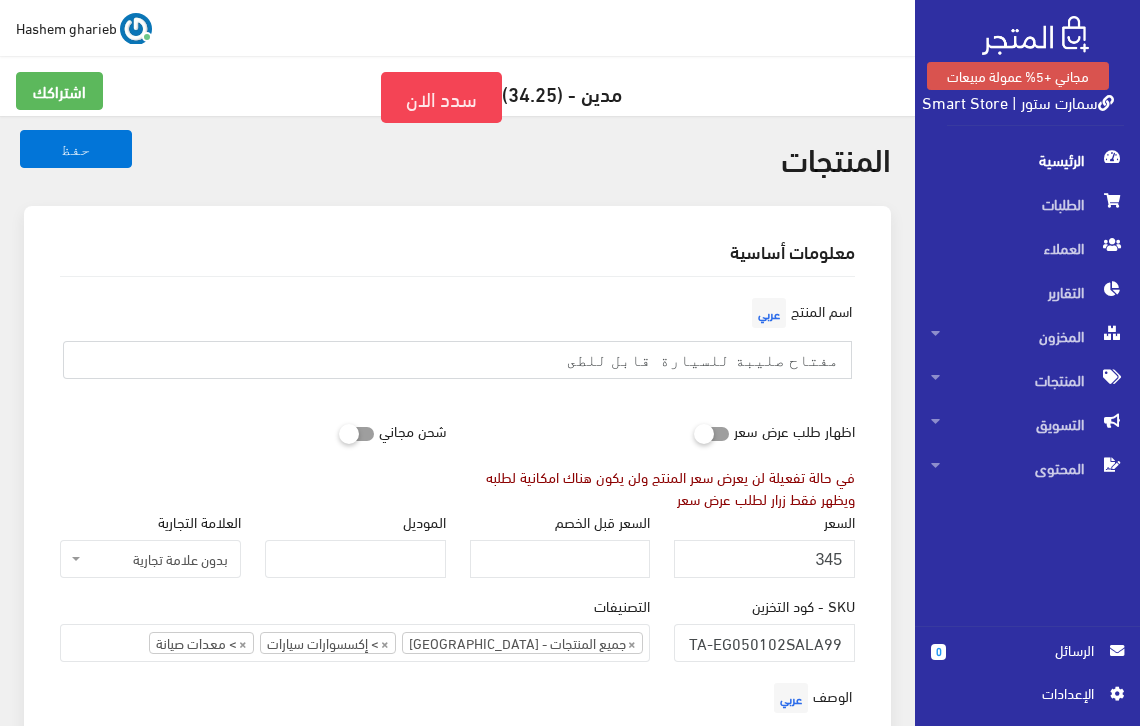 drag, startPoint x: 575, startPoint y: 357, endPoint x: 876, endPoint y: 355, distance: 301.00665 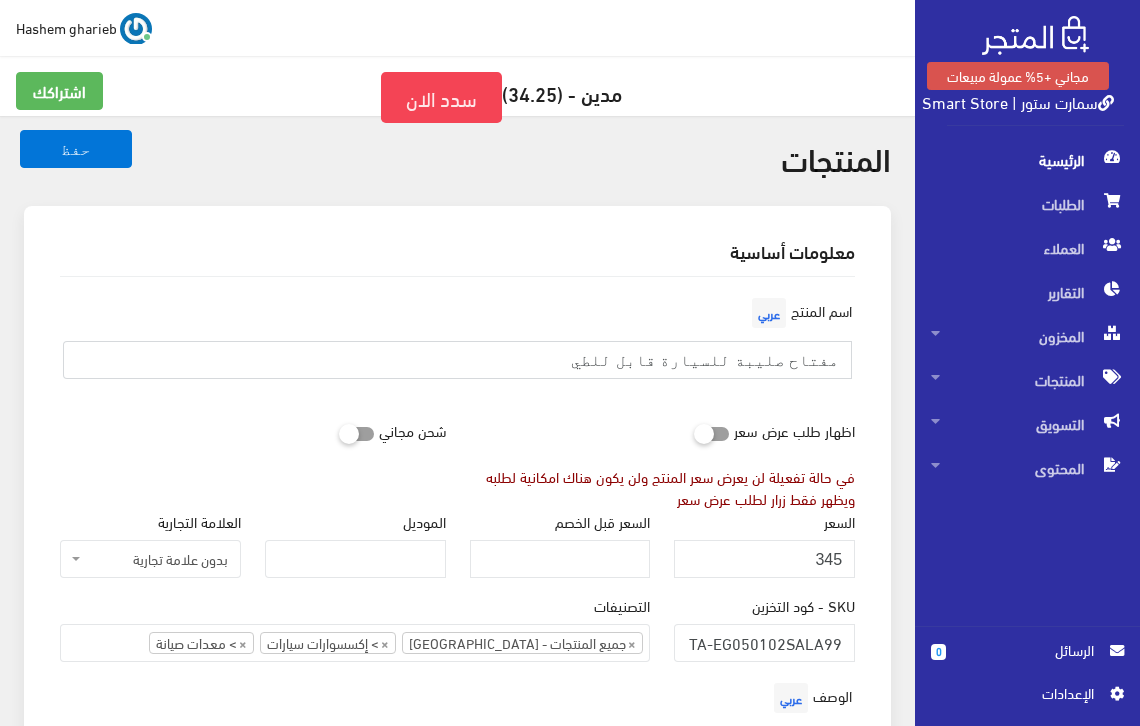 type on "مفتاح صليبة للسيارة قابل للطي" 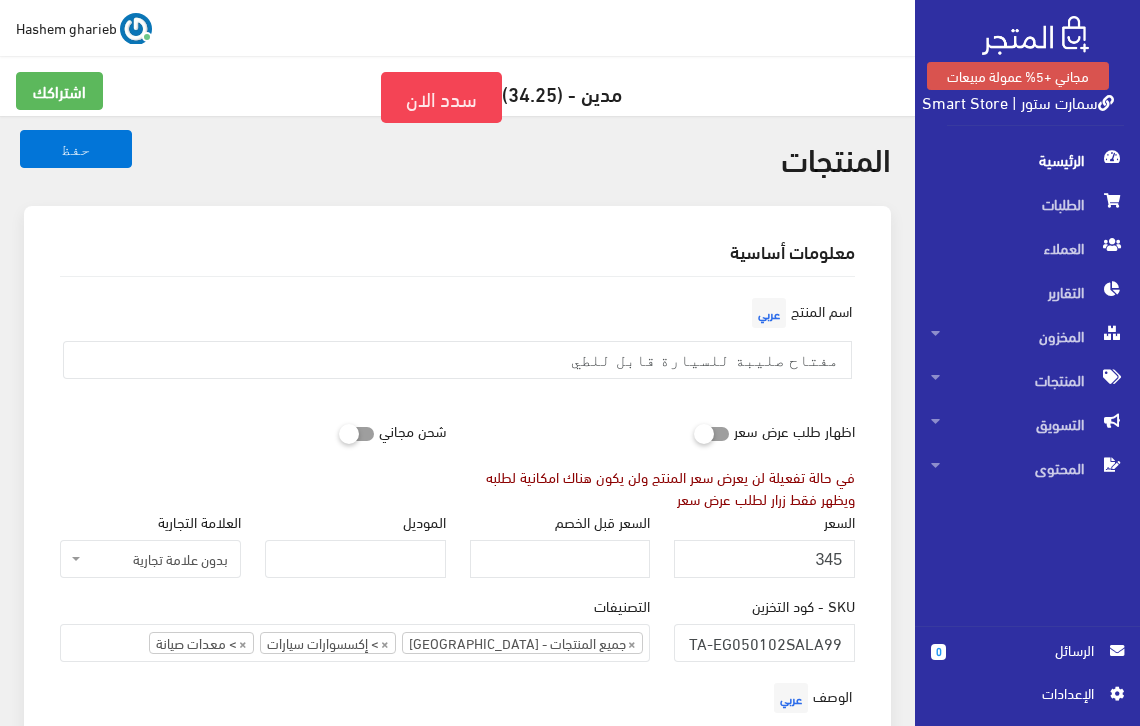 click on "معلومات أساسية
اسم المنتج  عربي
مفتاح صليبة للسيارة قابل للطي
اظهار طلب عرض سعر
في حالة تفعيلة لن يعرض سعر المنتج ولن يكون هناك امكانية لطلبه ويظهر فقط زرار لطلب عرض سعر" at bounding box center (457, 1371) 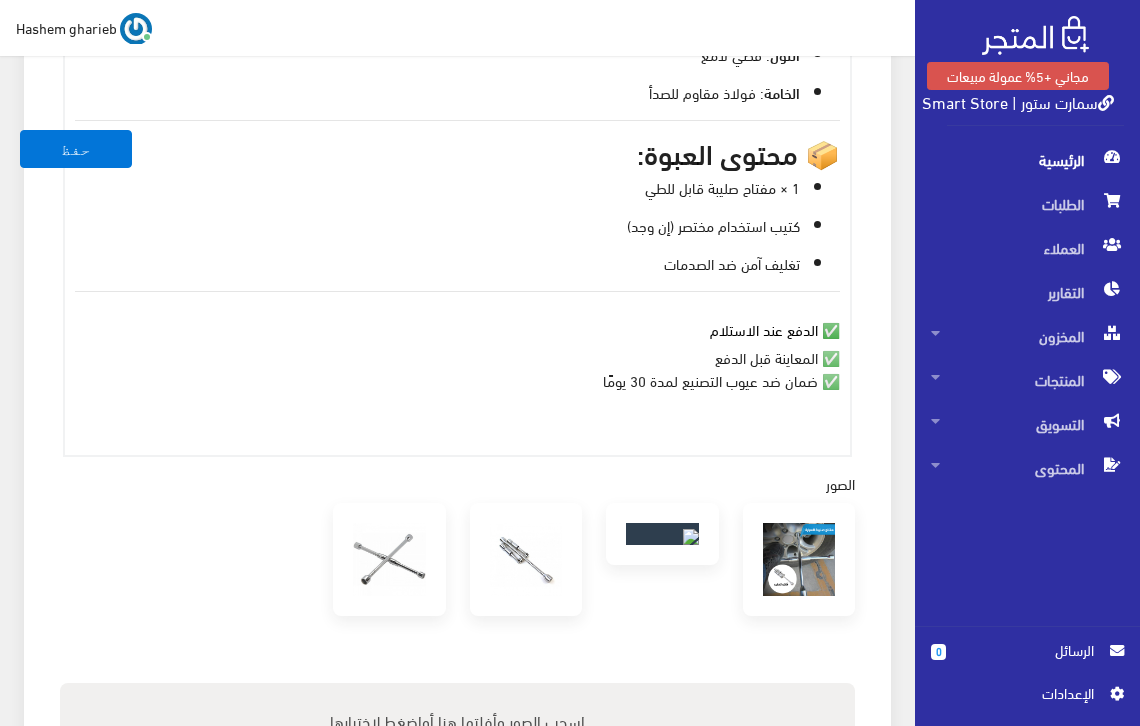 scroll, scrollTop: 1267, scrollLeft: 0, axis: vertical 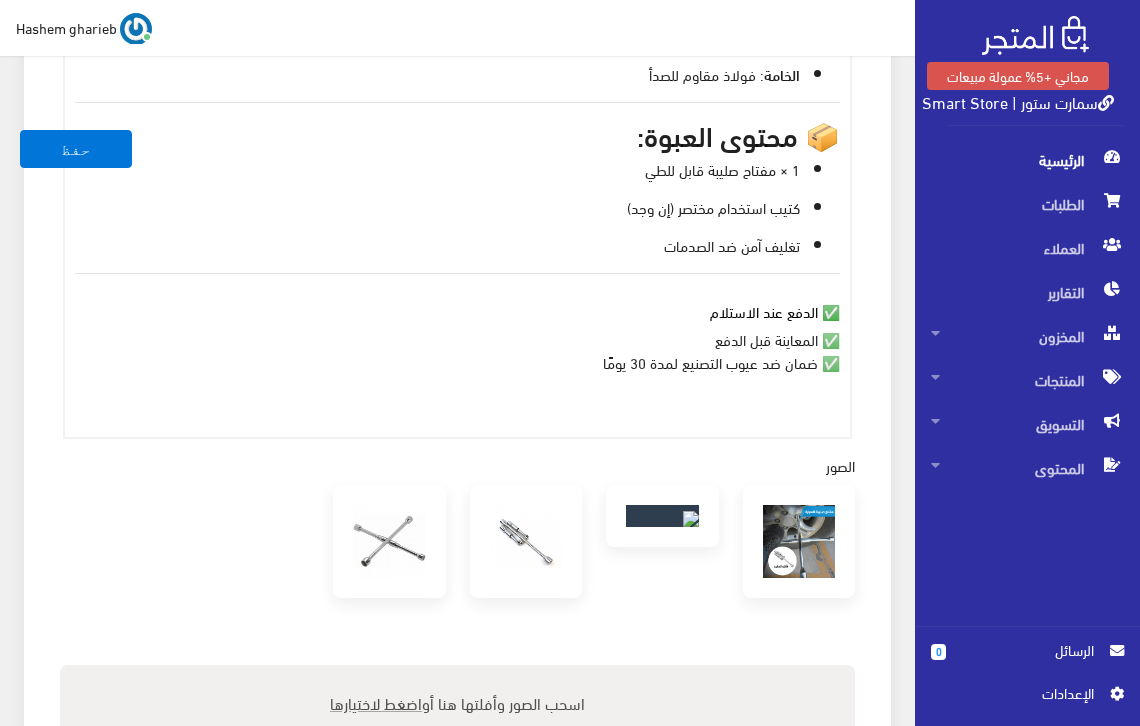 click at bounding box center (457, 400) 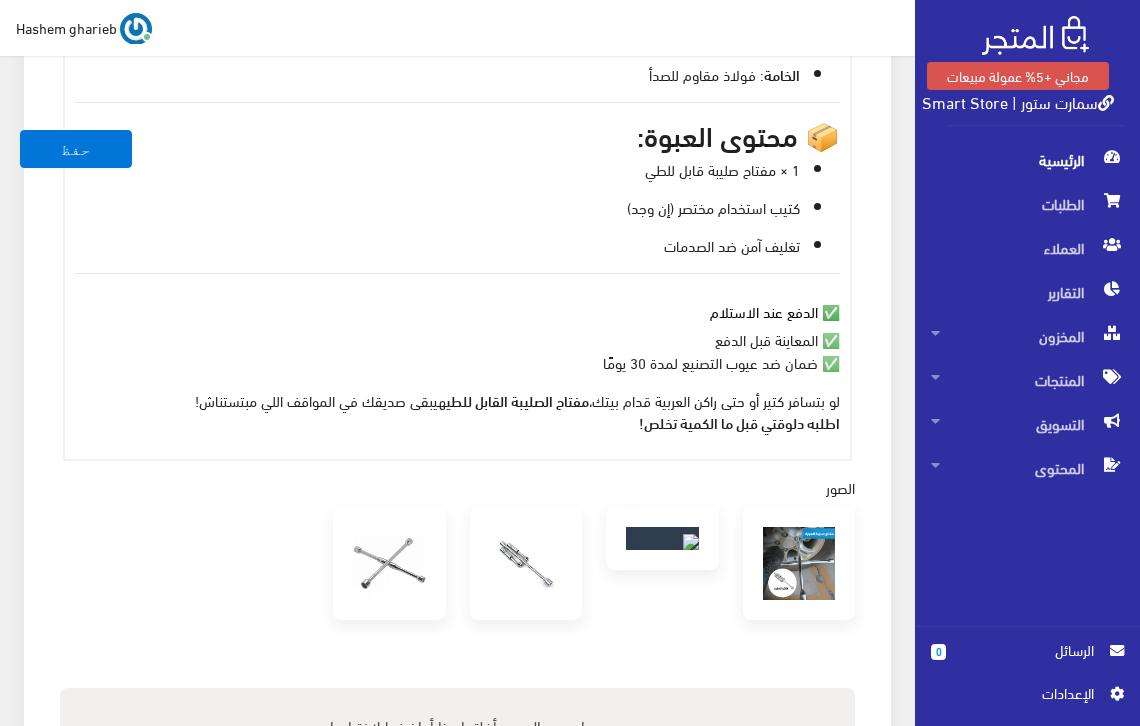click on "مفتاح الصليبة القابل للطي" at bounding box center [517, 400] 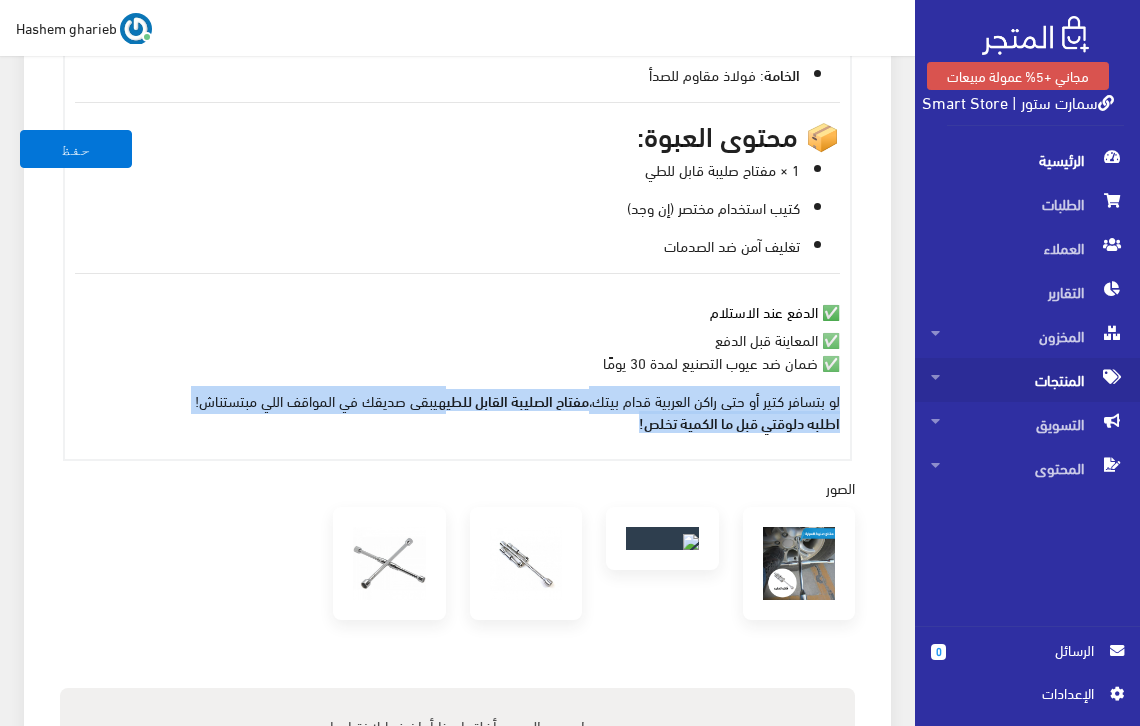 drag, startPoint x: 624, startPoint y: 419, endPoint x: 922, endPoint y: 393, distance: 299.13208 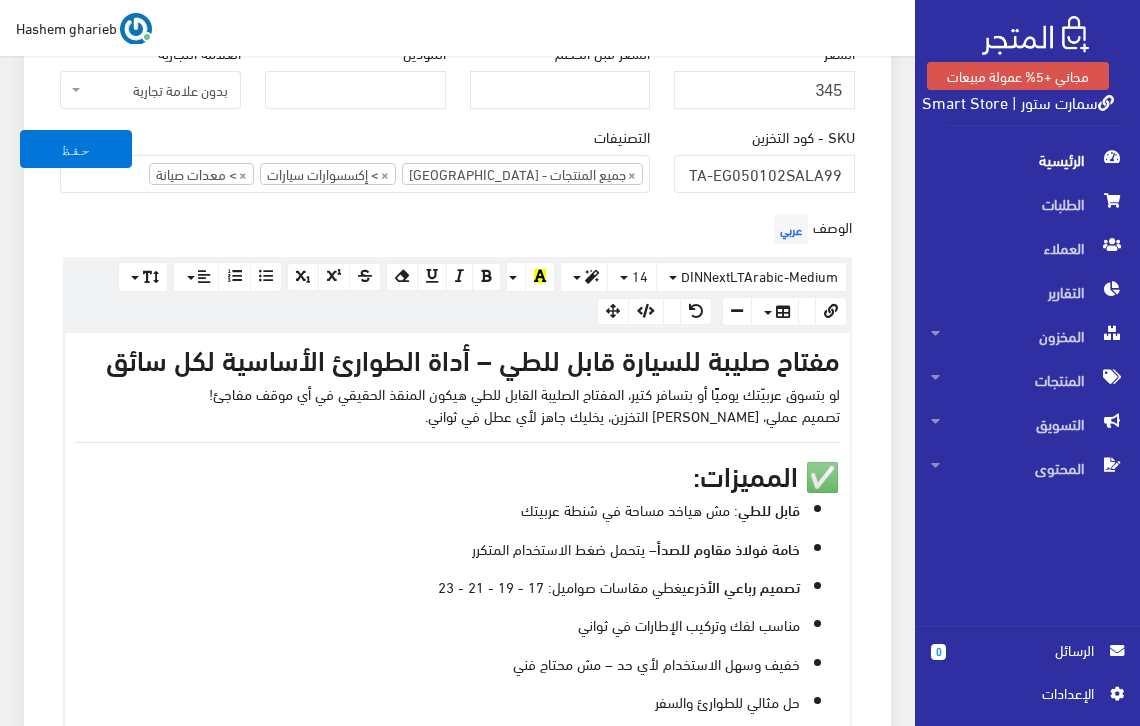 scroll, scrollTop: 467, scrollLeft: 0, axis: vertical 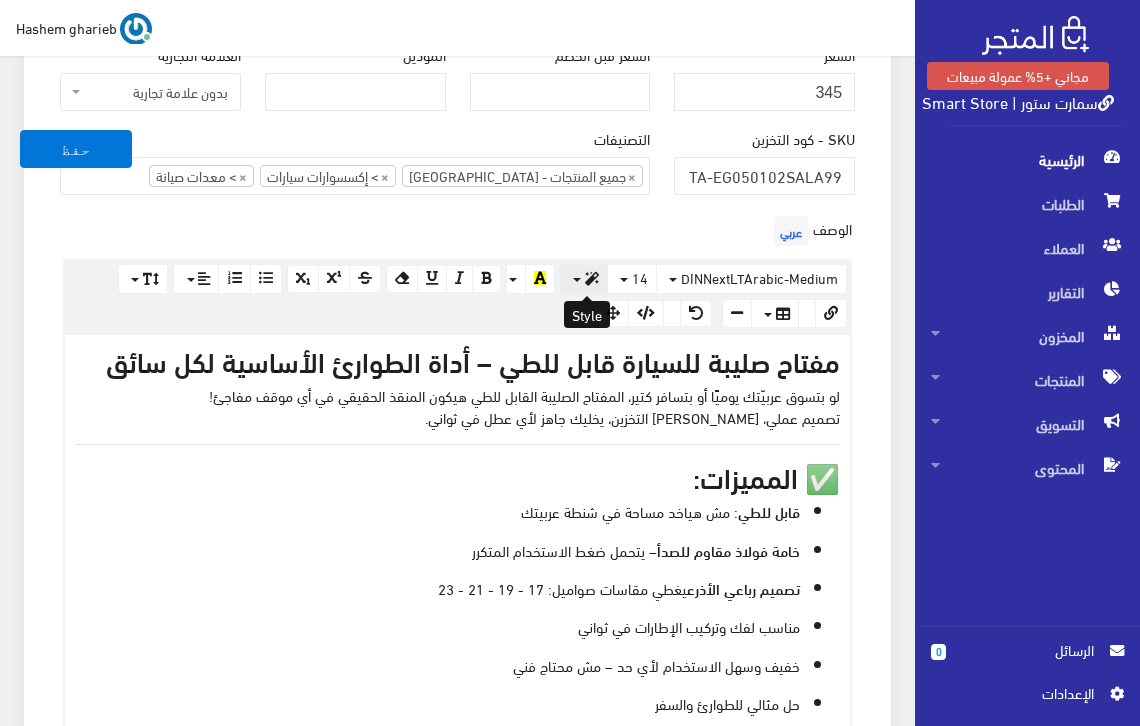 click at bounding box center [592, 279] 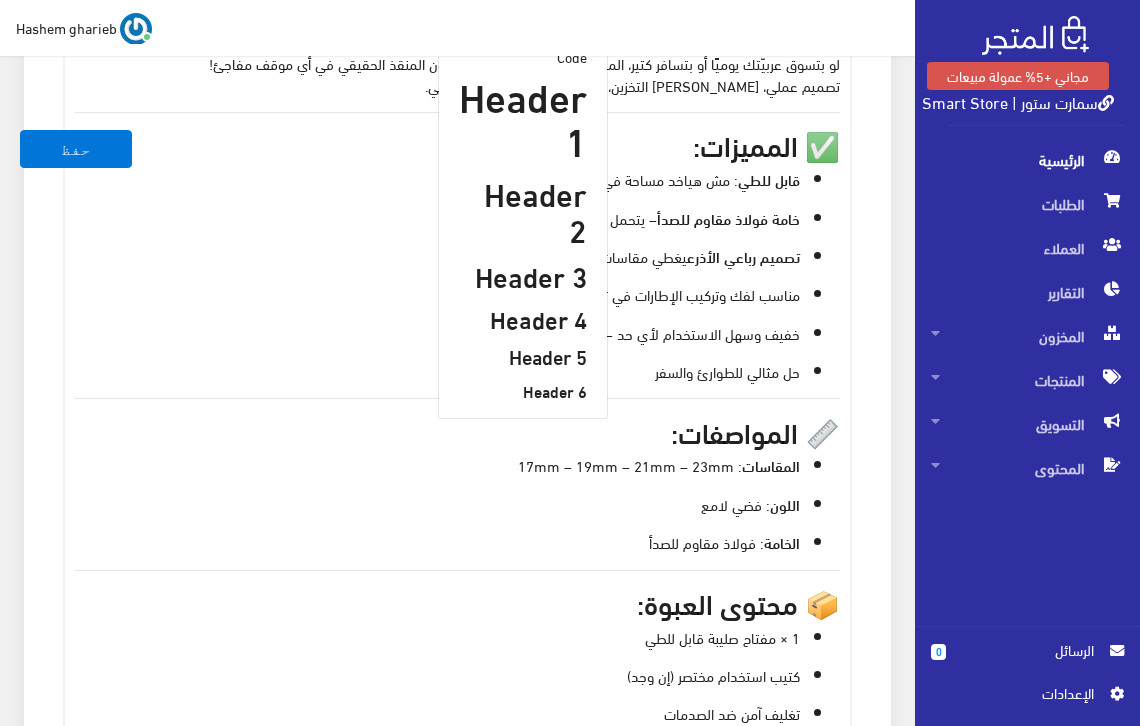 scroll, scrollTop: 800, scrollLeft: 0, axis: vertical 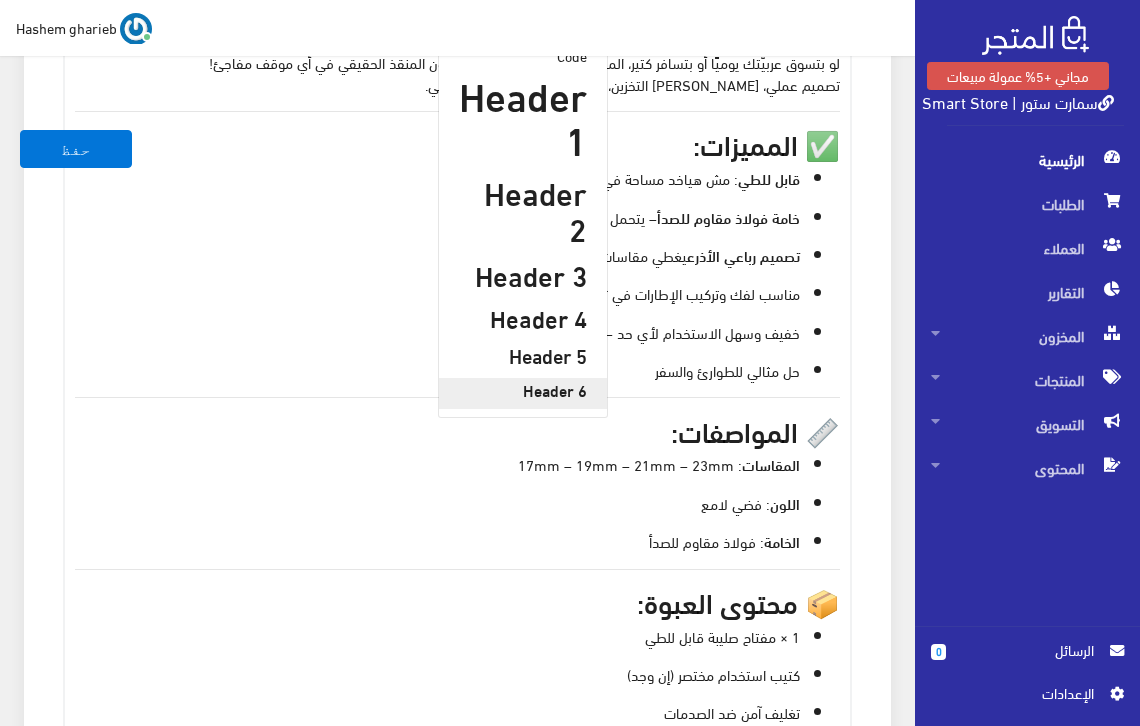 click on "Header 6" at bounding box center [523, 390] 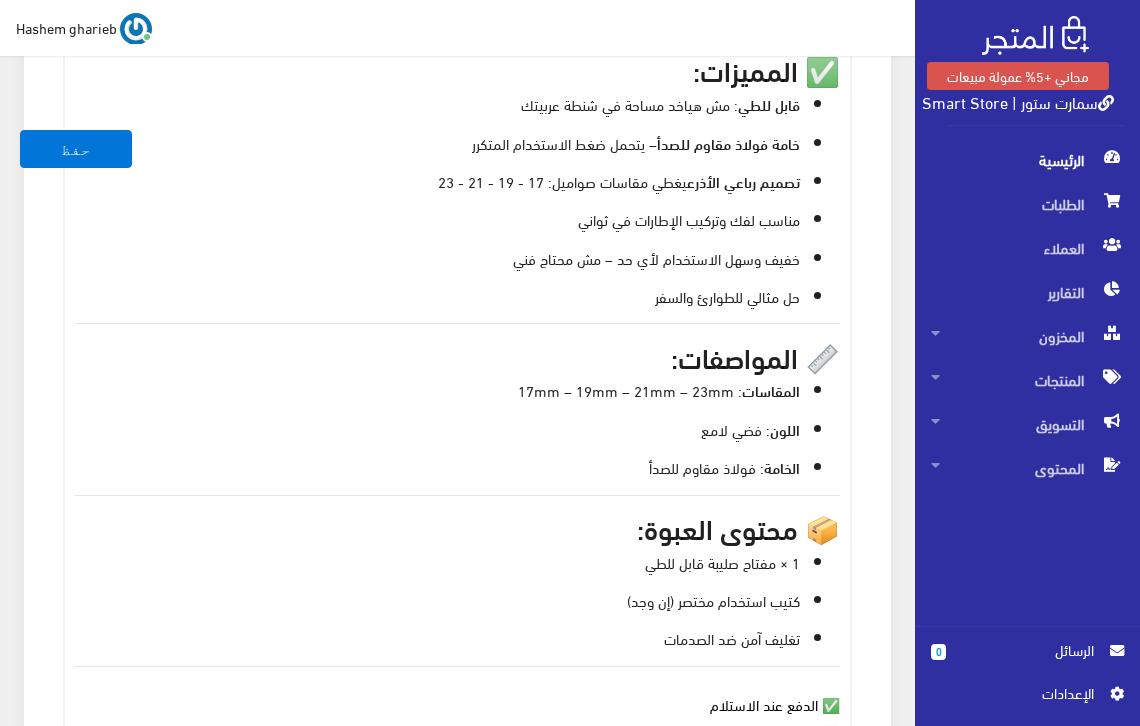 scroll, scrollTop: 1400, scrollLeft: 0, axis: vertical 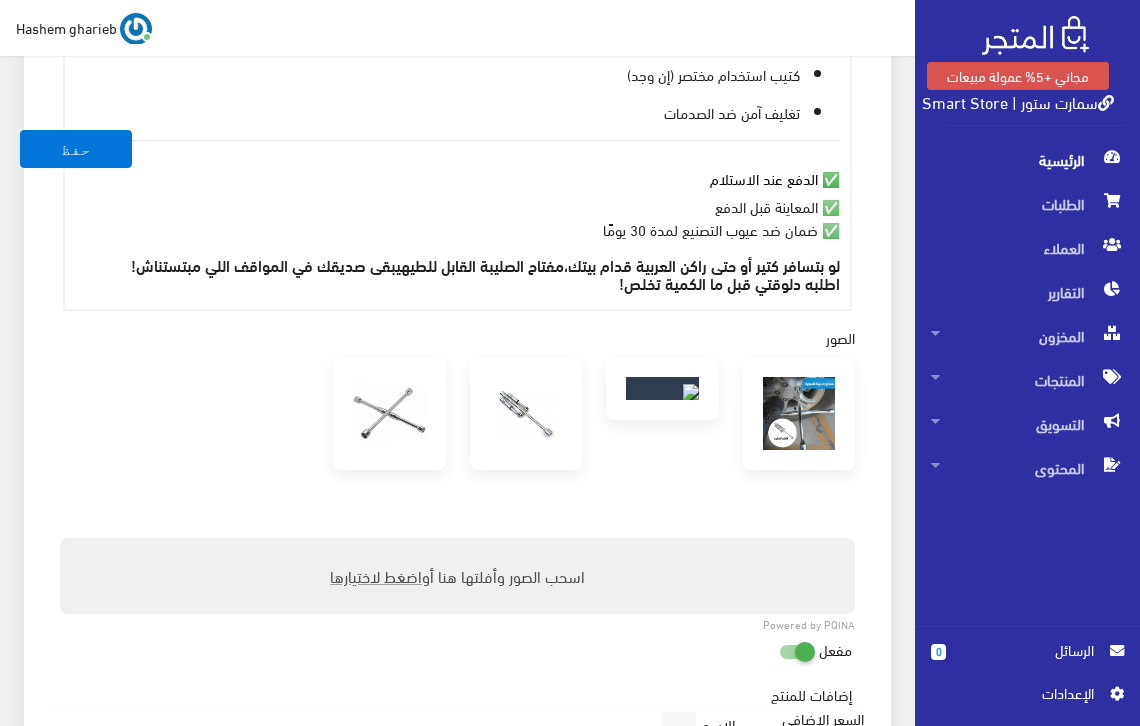 click on "✅ المعاينة قبل الدفع
✅ ضمان ضد عيوب التصنيع لمدة 30 يومًا" at bounding box center [457, 217] 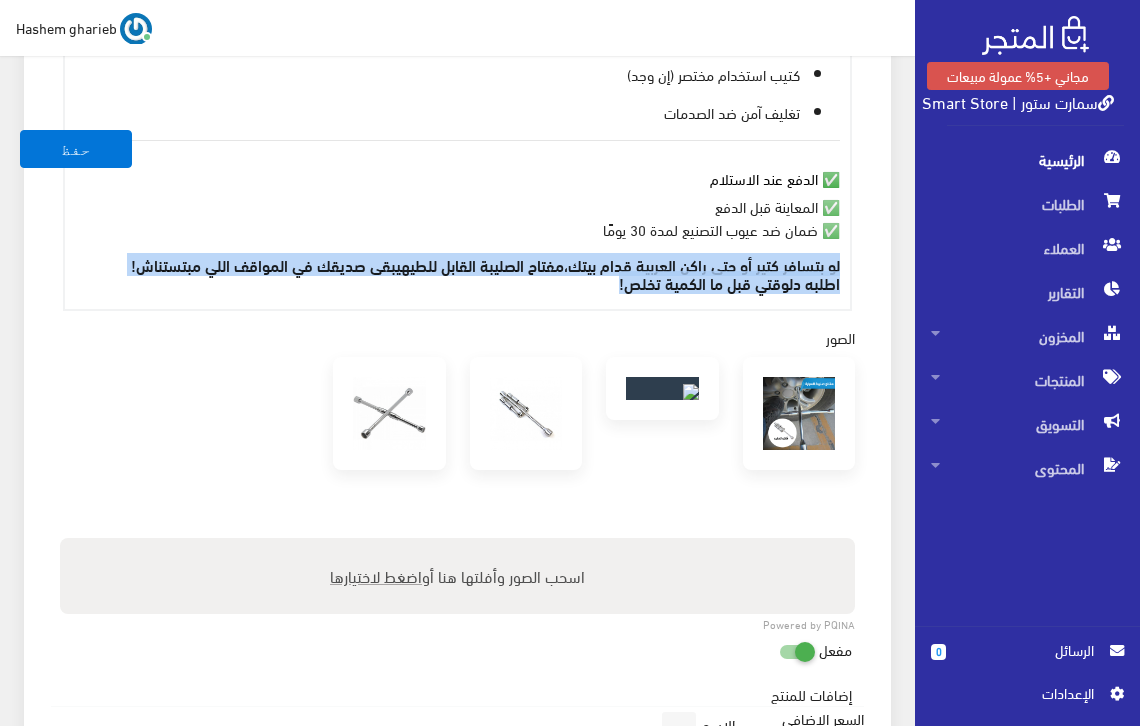 drag, startPoint x: 592, startPoint y: 276, endPoint x: 875, endPoint y: 266, distance: 283.17664 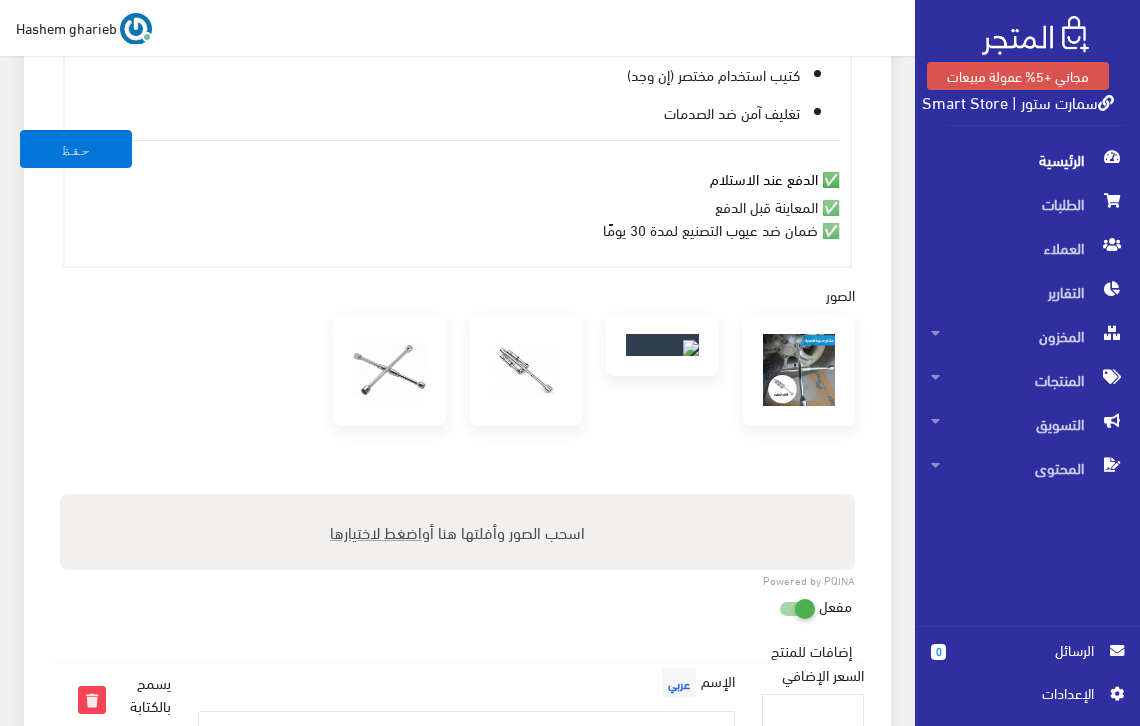 click on "✅ الدفع عند الاستلام" at bounding box center [775, 178] 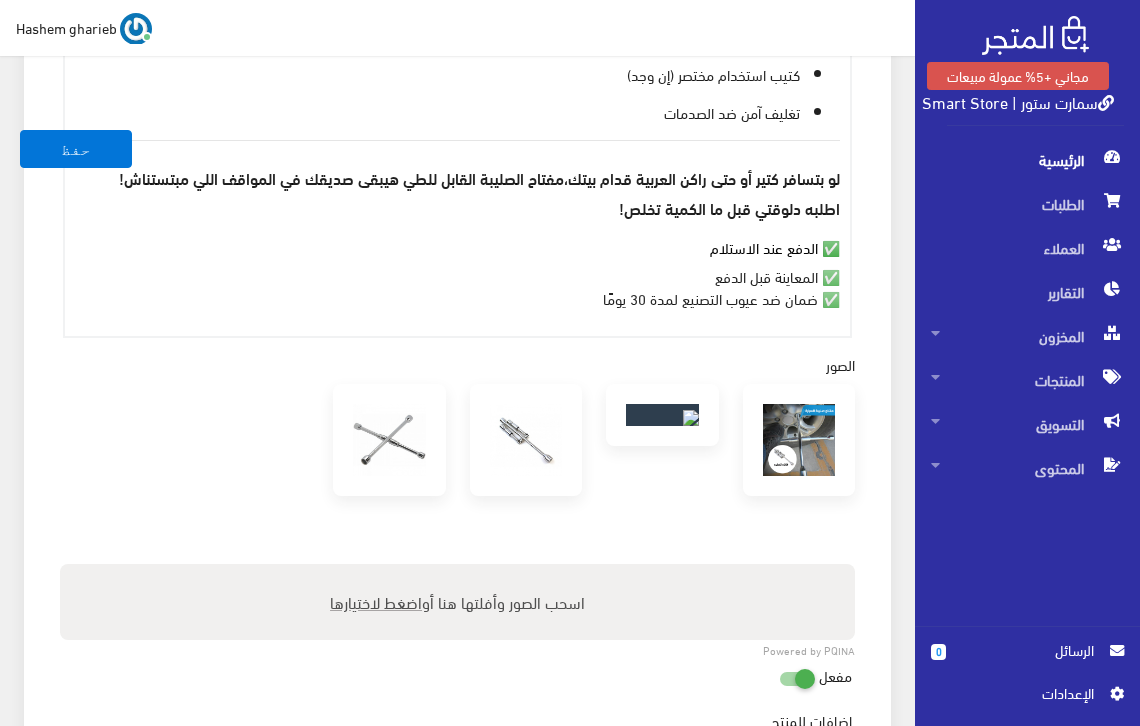 scroll, scrollTop: 1333, scrollLeft: 0, axis: vertical 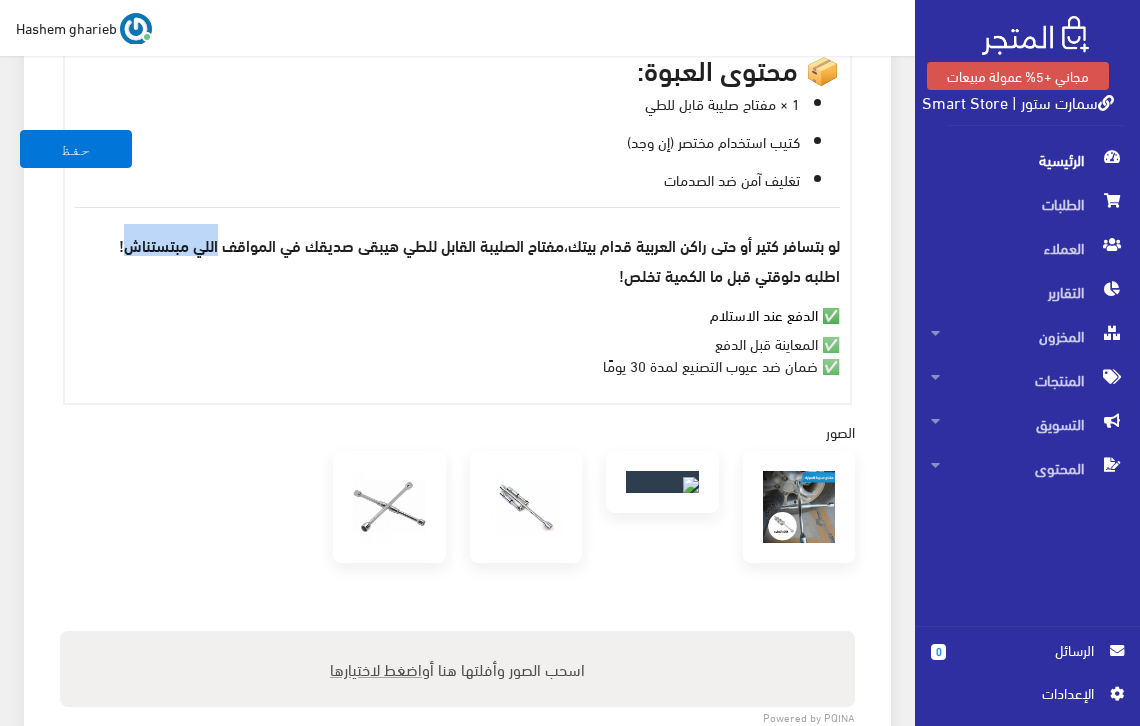 drag, startPoint x: 119, startPoint y: 244, endPoint x: 212, endPoint y: 246, distance: 93.0215 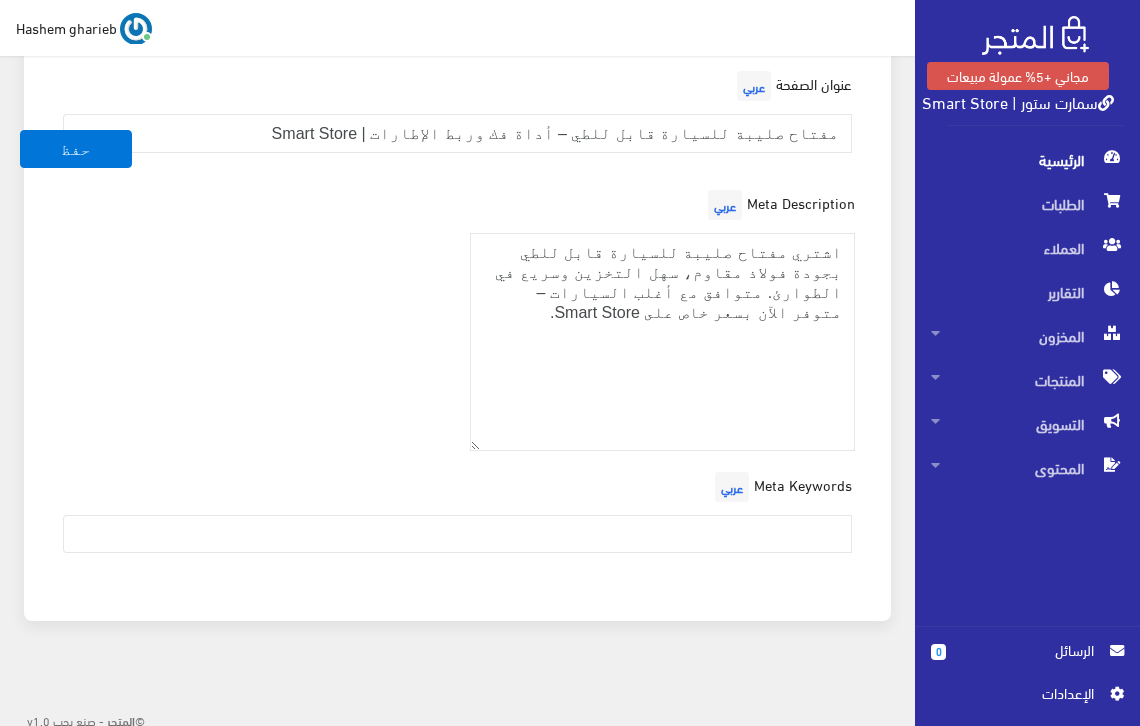 scroll, scrollTop: 3128, scrollLeft: 0, axis: vertical 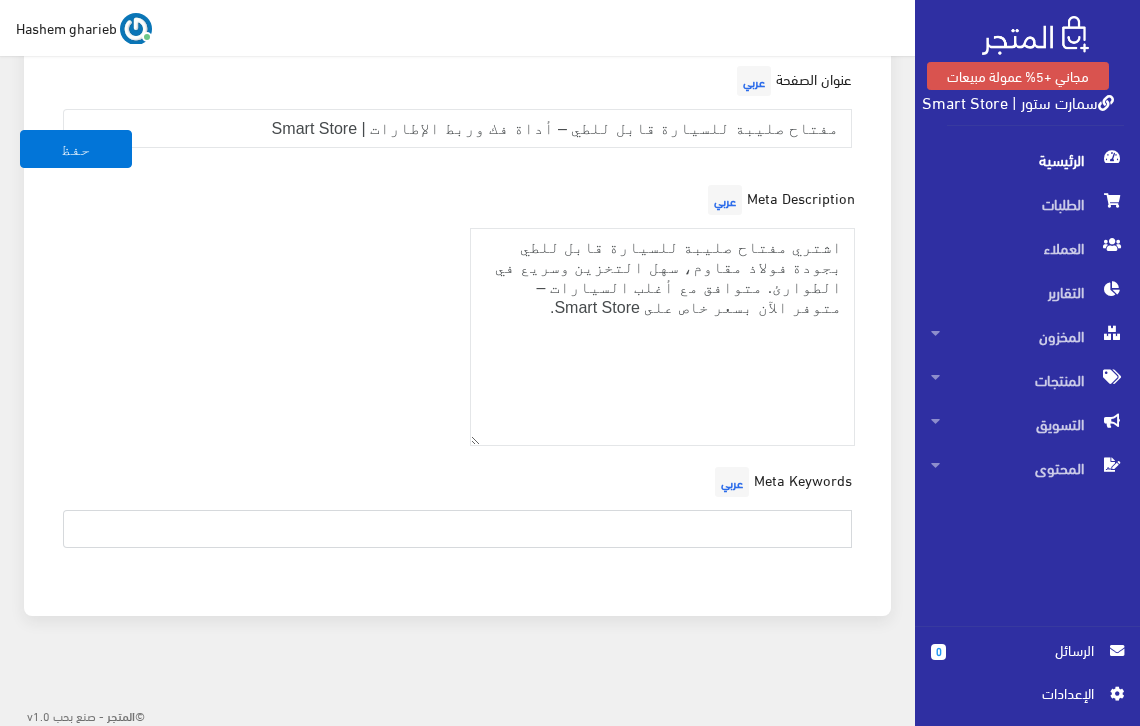 click at bounding box center [457, 529] 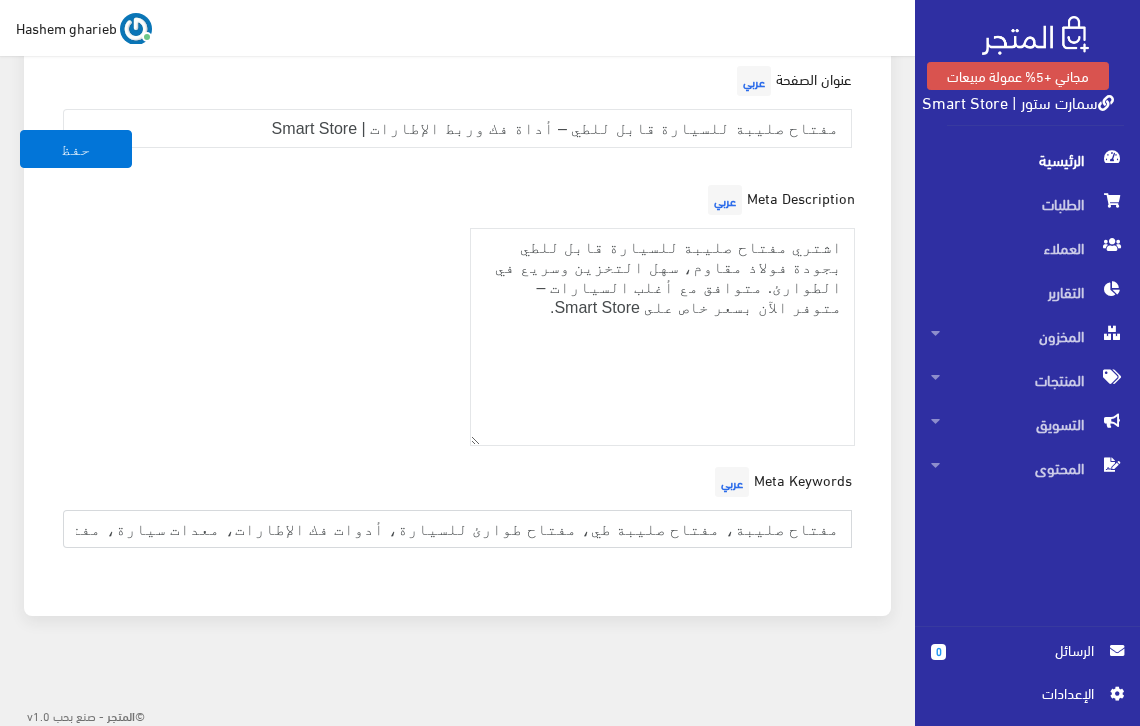 scroll, scrollTop: 0, scrollLeft: -210, axis: horizontal 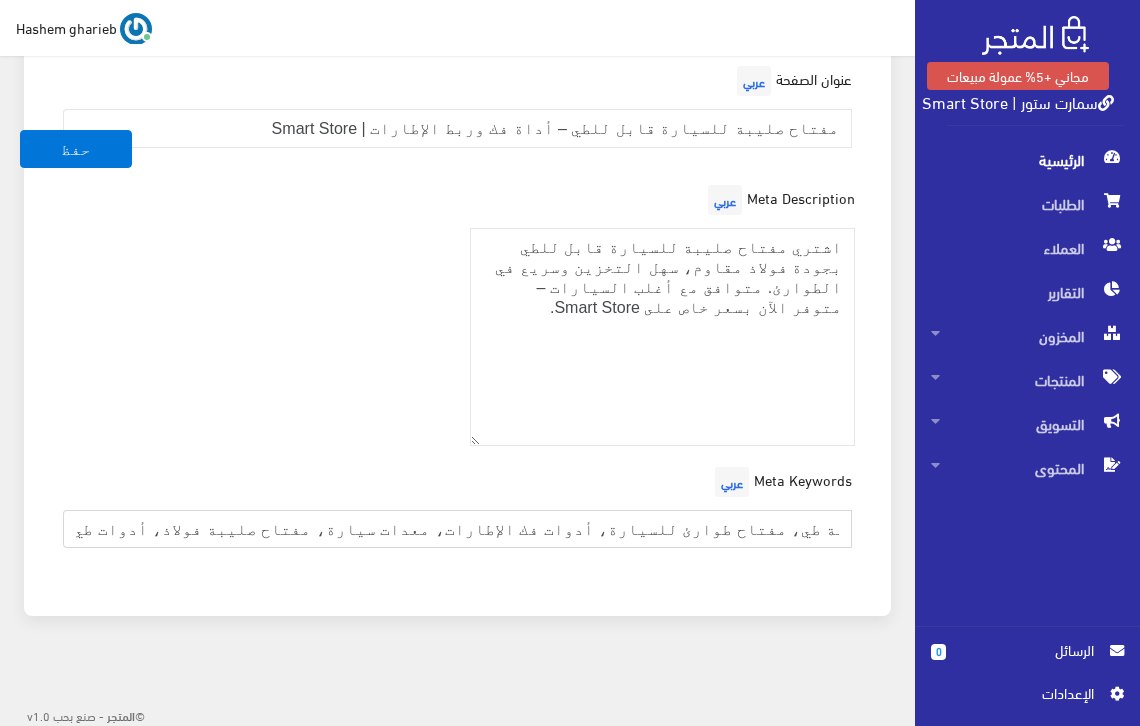 type on "مفتاح صليبة، مفتاح صليبة طي، مفتاح طوارئ للسيارة، أدوات فك الإطارات، معدات سيارة، مفتاح صليبة فولاذ، أدوات طي قابلة للتخزين، صيانة السيارات" 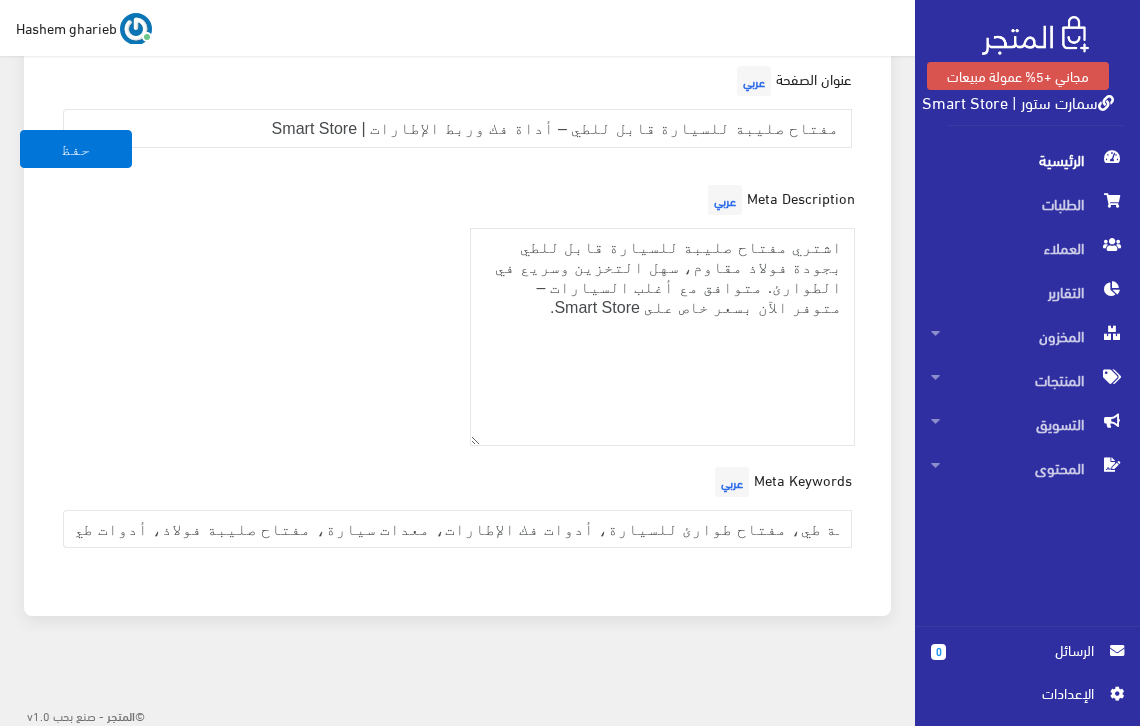 click on "Meta Description  عربي
اشتري مفتاح صليبة للسيارة قابل للطي بجودة فولاذ مقاوم، سهل التخزين وسريع في الطوارئ. متوافق مع أغلب السيارات – متوفر الآن بسعر خاص على Smart Store." at bounding box center [457, 321] 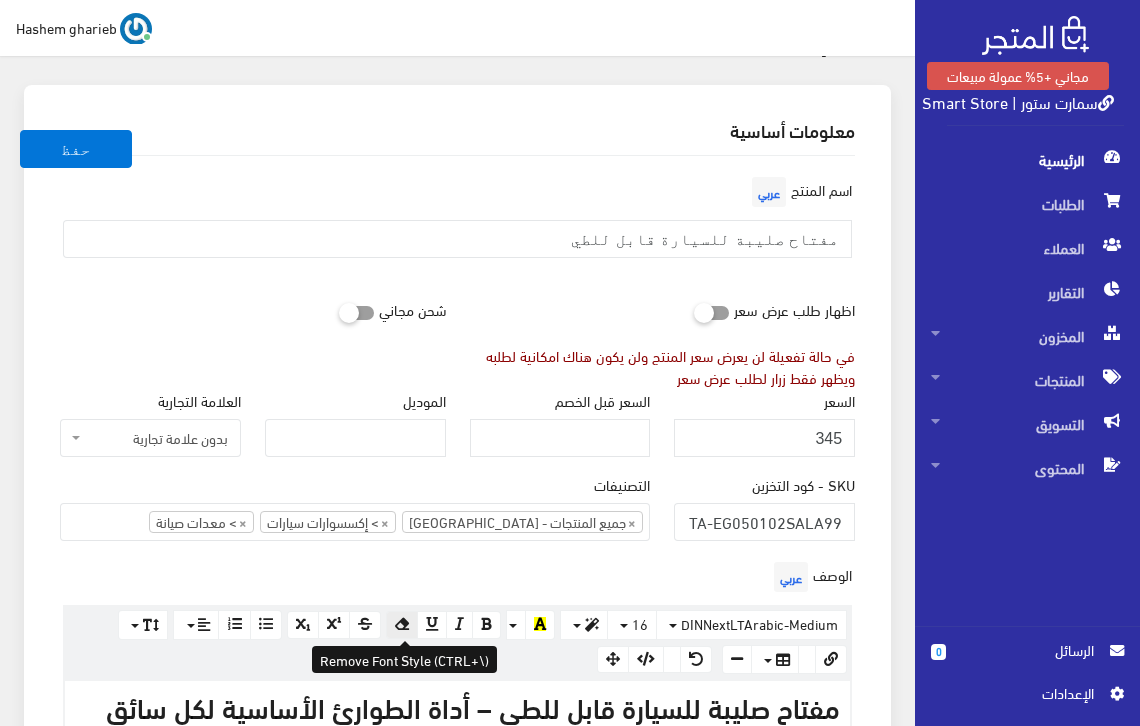 scroll, scrollTop: 67, scrollLeft: 0, axis: vertical 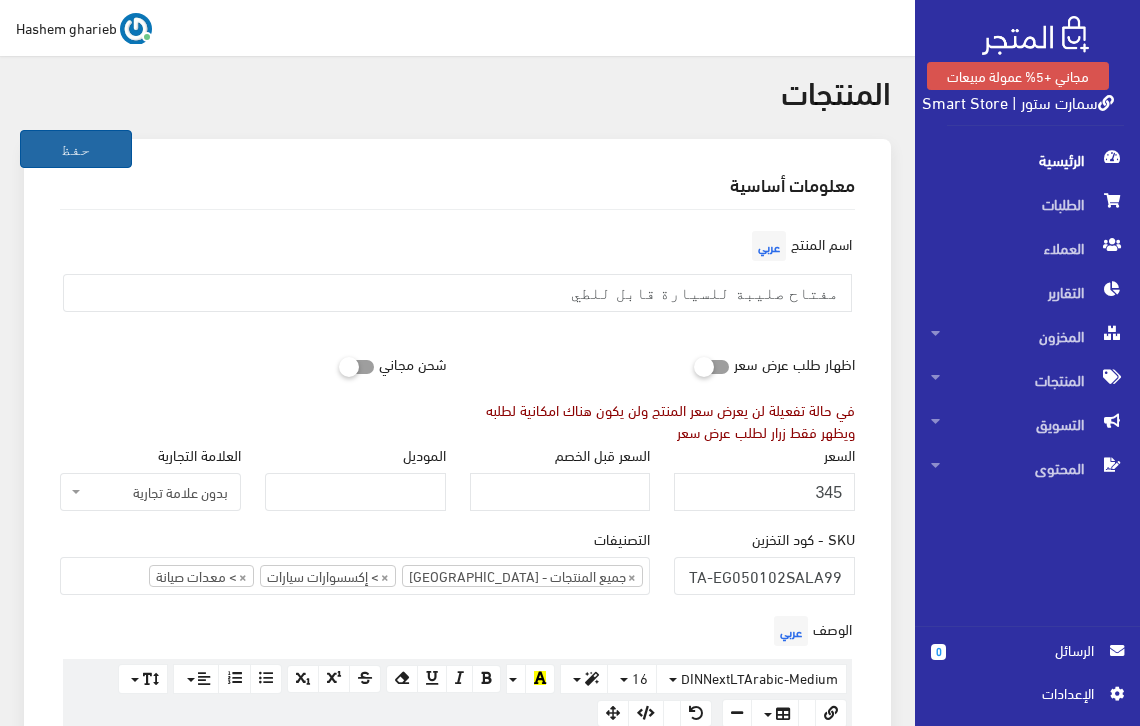 click on "حفظ" at bounding box center (76, 149) 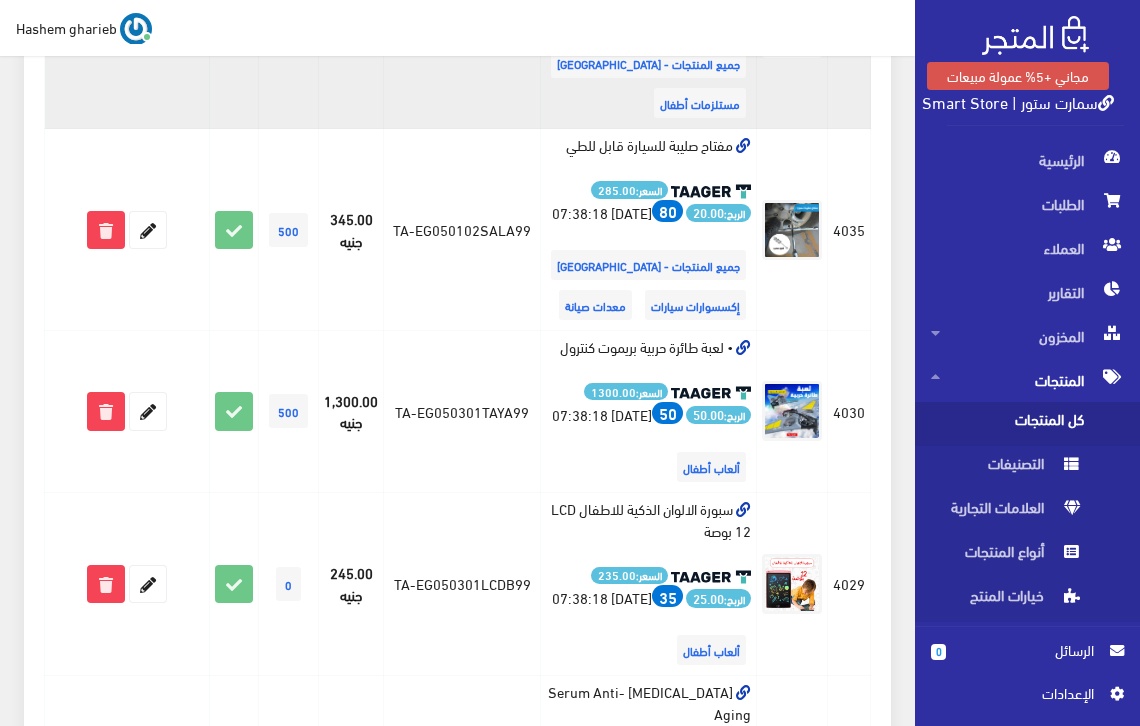 scroll, scrollTop: 1533, scrollLeft: 0, axis: vertical 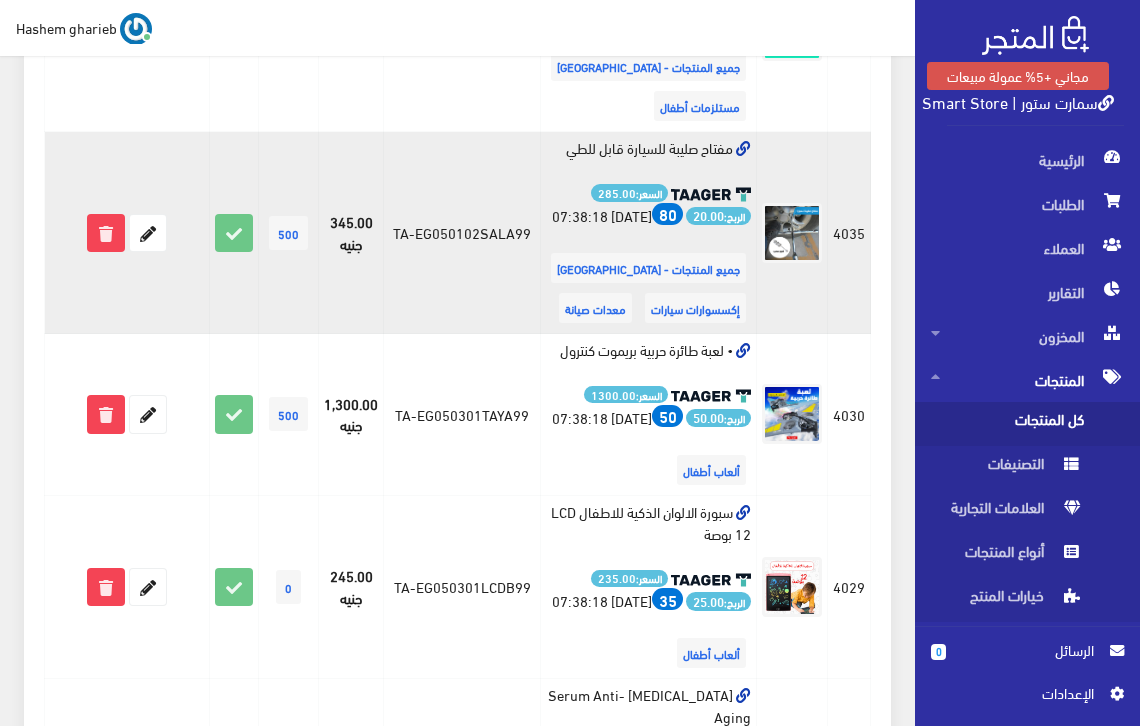 click at bounding box center [743, 149] 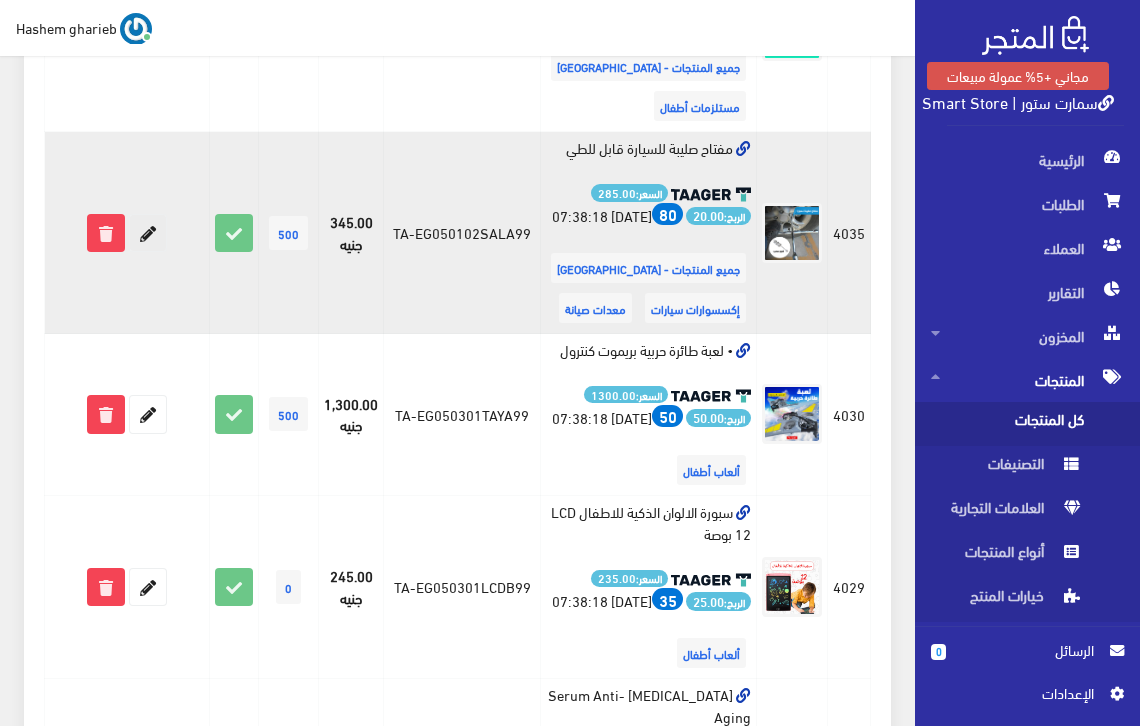 click at bounding box center (148, 233) 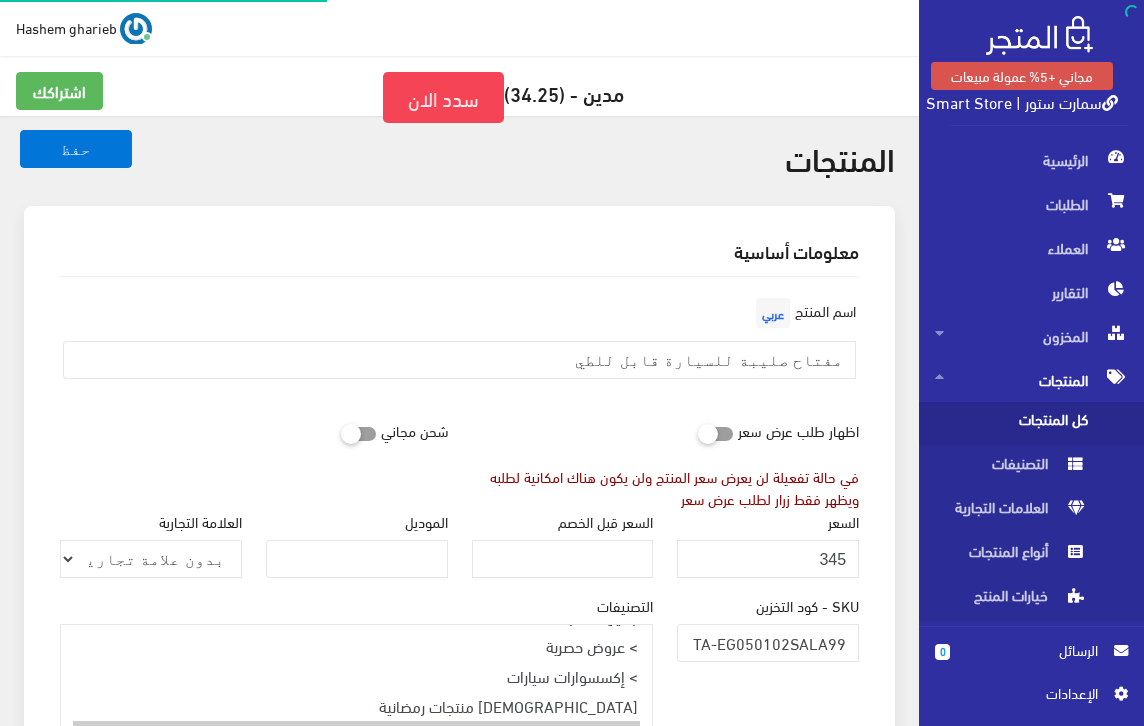 select on "31" 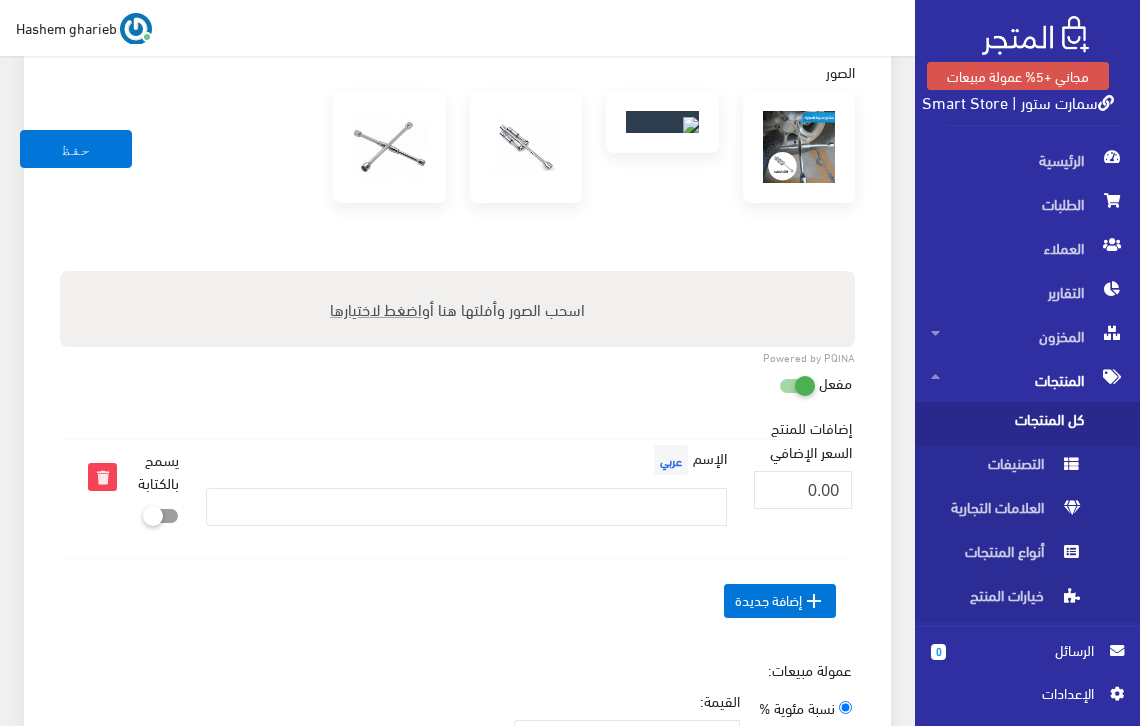scroll, scrollTop: 1733, scrollLeft: 0, axis: vertical 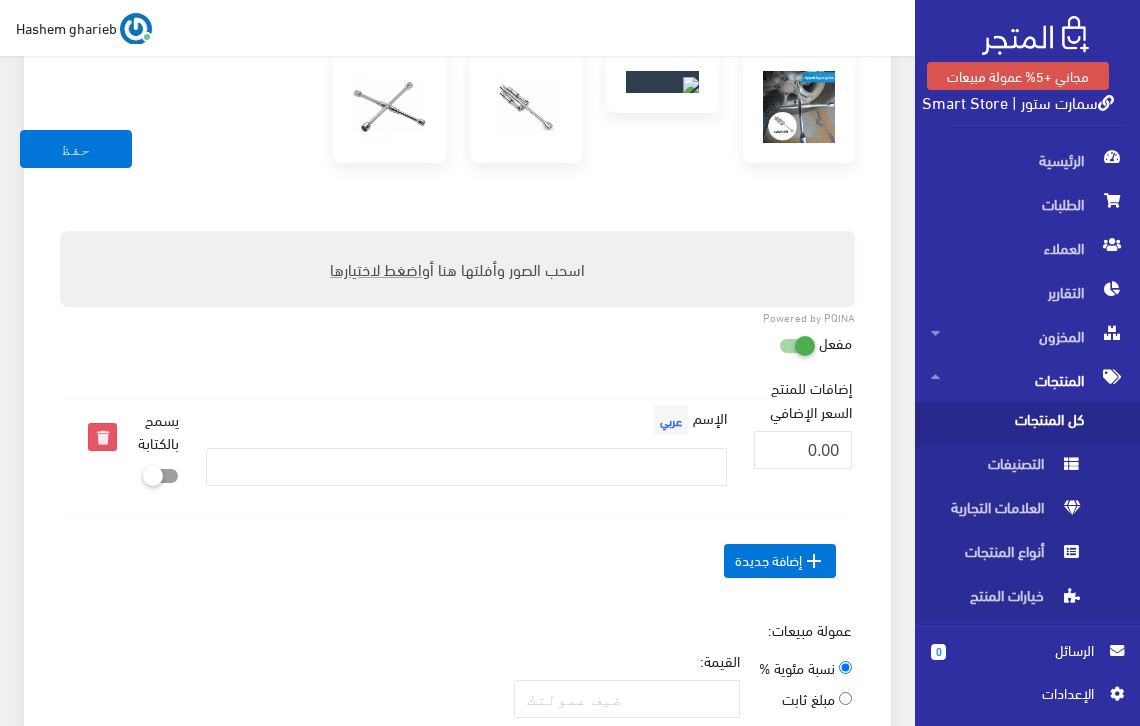 click at bounding box center (102, 437) 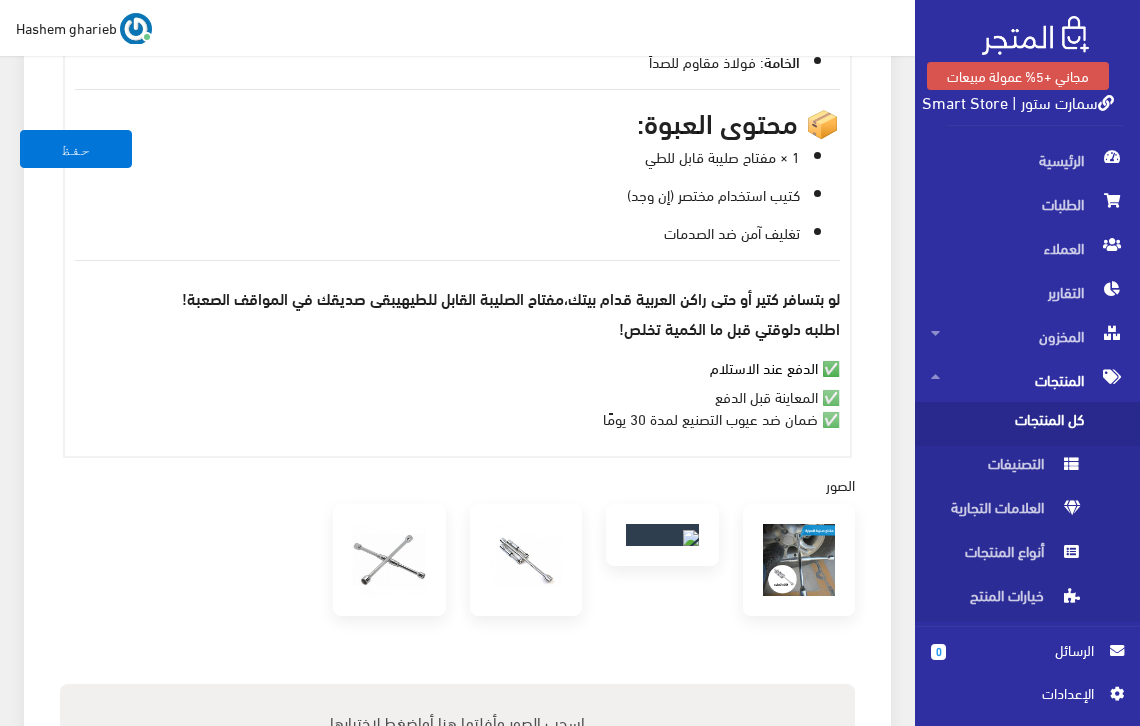 scroll, scrollTop: 1133, scrollLeft: 0, axis: vertical 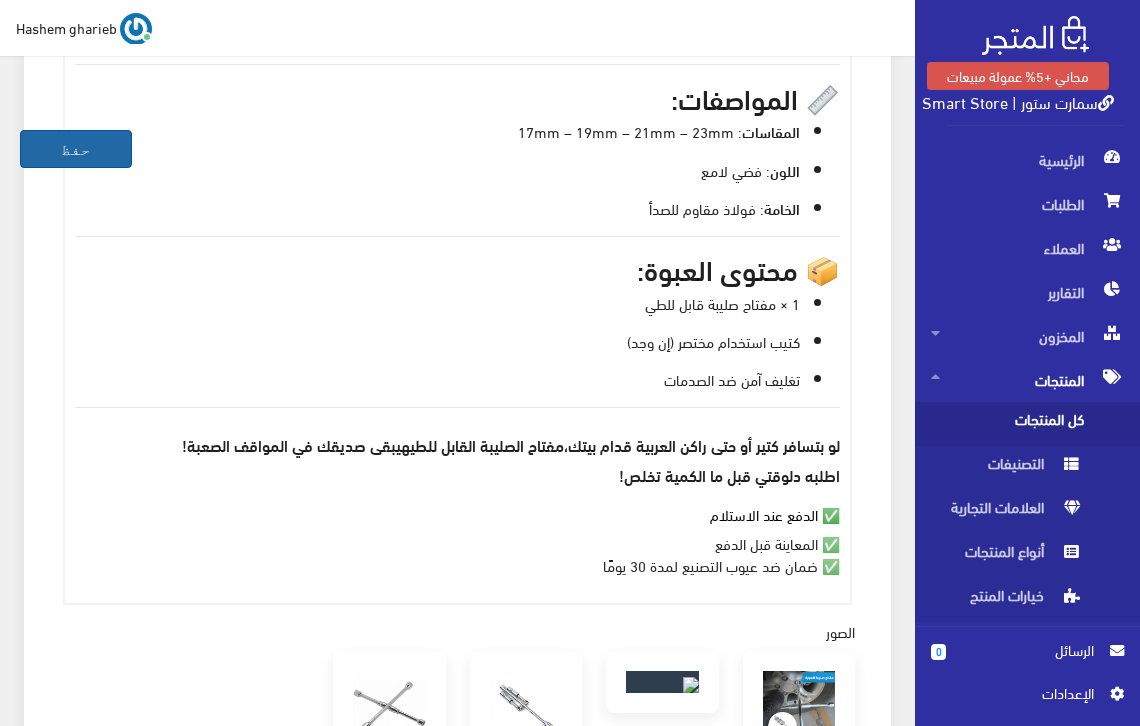 click on "حفظ" at bounding box center [76, 149] 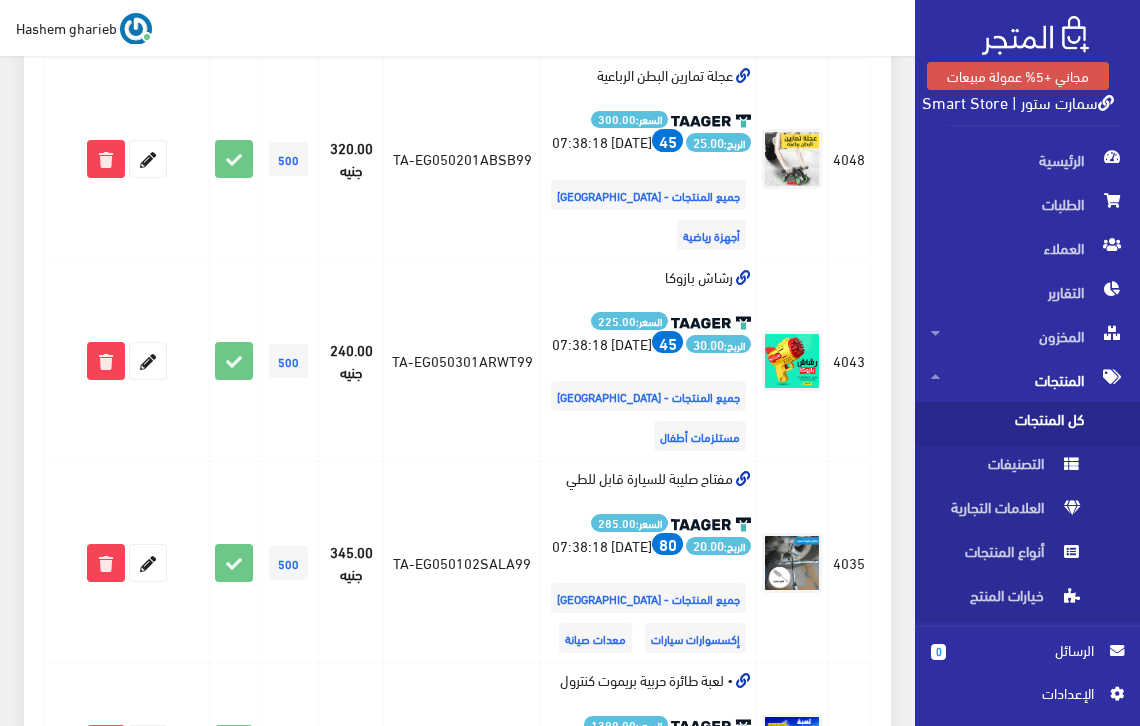 scroll, scrollTop: 1667, scrollLeft: 0, axis: vertical 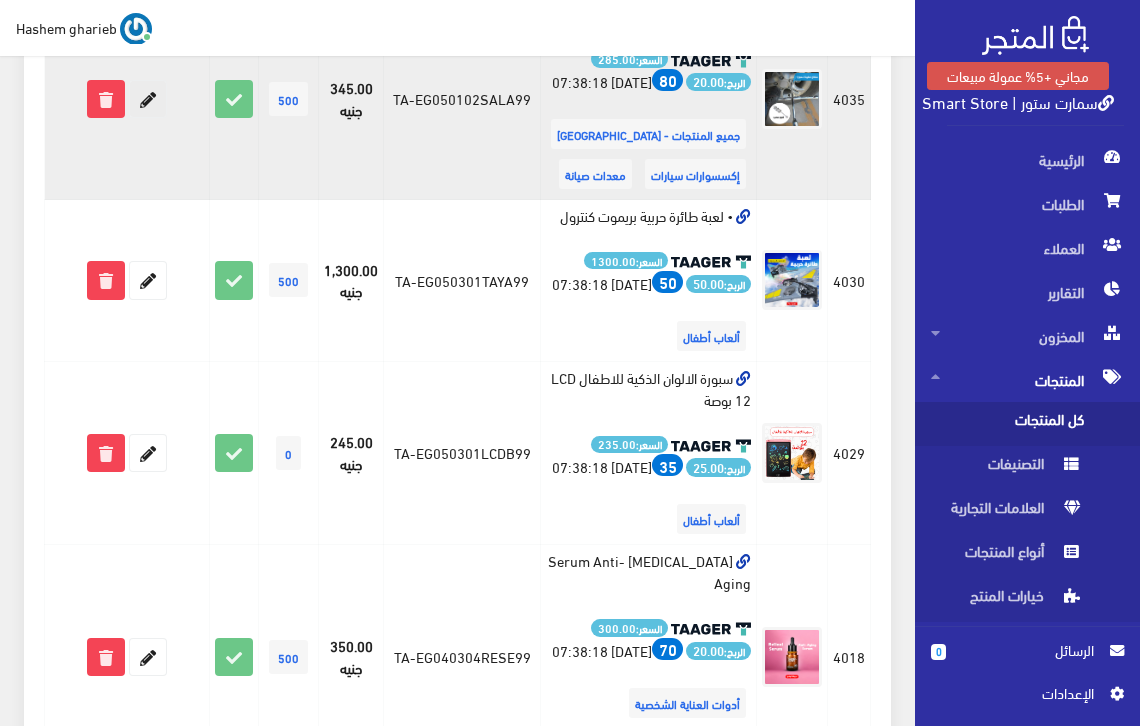 click at bounding box center [148, 99] 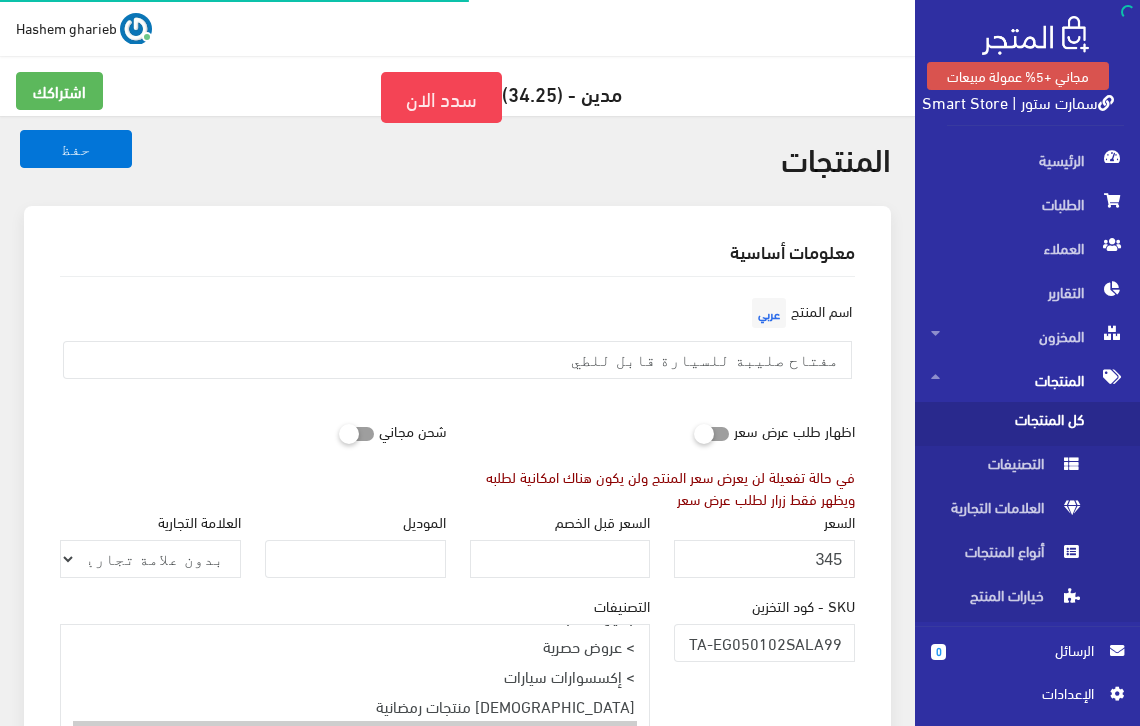 select on "31" 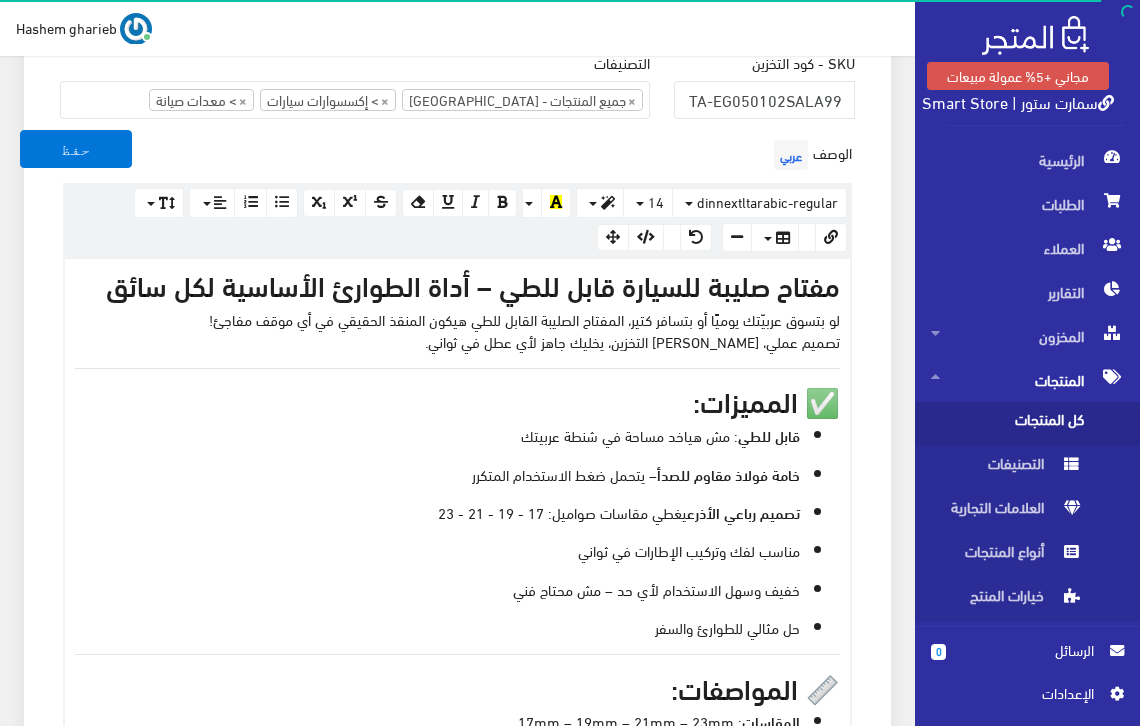 scroll, scrollTop: 400, scrollLeft: 0, axis: vertical 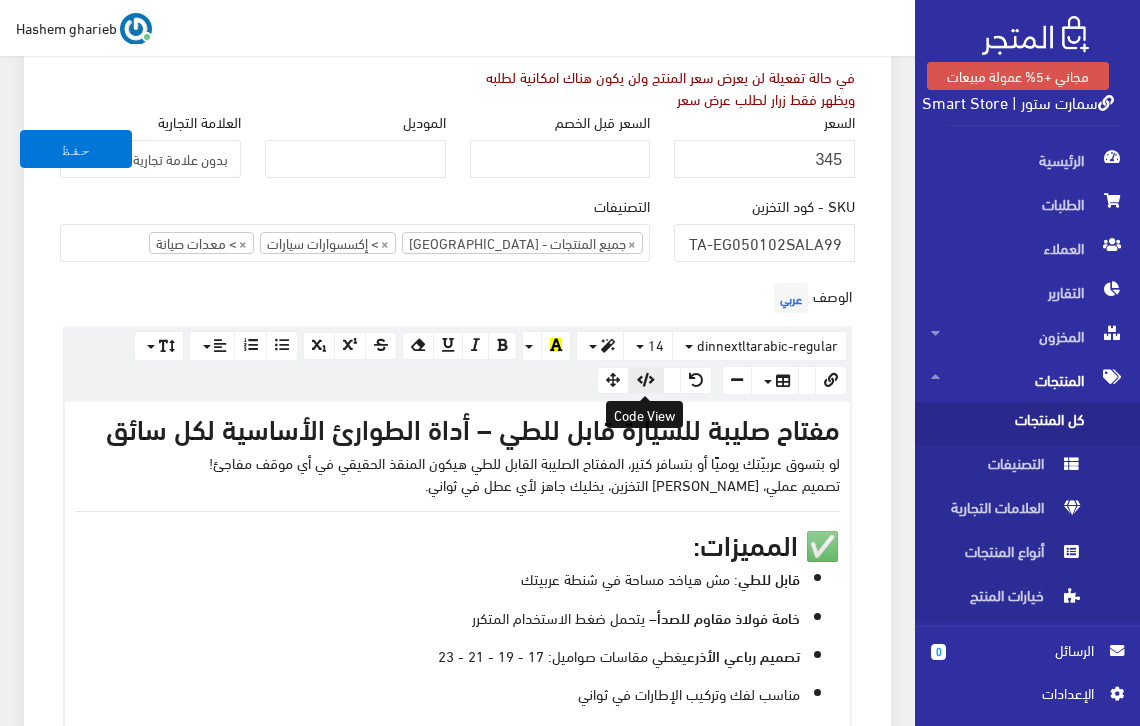 click at bounding box center [646, 380] 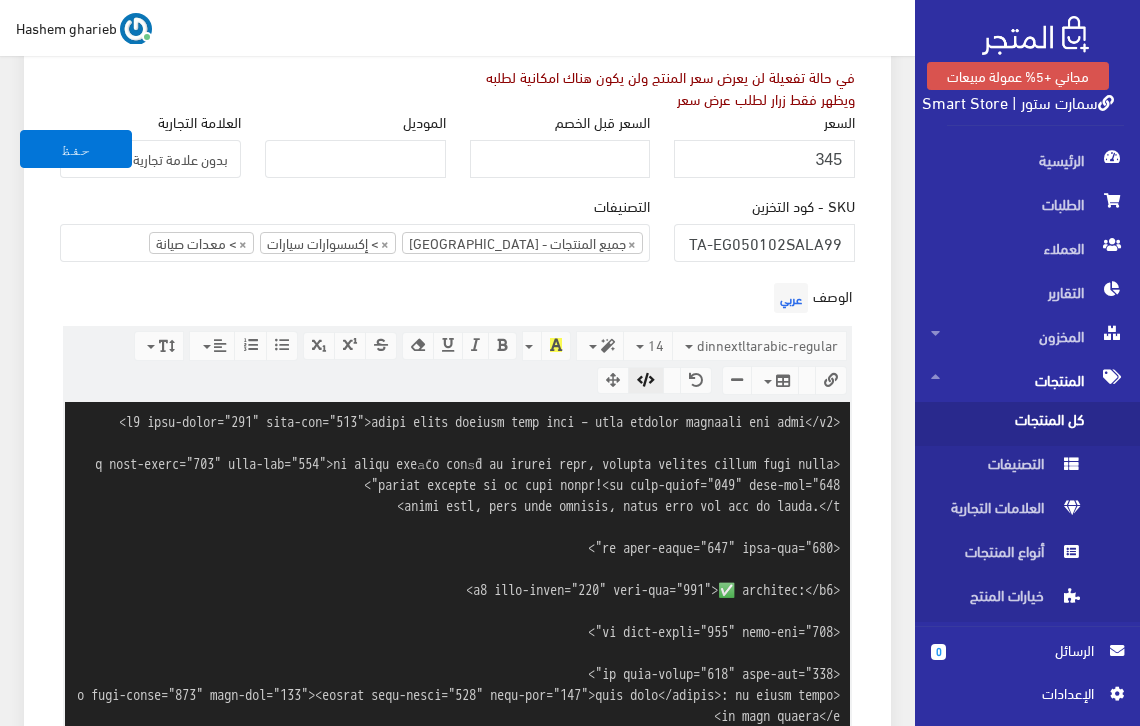 scroll, scrollTop: 1351, scrollLeft: 0, axis: vertical 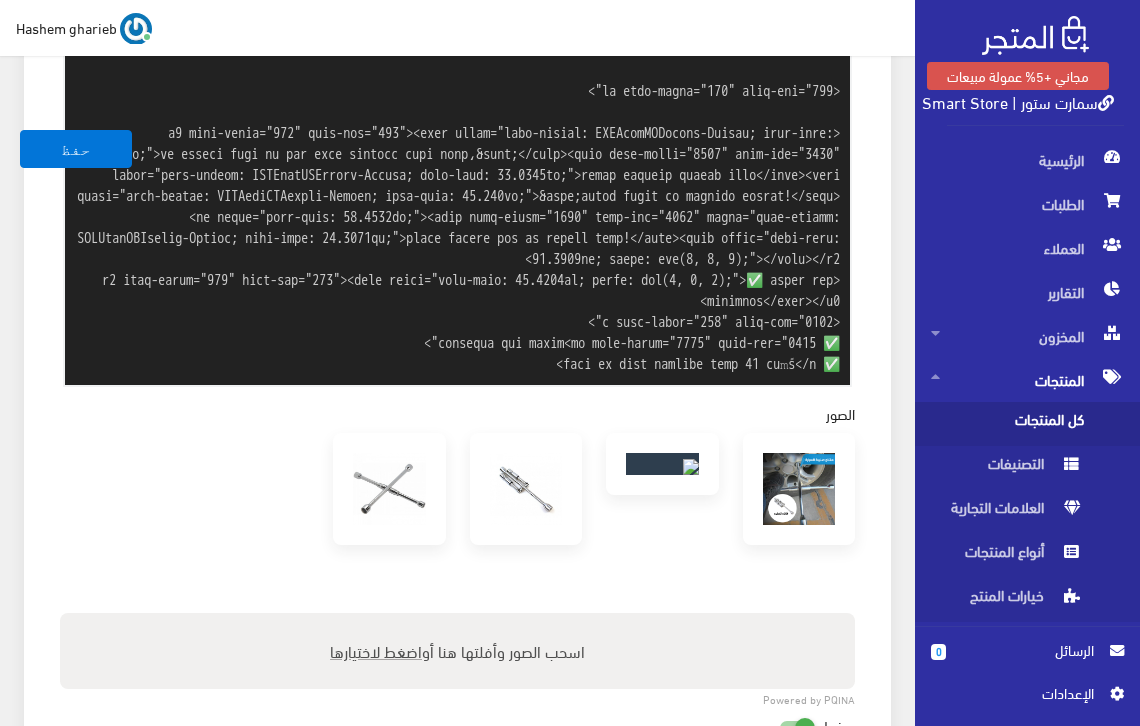 paste on "<!-- 🔧 SEO + OG + SCHEMA | مفتاح صليبة للسيارة قابل للطي -->
<!-- ✅ Meta Title -->
<title>مفتاح صليبة للسيارة قابل للطي – أداة فك وربط الإطارات | Smart Store</title>
<!-- ✅ Meta Description -->
<meta name="description" content="اشتري مفتاح صليبة للسيارة قابل للطي بجودة فولاذ مقاوم، سهل التخزين وسريع في الطوارئ. متوافق مع أغلب السيارات – متوفر الآن بسعر خاص على Smart Store.">
<!-- ✅ Meta Keywords -->
<meta name="keywords" content="مفتاح صليبة, مفتاح صليبة للسيارة, أدوات فك الإطارات, معدات طوارئ للسيارة, أدوات ميكانيكا سيارات, مفتاح صليبة مطوي, صيانة السيارة, مفتاح صليبة طوارئ">
<!-- ✅ Slug -->
<!-- https://smartstore.almatjar.store/ar/p/مفتاح-صليبة-للسيارة-قابل-للطي-4035 -->
<!-- ✅ OG Tags -->
<meta property="og:title" content="مفتاح صليبة للسيارة قابل للطي – أداة فك وربط الإطارات | Smart Store" />
<meta property="og:description" content="مفتاح صليبة متين من الفولاذ المقاوم، تصميم قابل للطي، عملي لحالات الطوارئ وسهل التخزين في شنطة العربية – اطلبه الآن من Smart Store!" />
<meta property="og:image" cont..." 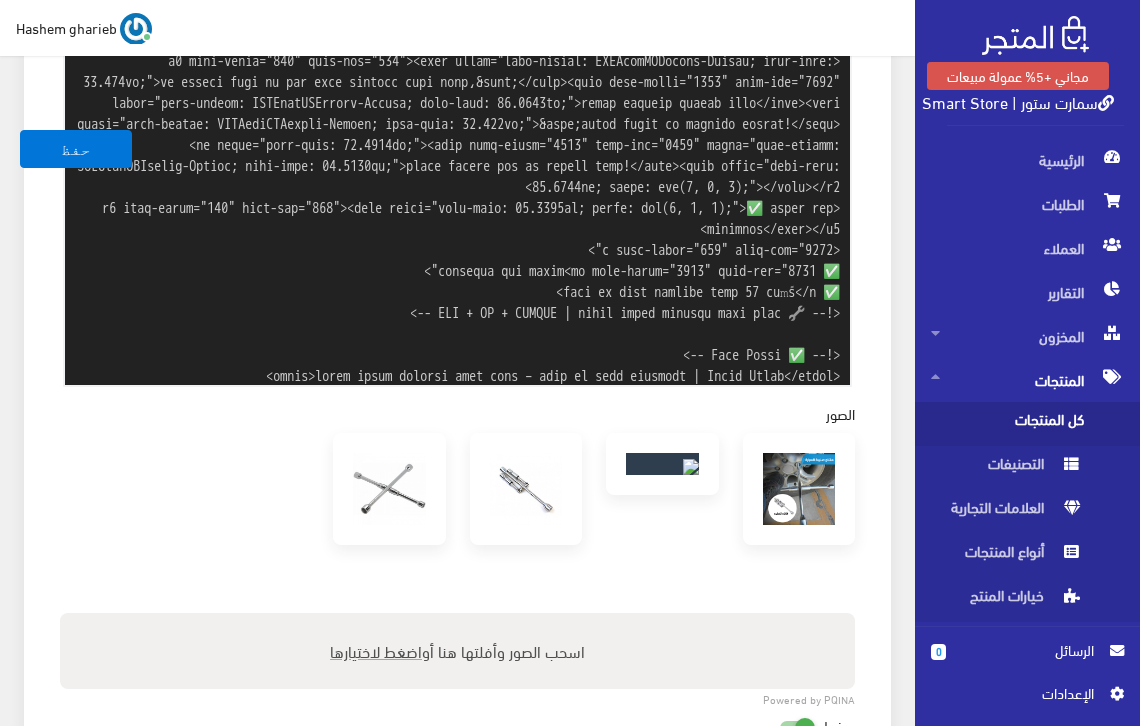 scroll, scrollTop: 2644, scrollLeft: 0, axis: vertical 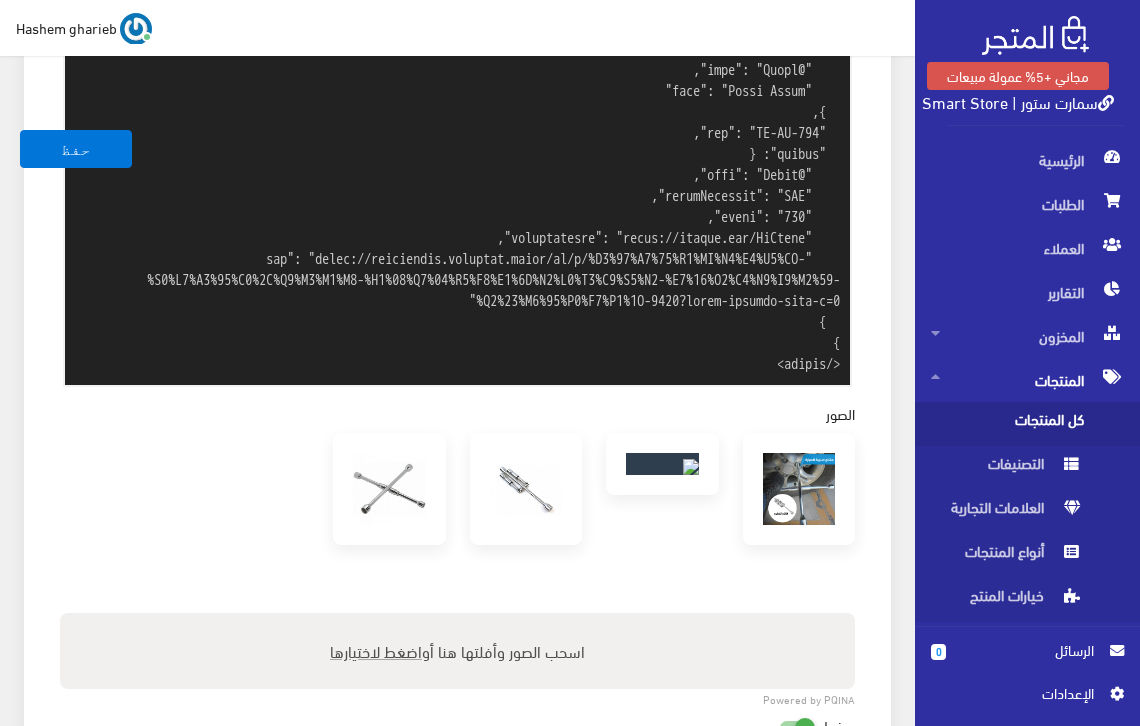 type on "<h3 data-start="160" data-end="226">مفتاح صليبة للسيارة قابل للطي – أداة الطوارئ الأساسية لكل سائق</h3>
<p data-start="228" data-end="396">لو بتسوق عربيّتك يوميًا أو بتسافر كتير، المفتاح الصليبة القابل للطي هيكون المنقذ الحقيقي في أي موقف مفاجئ!<br data-start="334" data-end="337">
تصميم عملي، متين وسهل التخزين، يخليك جاهز لأي عطل في ثواني.</p>
<hr data-start="398" data-end="401">
<h3 data-start="403" data-end="418">✅ المميزات:</h3>
<ul data-start="420" data-end="705">
<li data-start="420" data-end="468">
<p data-start="422" data-end="468"><strong data-start="422" data-end="435">قابل للطي</strong>: مش هياخد مساحة في شنطة عربيتك</p>
</li>
<li data-start="469" data-end="529">
<p data-start="471" data-end="529"><strong data-start="471" data-end="497">خامة فولاذ مقاوم للصدأ</strong> – يتحمل ضغط الاستخدام المتكرر</p>
</li>
<li data-start="530" data-end="594">
<p data-start="532" data-end="594"><strong data-start="532" data-end="554">تصميم رباعي الأذرع</strong> يغطي مقاسات صواميل: 17 - 19 - 21 - 23</p>
..." 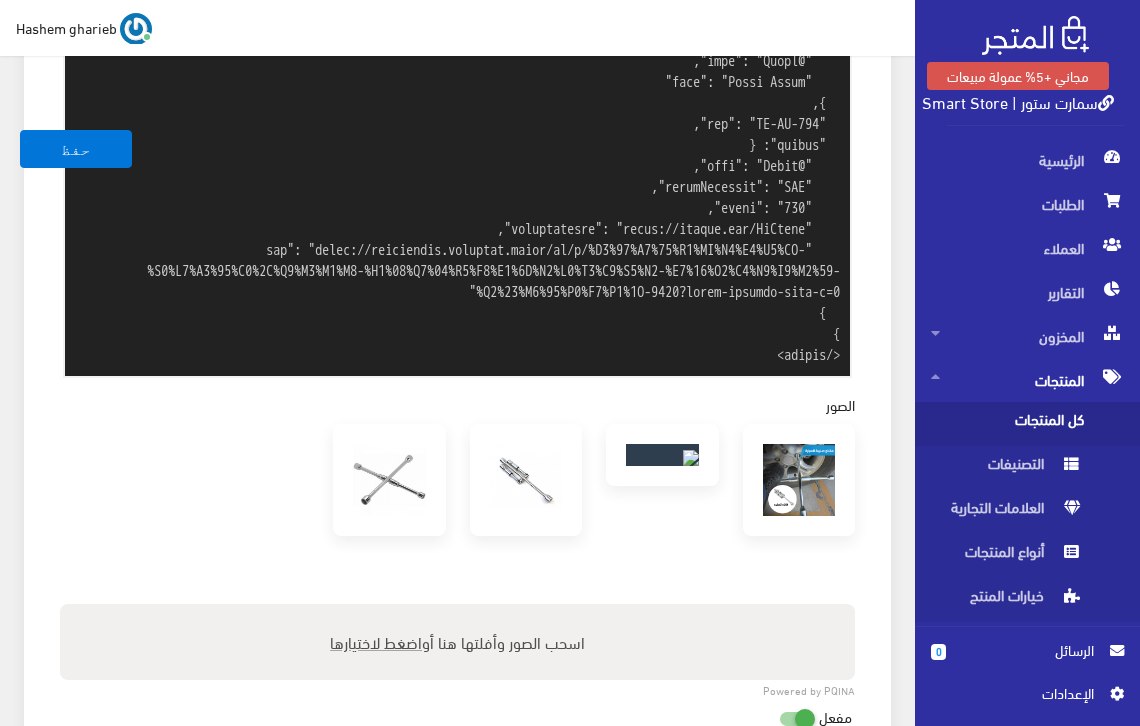 scroll, scrollTop: 2635, scrollLeft: 0, axis: vertical 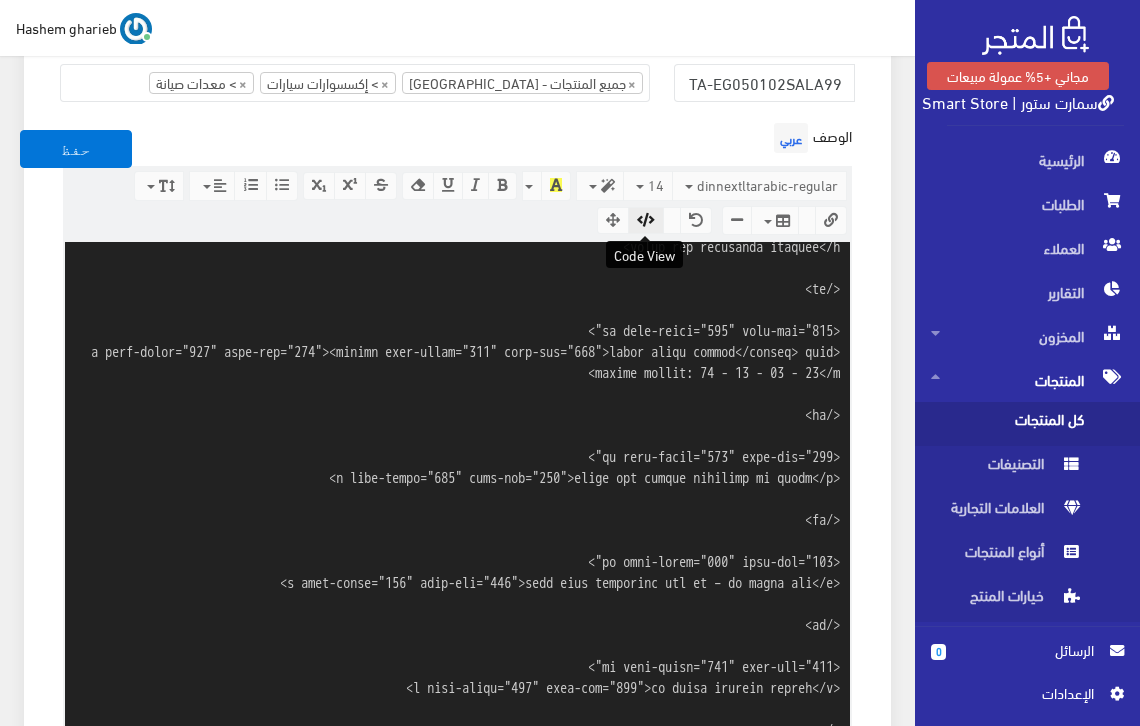 click at bounding box center (646, 220) 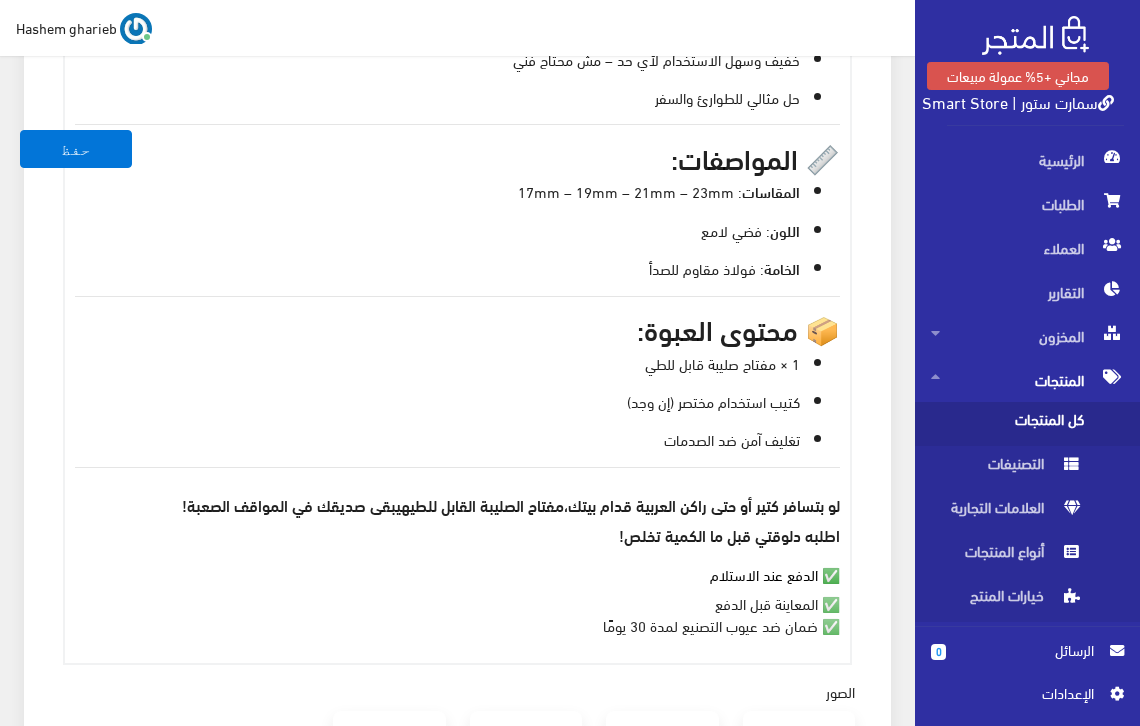 scroll, scrollTop: 1027, scrollLeft: 0, axis: vertical 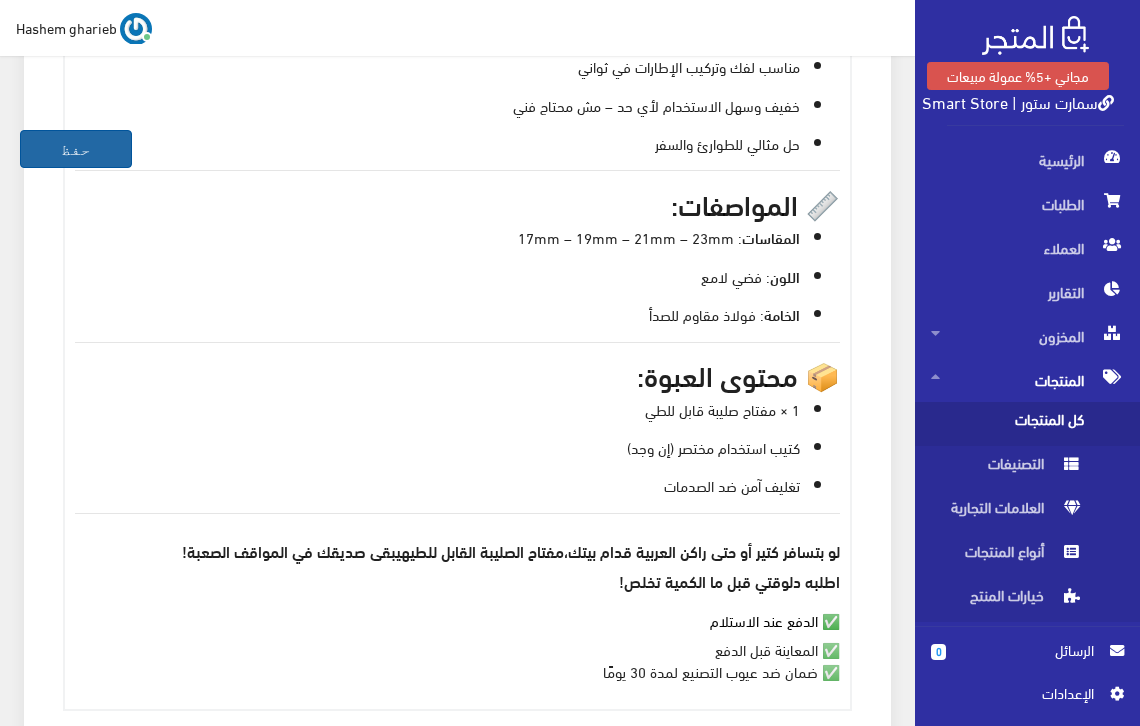 click on "حفظ" at bounding box center (76, 149) 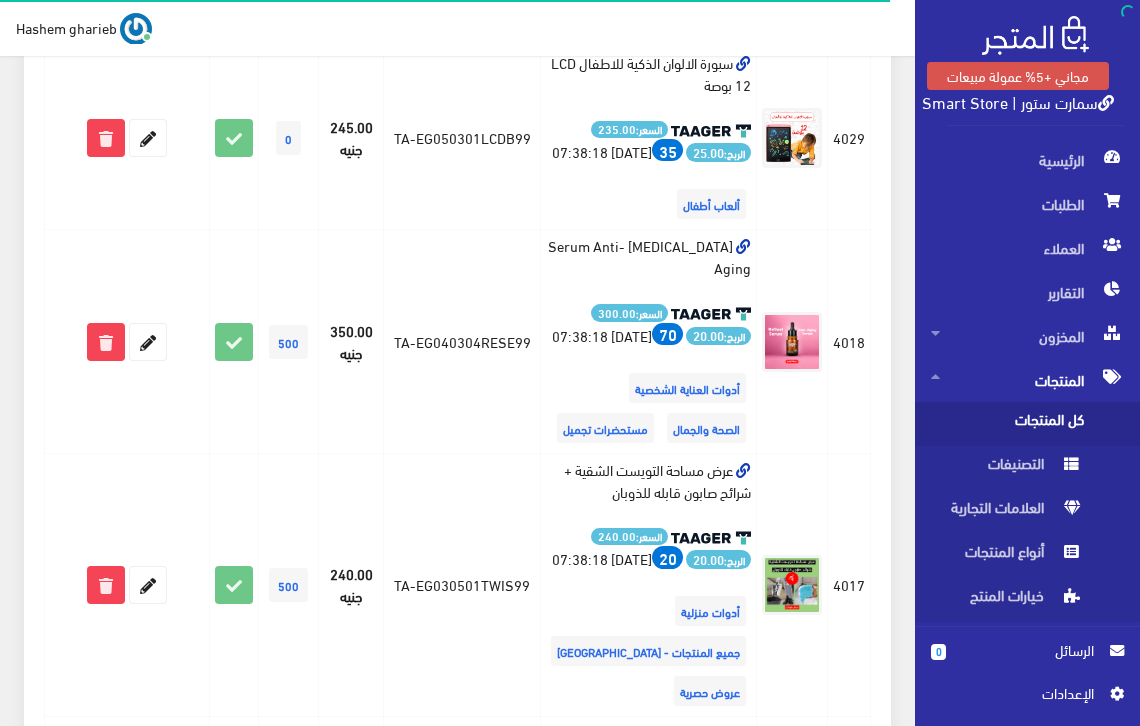 scroll, scrollTop: 2000, scrollLeft: 0, axis: vertical 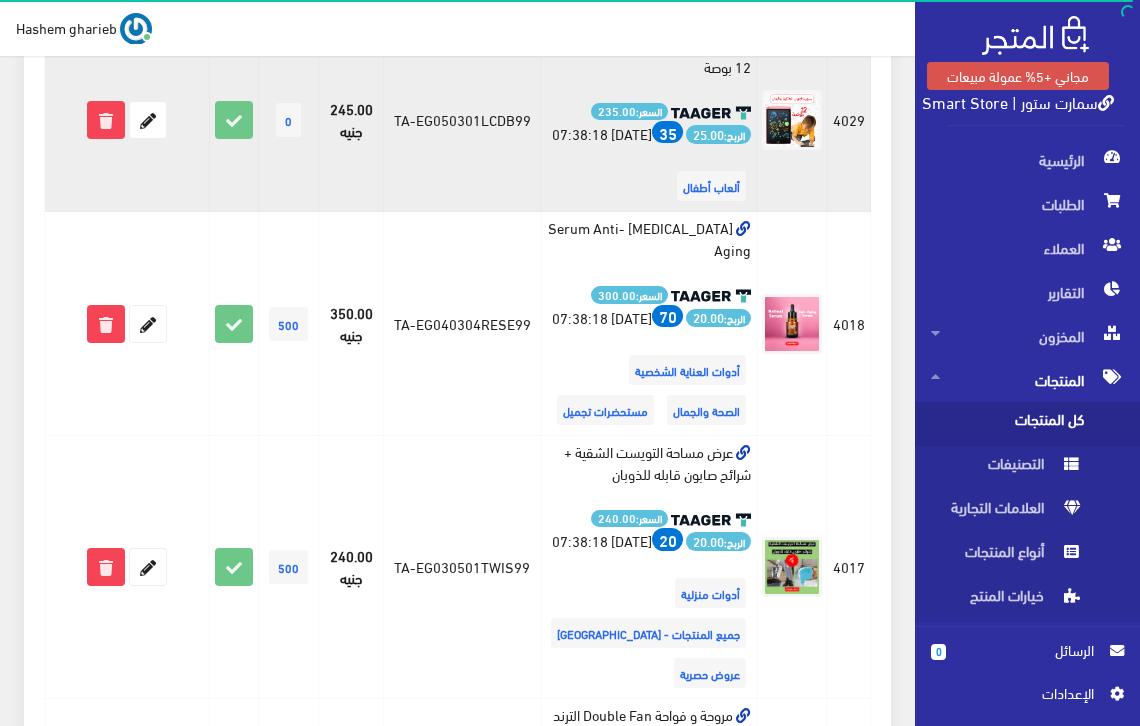 click on "سبورة الالوان الذكية للاطفال LCD 12 بوصة
السعر:  235.00
الربح:  25.00
35
[DATE] 07:38:18
ألعاب أطفال" at bounding box center (649, 120) 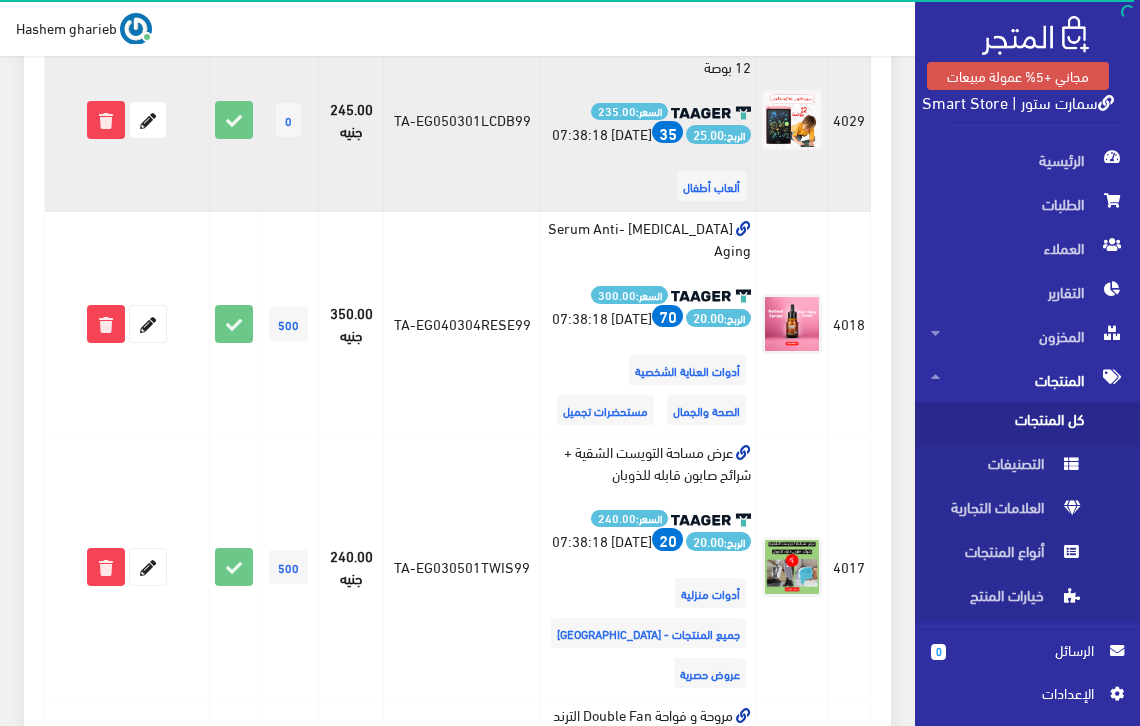 click on "سبورة الالوان الذكية للاطفال LCD 12 بوصة
السعر:  235.00
الربح:  25.00
35
[DATE] 07:38:18
ألعاب أطفال" at bounding box center [649, 120] 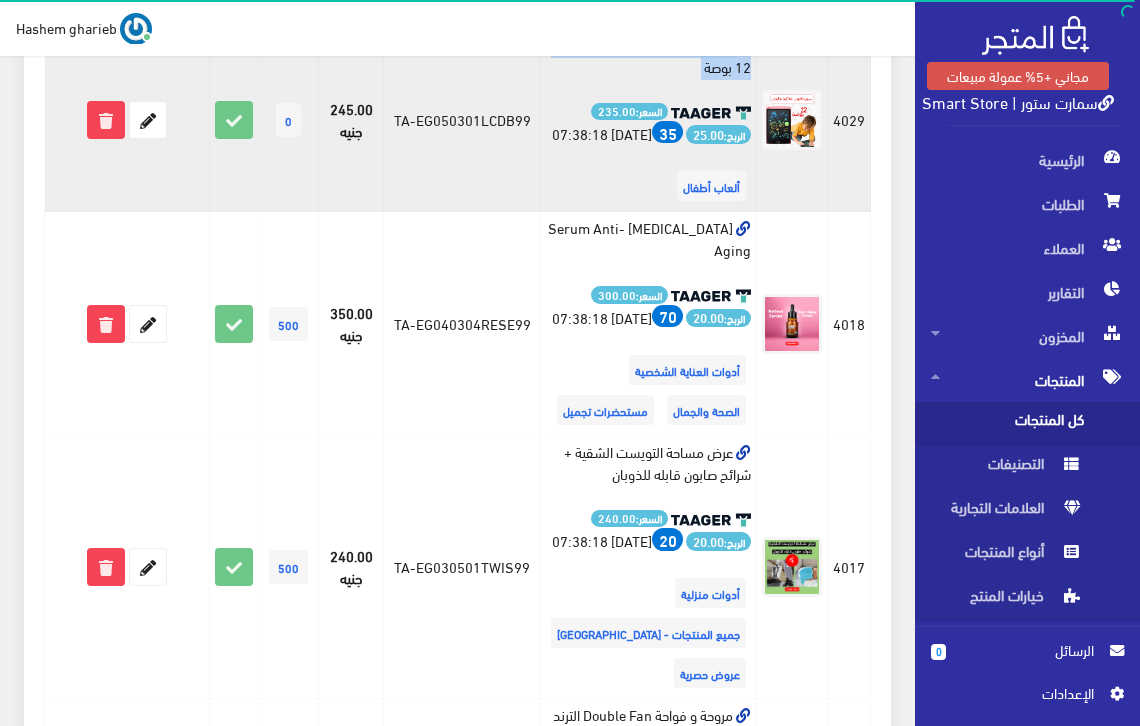click on "سبورة الالوان الذكية للاطفال LCD 12 بوصة
السعر:  235.00
الربح:  25.00
35
[DATE] 07:38:18
ألعاب أطفال" at bounding box center (649, 120) 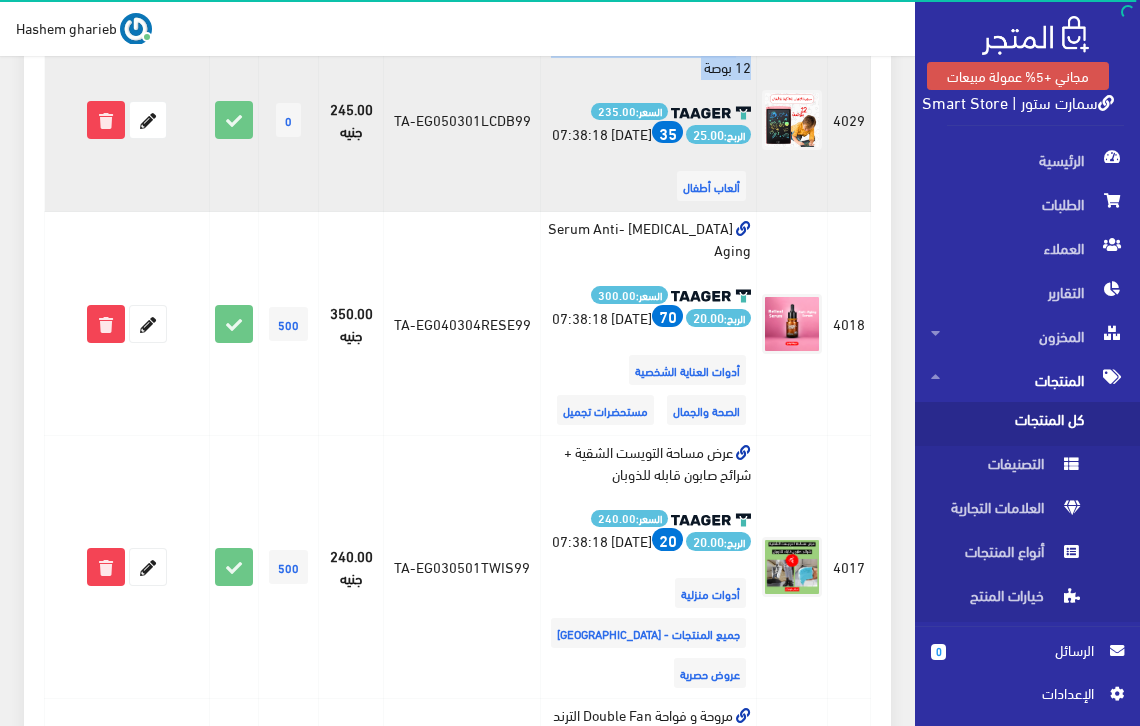 copy on "سبورة الالوان الذكية للاطفال LCD 12 بوصة" 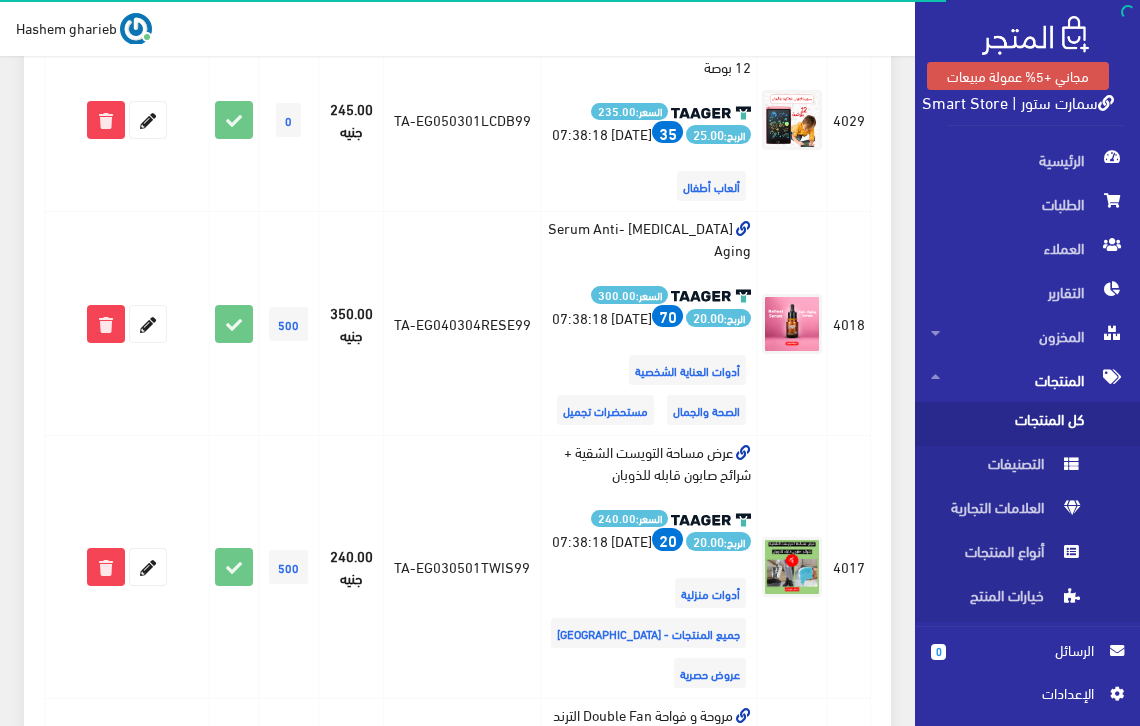 click on "661
شحن مجاني: 38
اضافة من موقع تاجر" at bounding box center [457, 663] 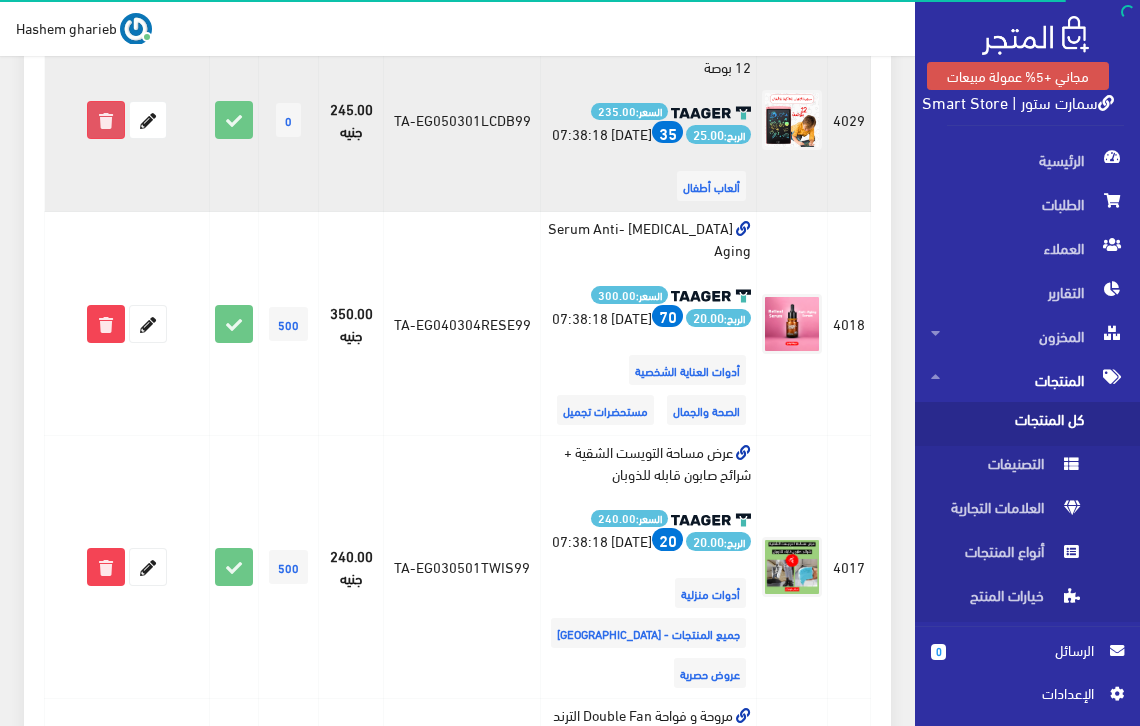 click at bounding box center [106, 120] 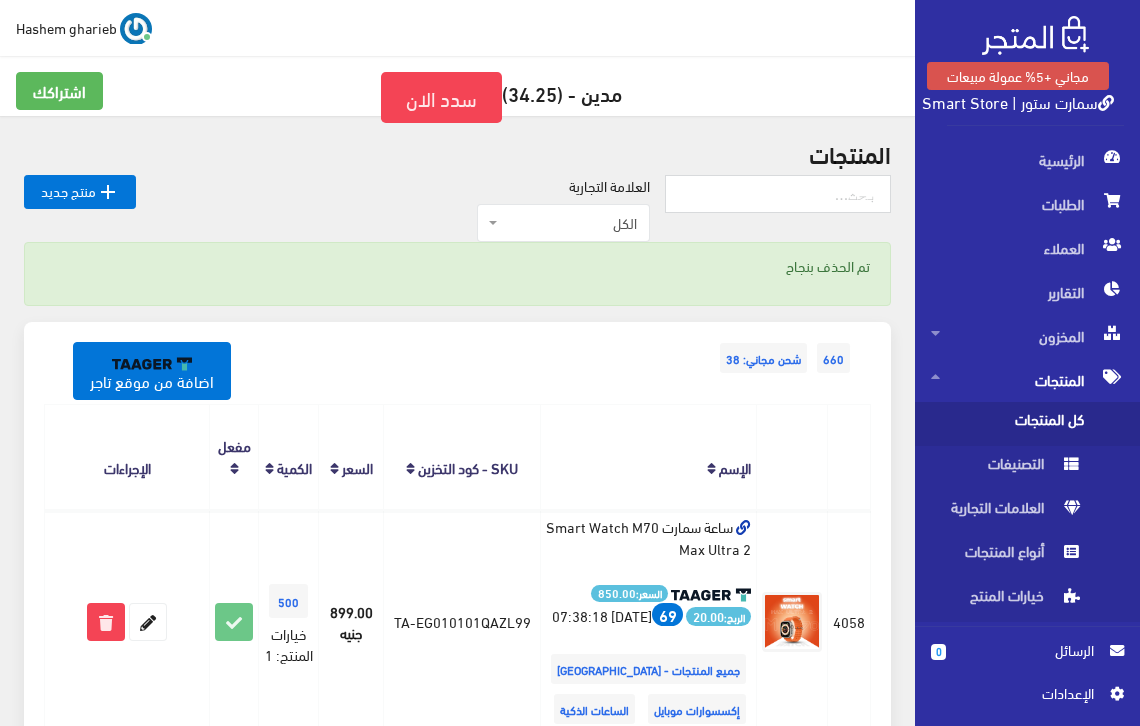 scroll, scrollTop: 533, scrollLeft: 0, axis: vertical 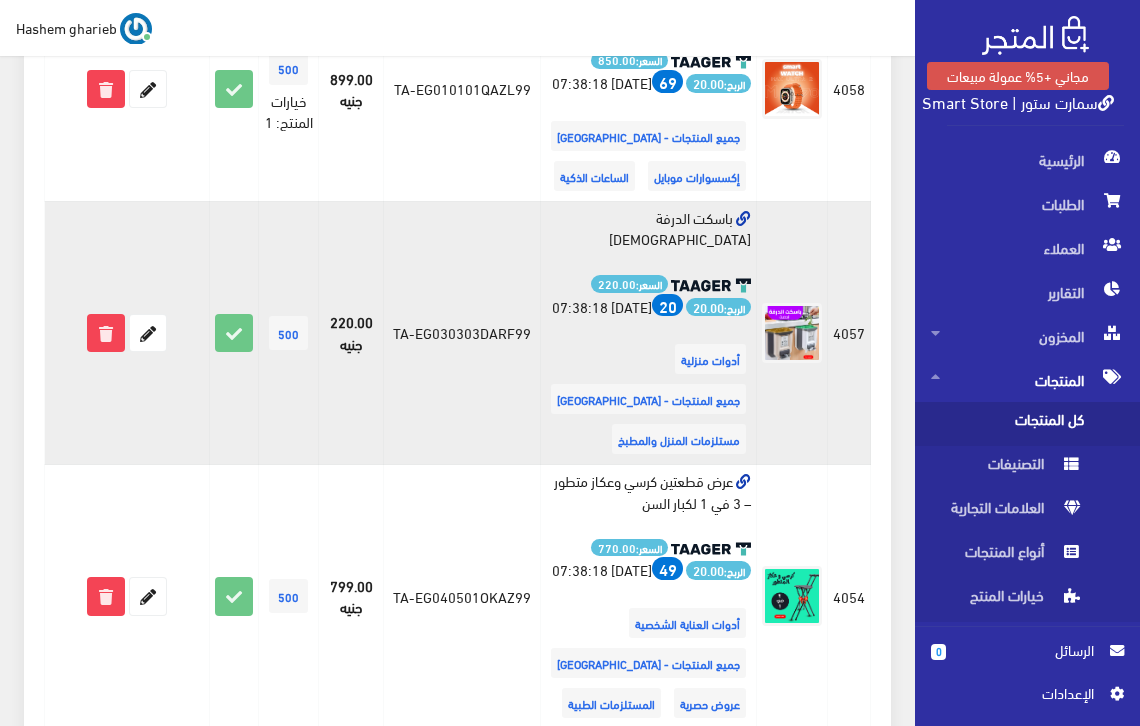 click on "باسكت الدرفة [DEMOGRAPHIC_DATA]
السعر:  220.00
الربح:  20.00
20
[DATE] 07:38:18
أدوات منزلية" at bounding box center (649, 333) 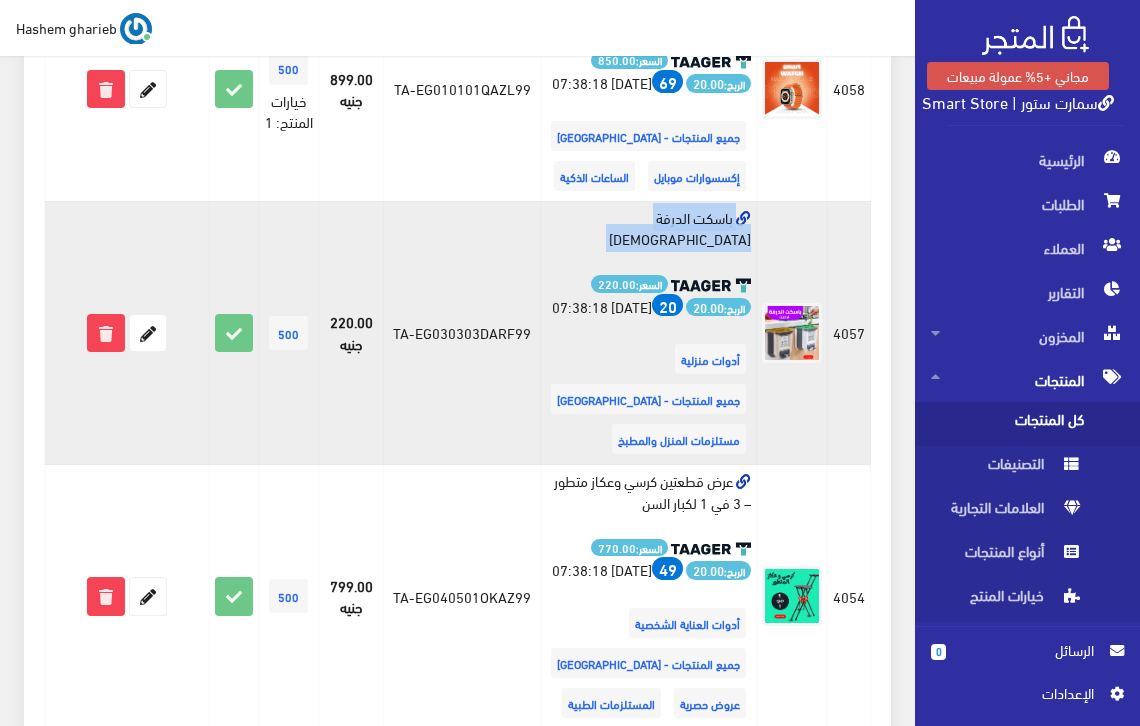 click on "باسكت الدرفة [DEMOGRAPHIC_DATA]
السعر:  220.00
الربح:  20.00
20
[DATE] 07:38:18
أدوات منزلية" at bounding box center [649, 333] 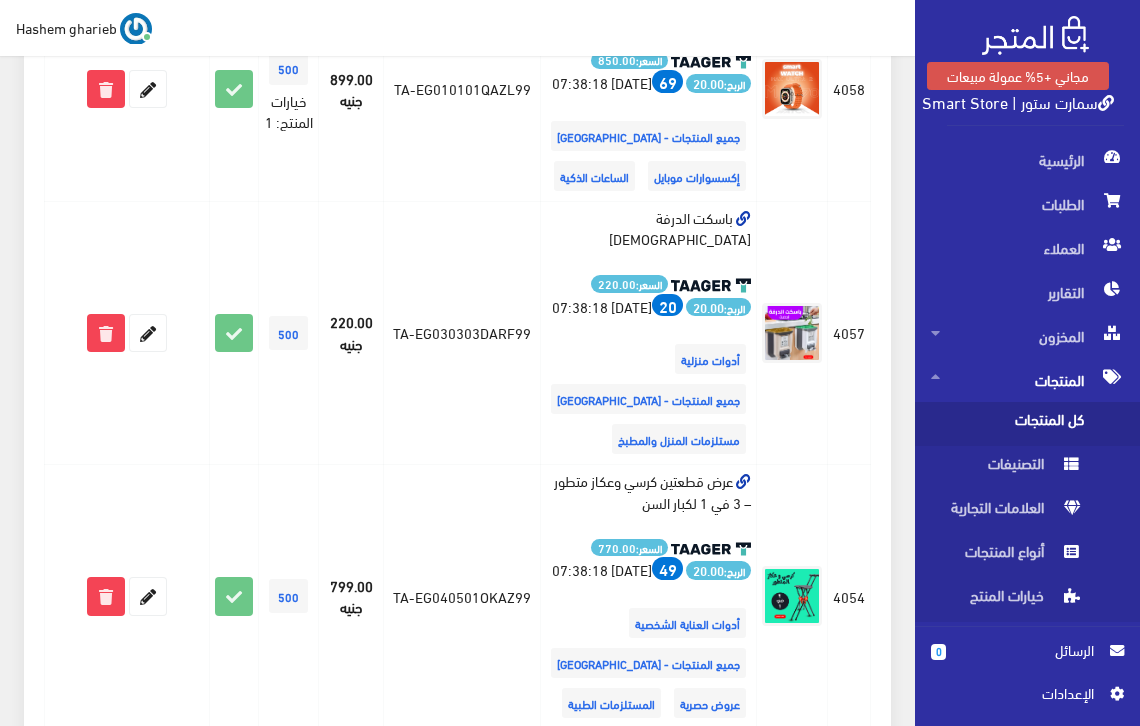click on "تم الحذف بنجاح
660
شحن مجاني: 38
اضافة من موقع تاجر
المنتج" at bounding box center [457, 2111] 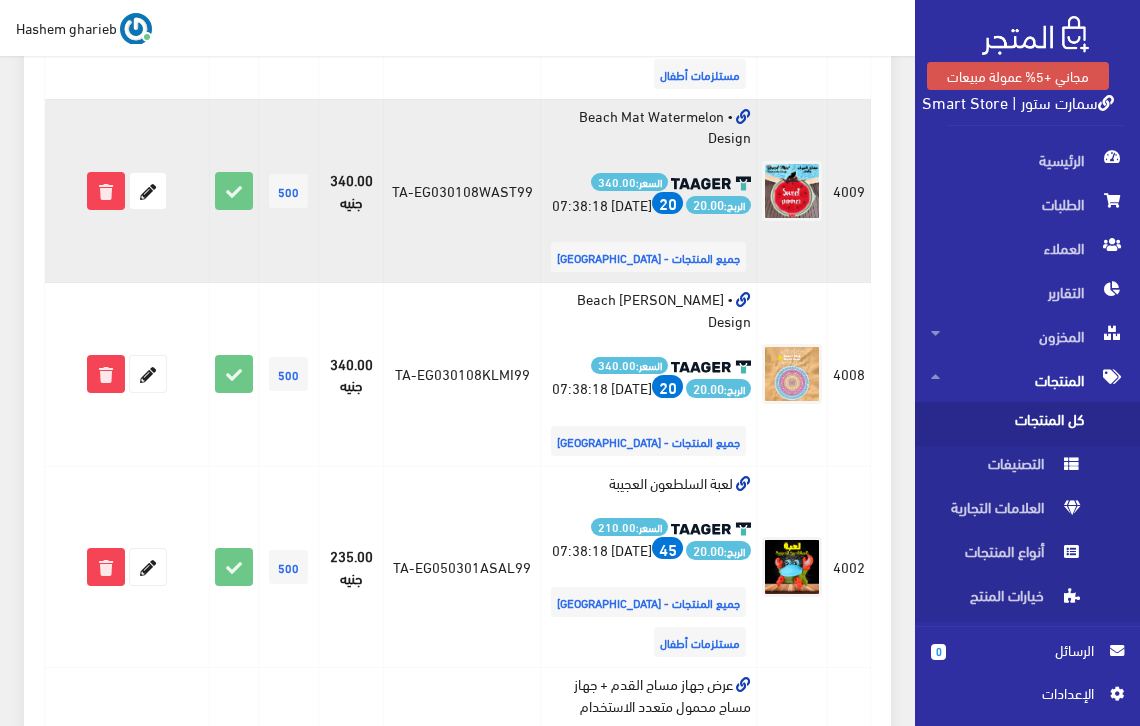 scroll, scrollTop: 3200, scrollLeft: 0, axis: vertical 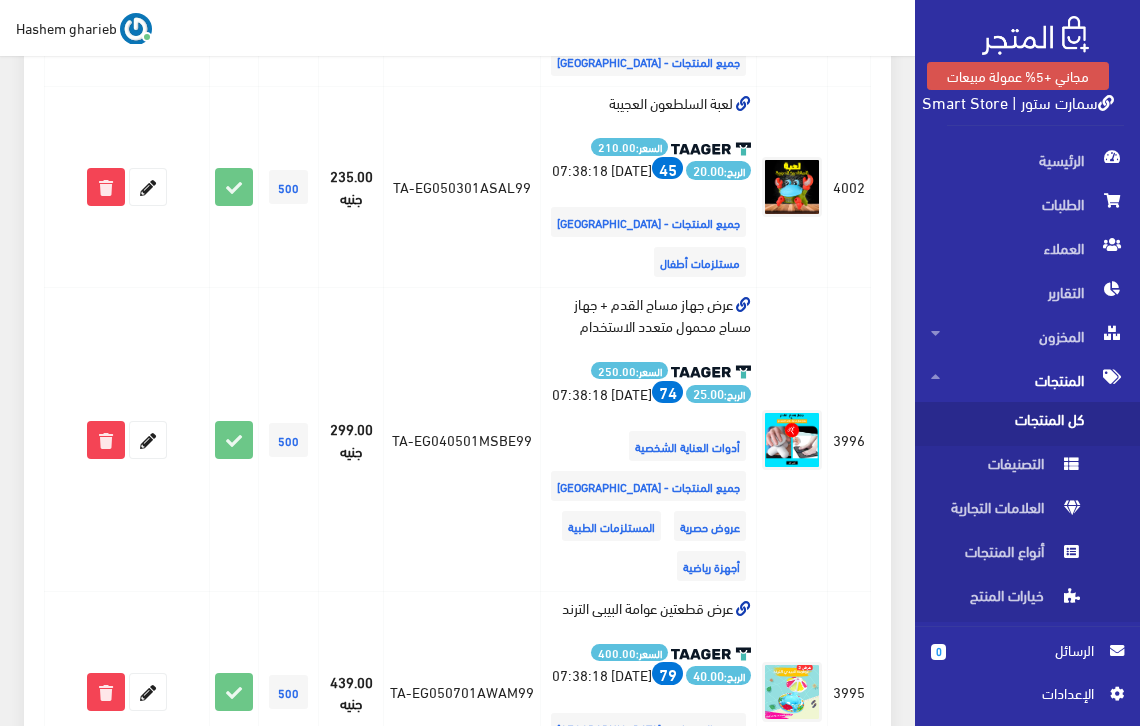 click on "• Beach Mat Watermelon Design
السعر:  340.00
الربح:  20.00
20
[DATE] 07:38:18
جميع المنتجات - [GEOGRAPHIC_DATA]" at bounding box center [649, -189] 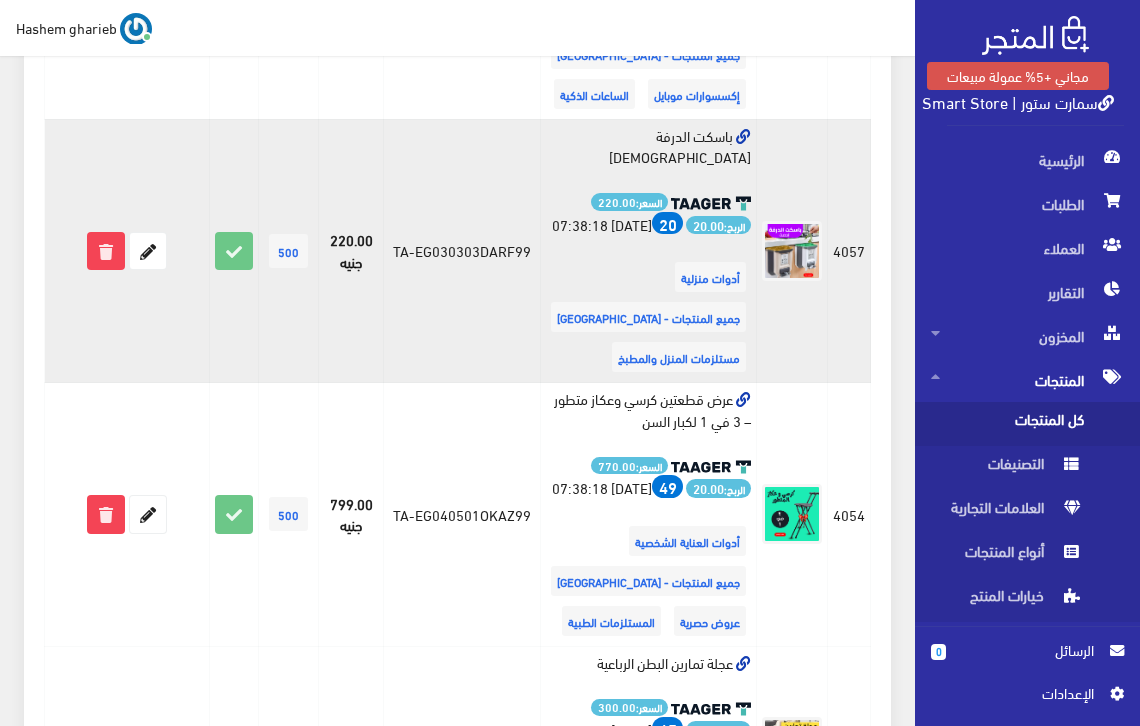 scroll, scrollTop: 600, scrollLeft: 0, axis: vertical 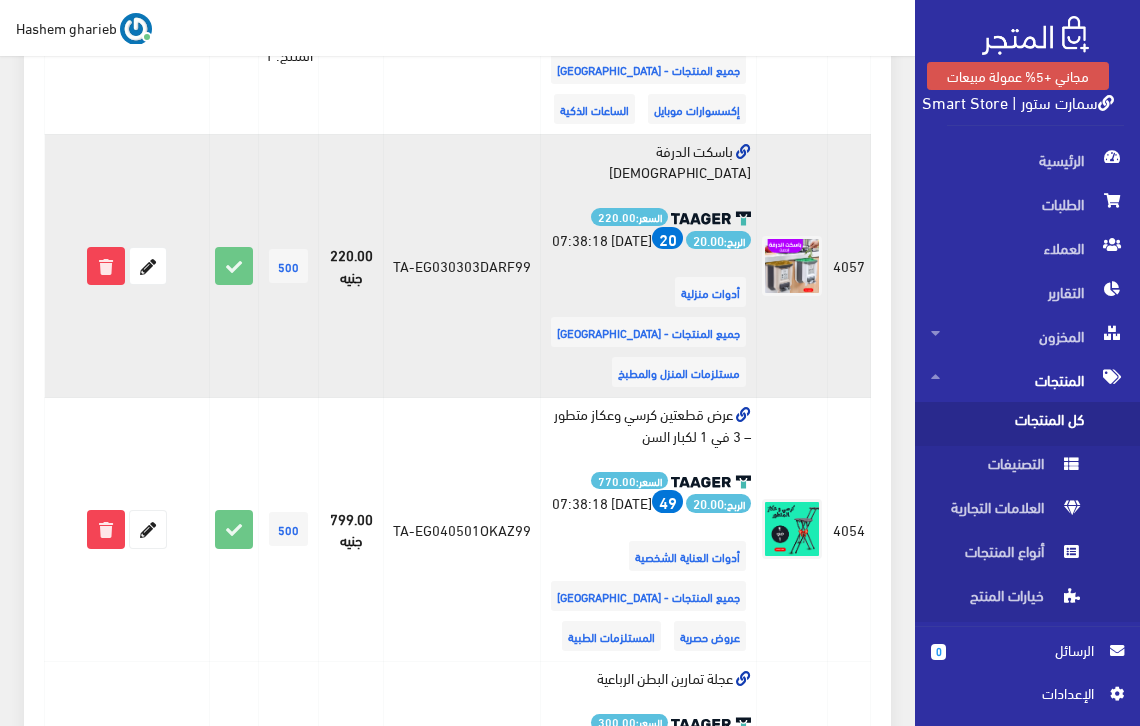 click on "باسكت الدرفة [DEMOGRAPHIC_DATA]
السعر:  220.00
الربح:  20.00
20
[DATE] 07:38:18
أدوات منزلية" at bounding box center [649, 266] 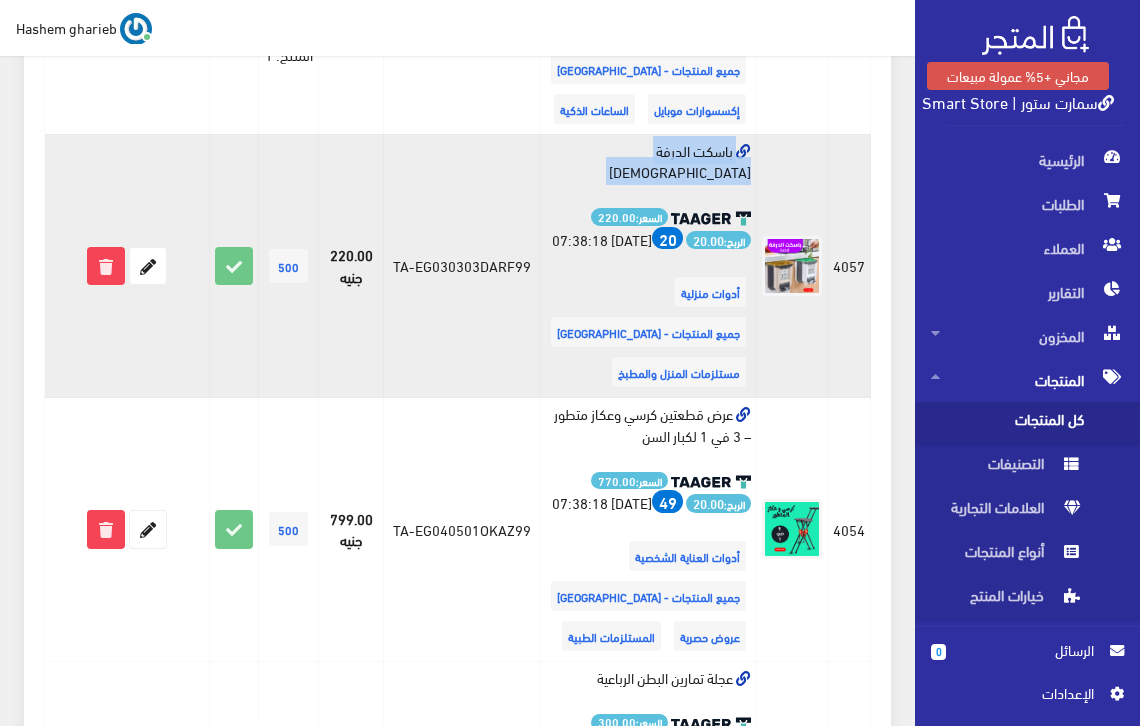 click on "باسكت الدرفة [DEMOGRAPHIC_DATA]
السعر:  220.00
الربح:  20.00
20
[DATE] 07:38:18
أدوات منزلية" at bounding box center (649, 266) 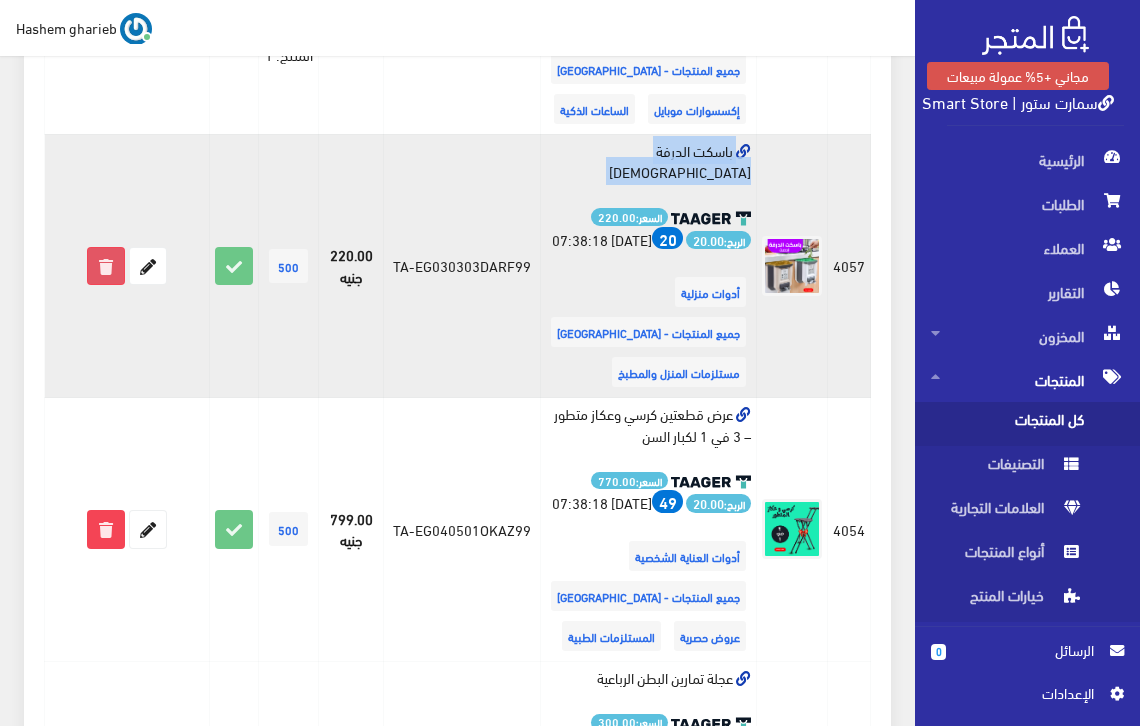 click at bounding box center [106, 266] 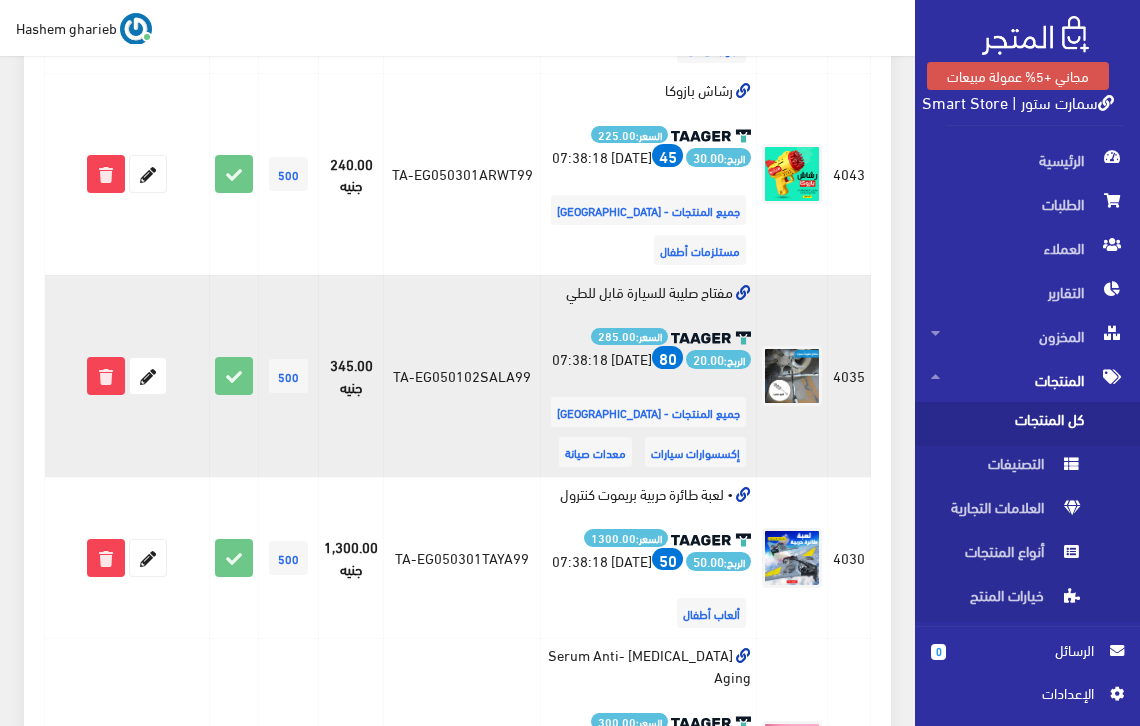 scroll, scrollTop: 1067, scrollLeft: 0, axis: vertical 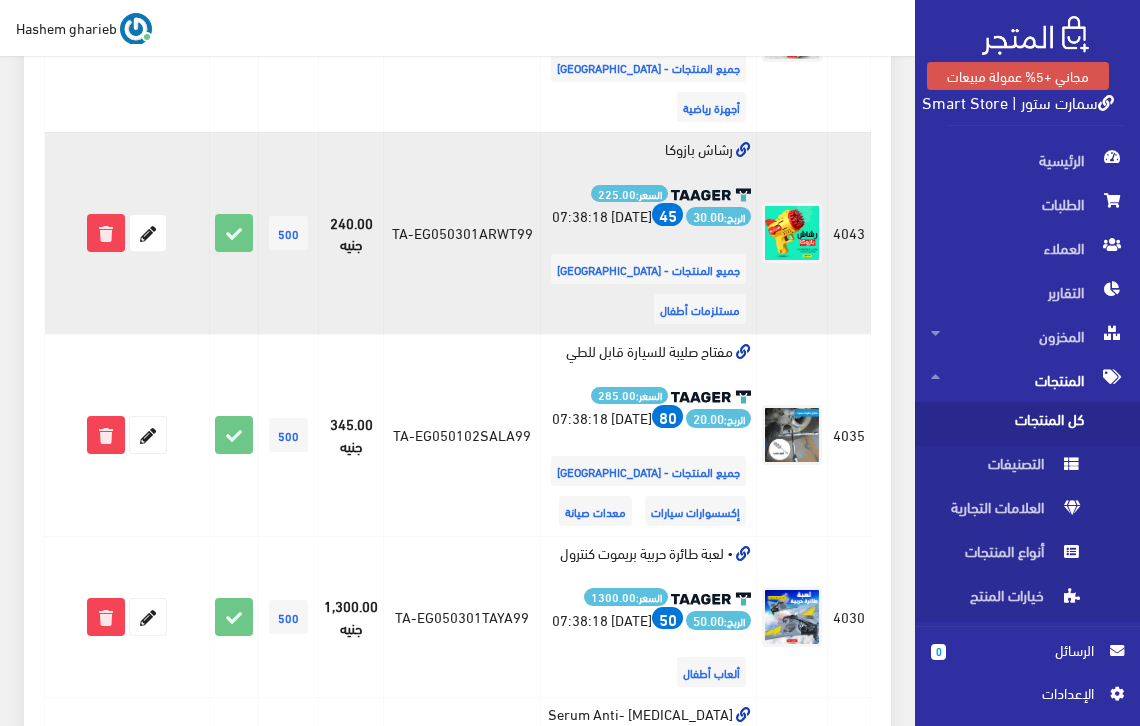 click on "رشاش بازوكا
السعر:  225.00
الربح:  30.00
45
2025-04-28 07:38:18
جميع المنتجات - مصر" at bounding box center [649, 233] 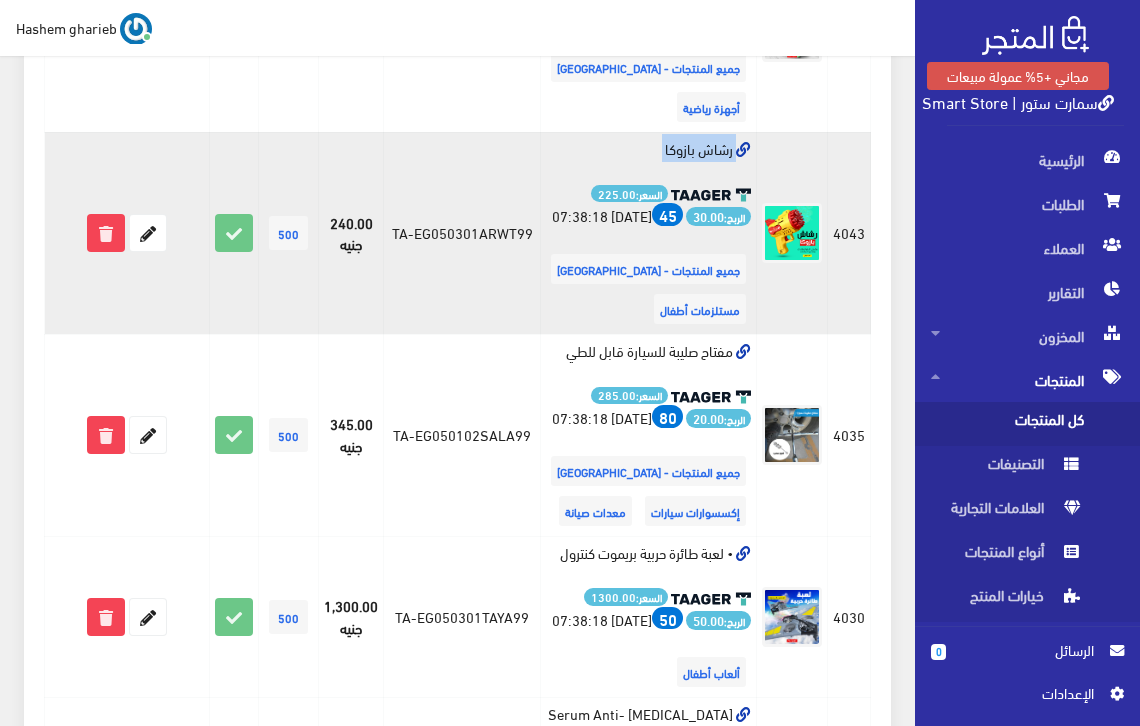 copy on "رشاش بازوكا" 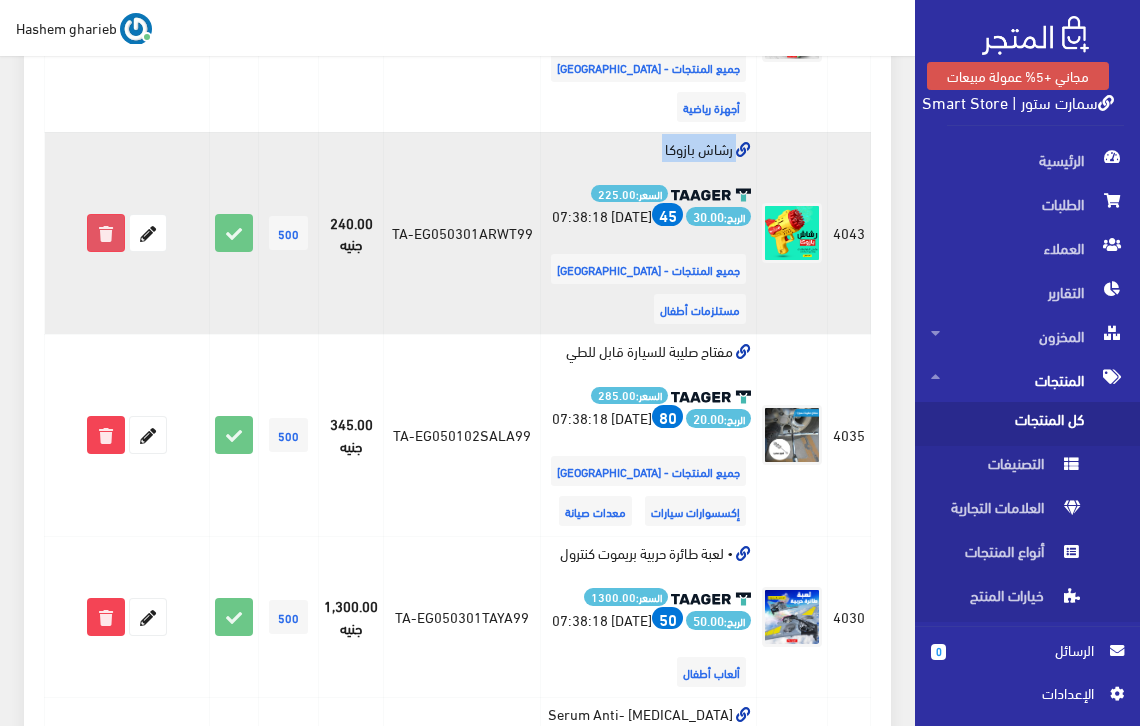 click at bounding box center [106, 233] 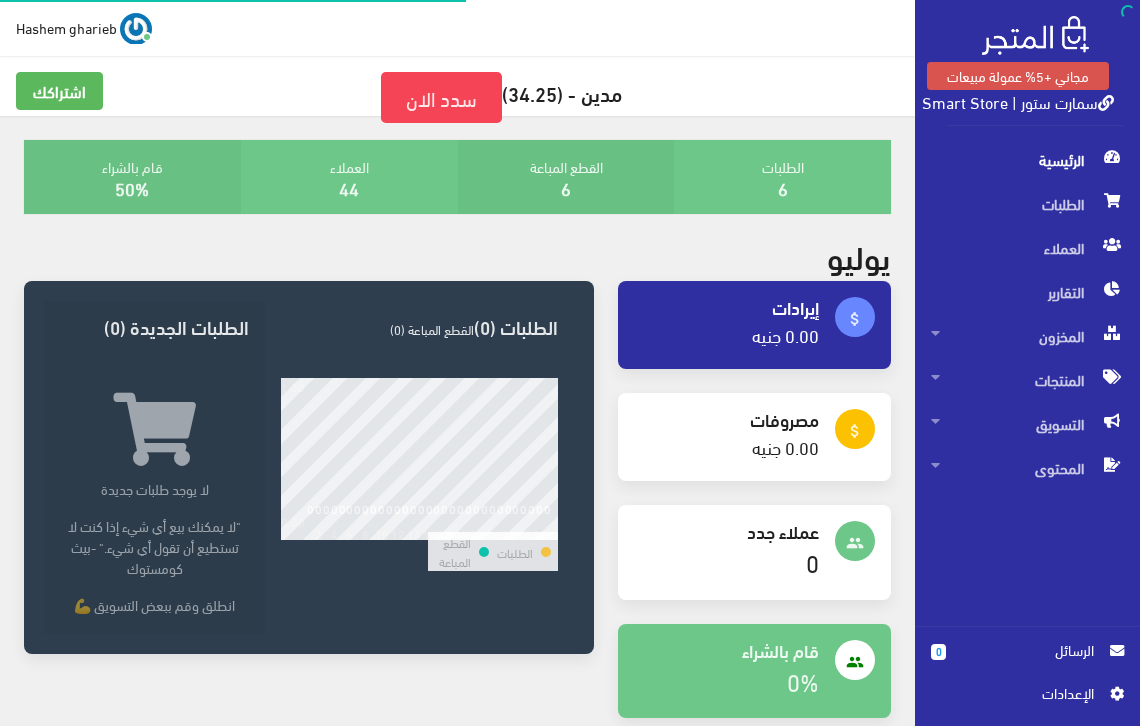 scroll, scrollTop: 0, scrollLeft: 0, axis: both 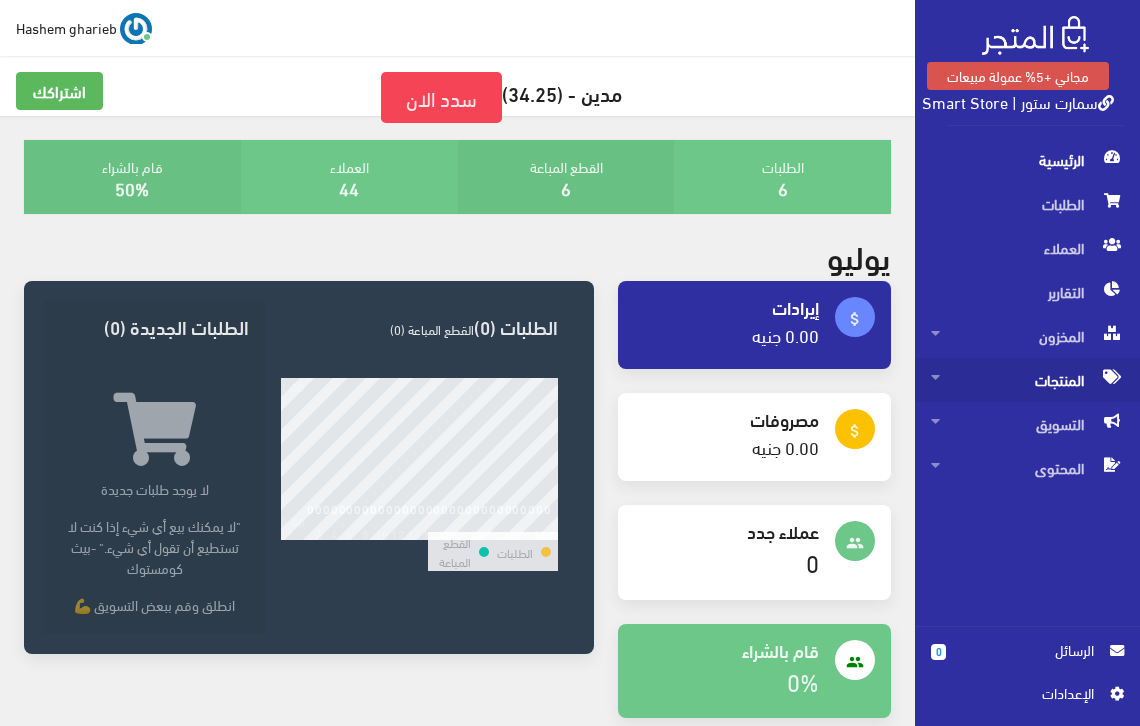 click on "المنتجات" at bounding box center (1027, 380) 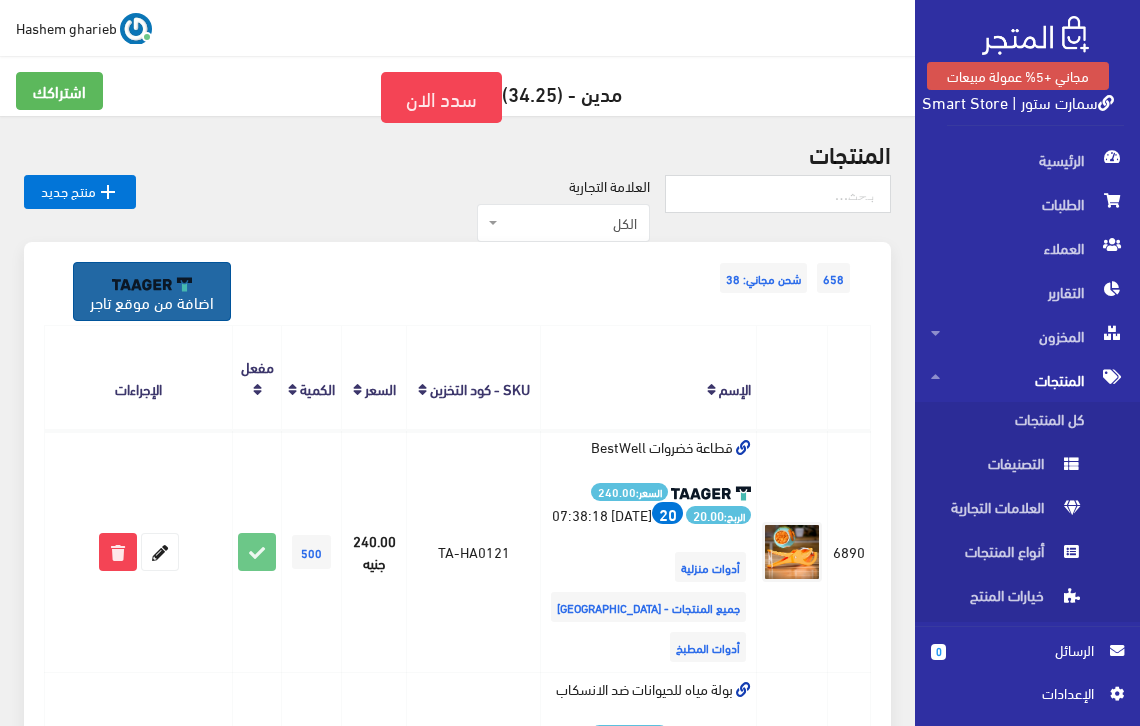 click on "اضافة من موقع تاجر" at bounding box center (152, 291) 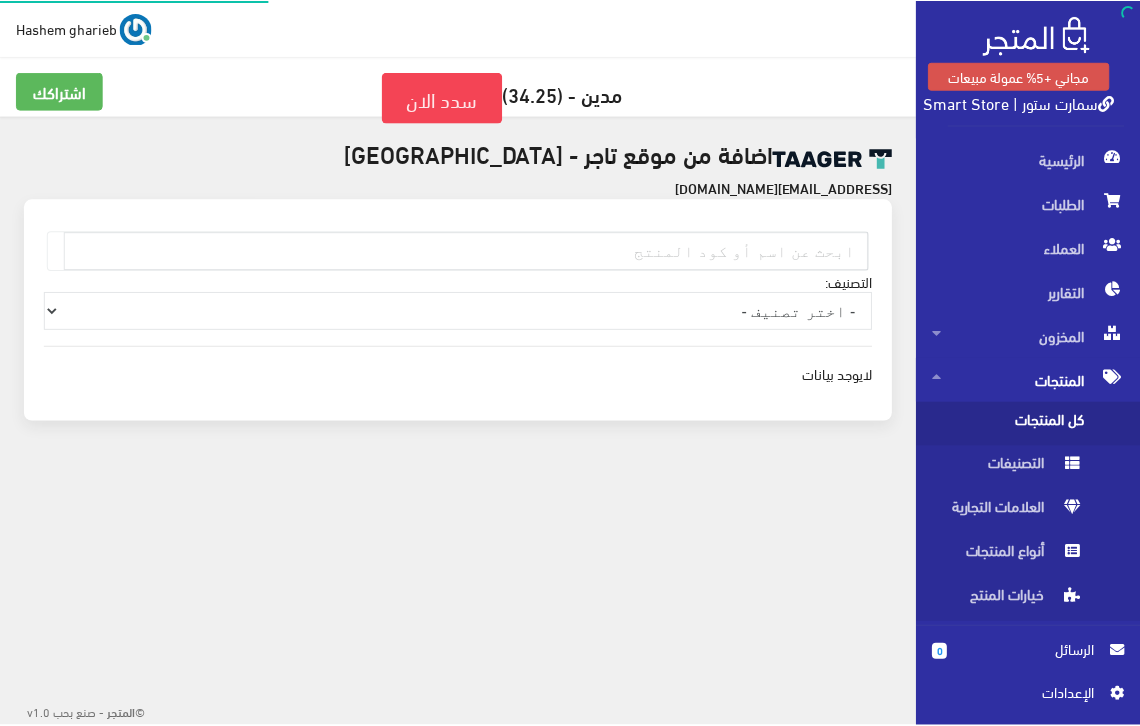 scroll, scrollTop: 0, scrollLeft: 0, axis: both 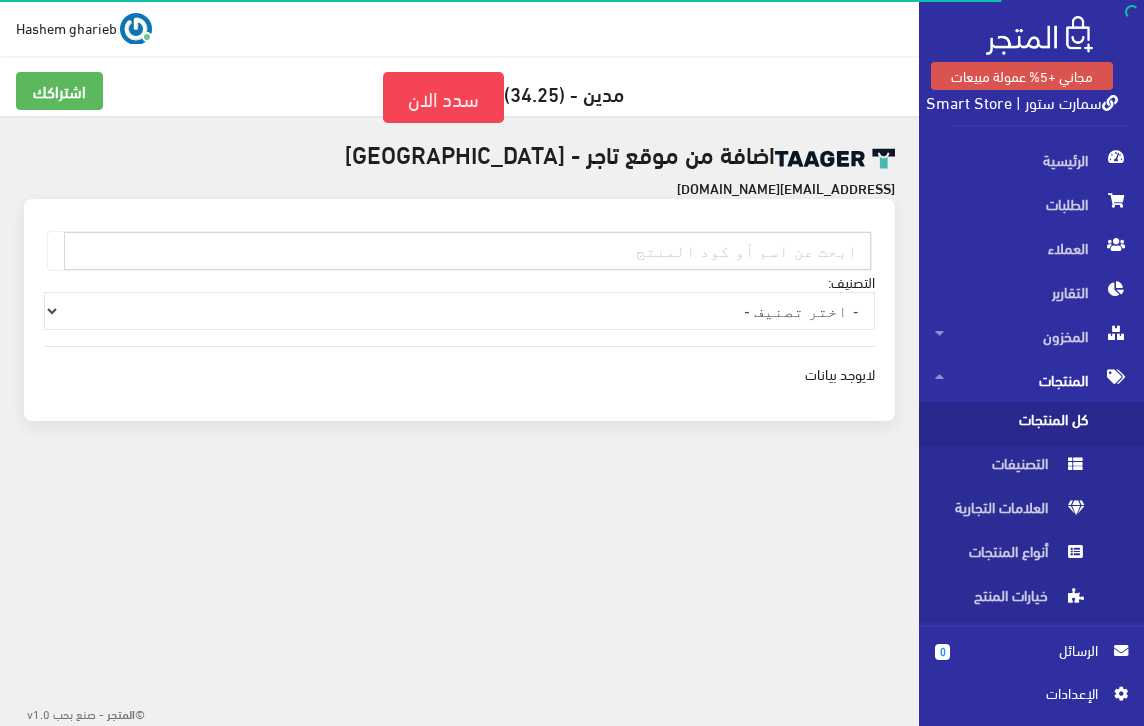 click at bounding box center (467, 251) 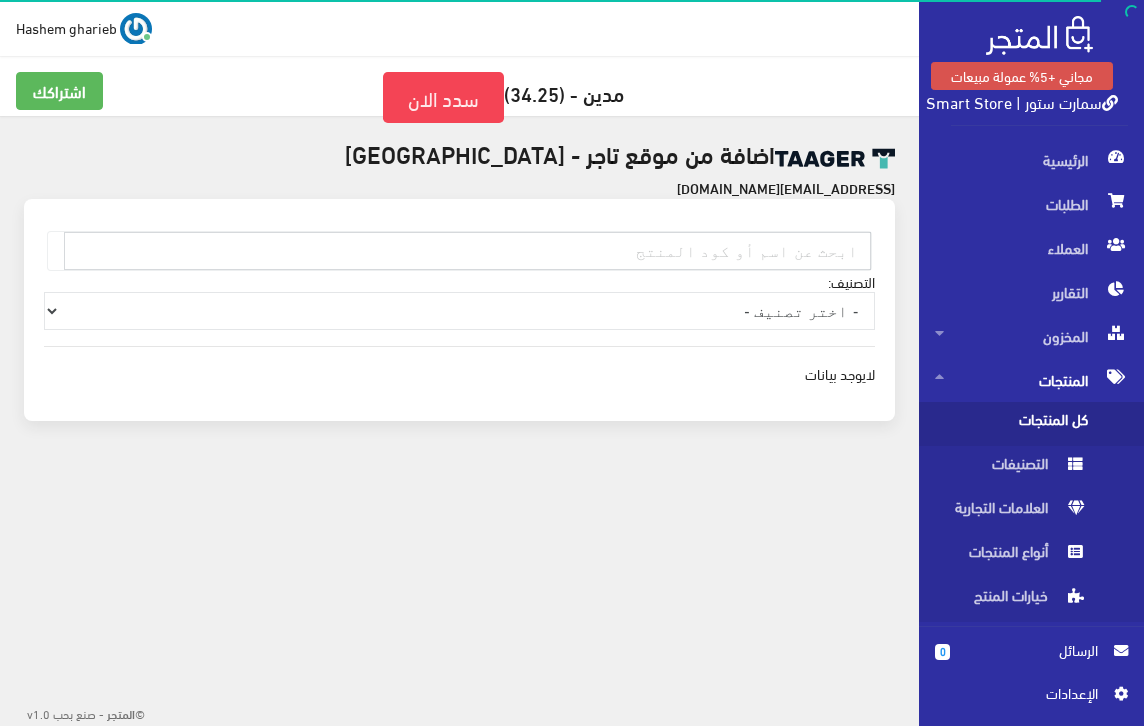 paste on "EG030401MAHA99" 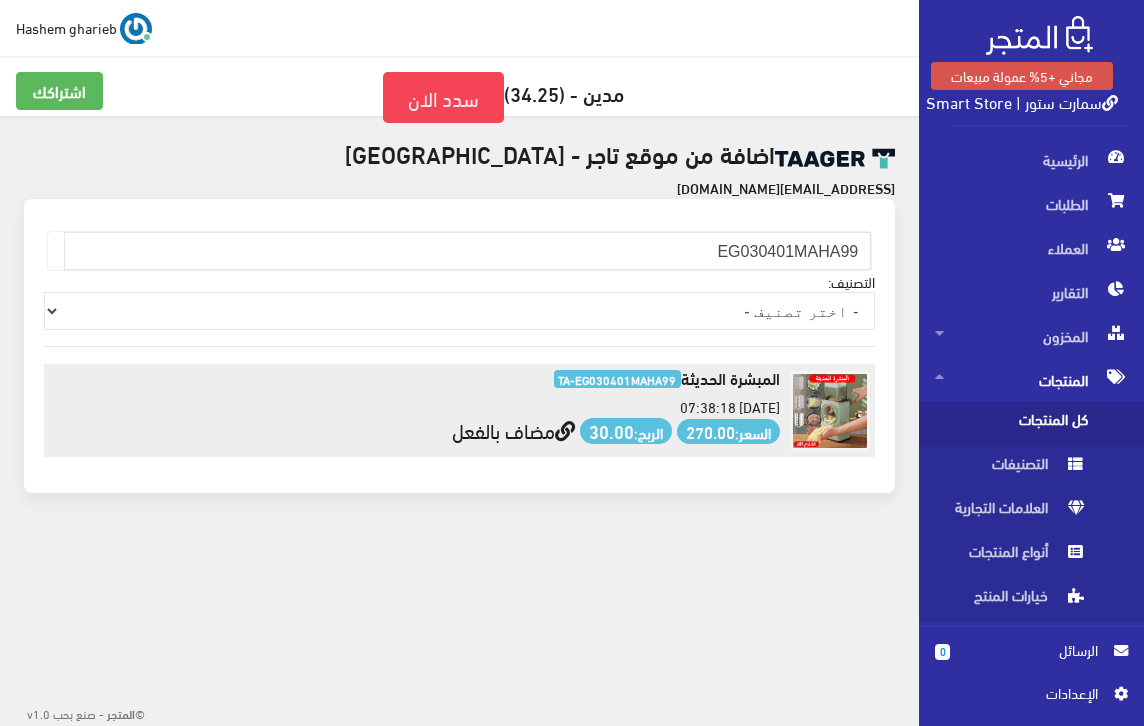 click on "مضاف بالفعل" at bounding box center (513, 429) 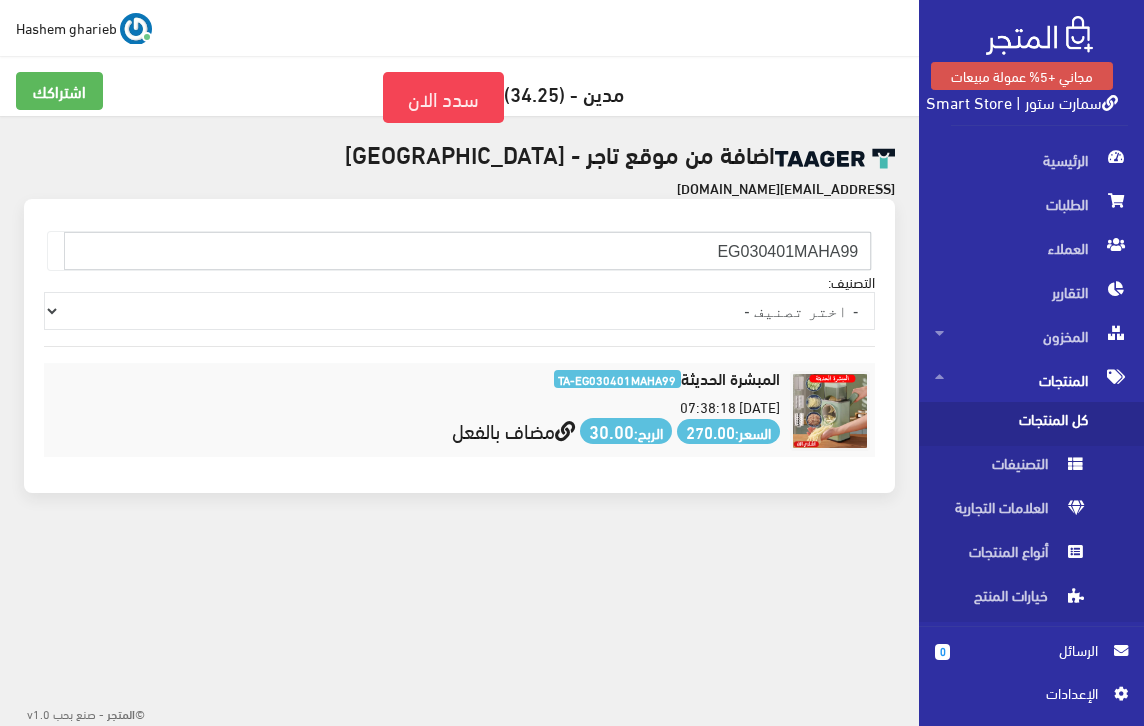 drag, startPoint x: 694, startPoint y: 244, endPoint x: 886, endPoint y: 237, distance: 192.12756 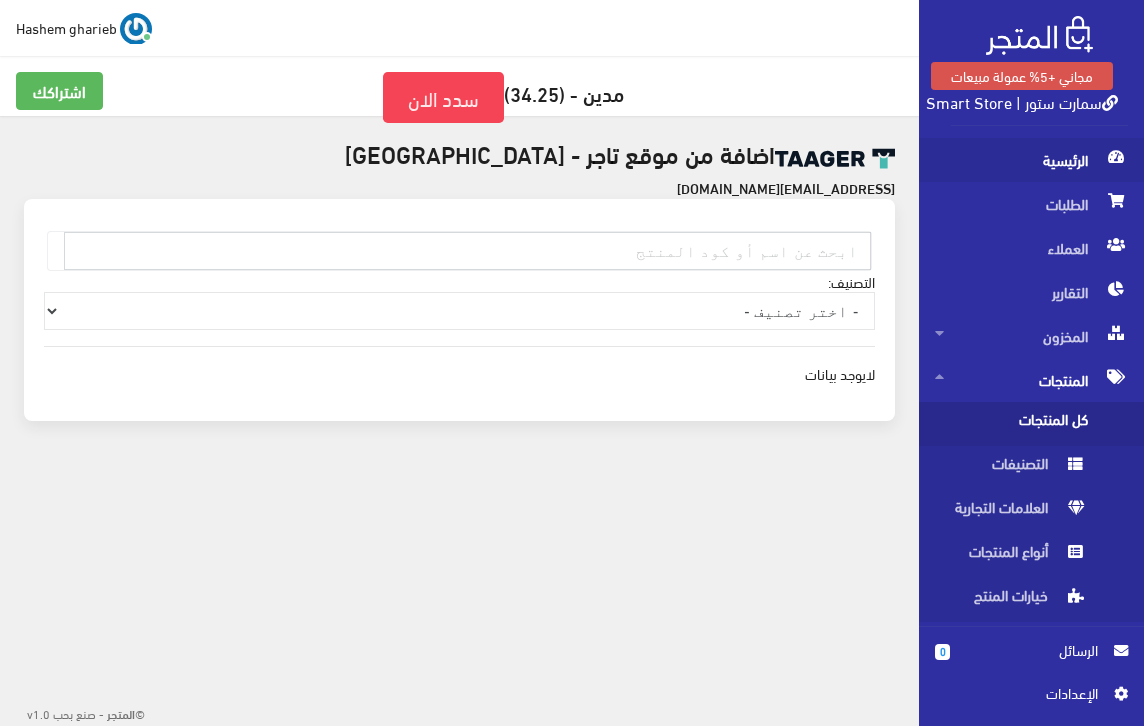 type 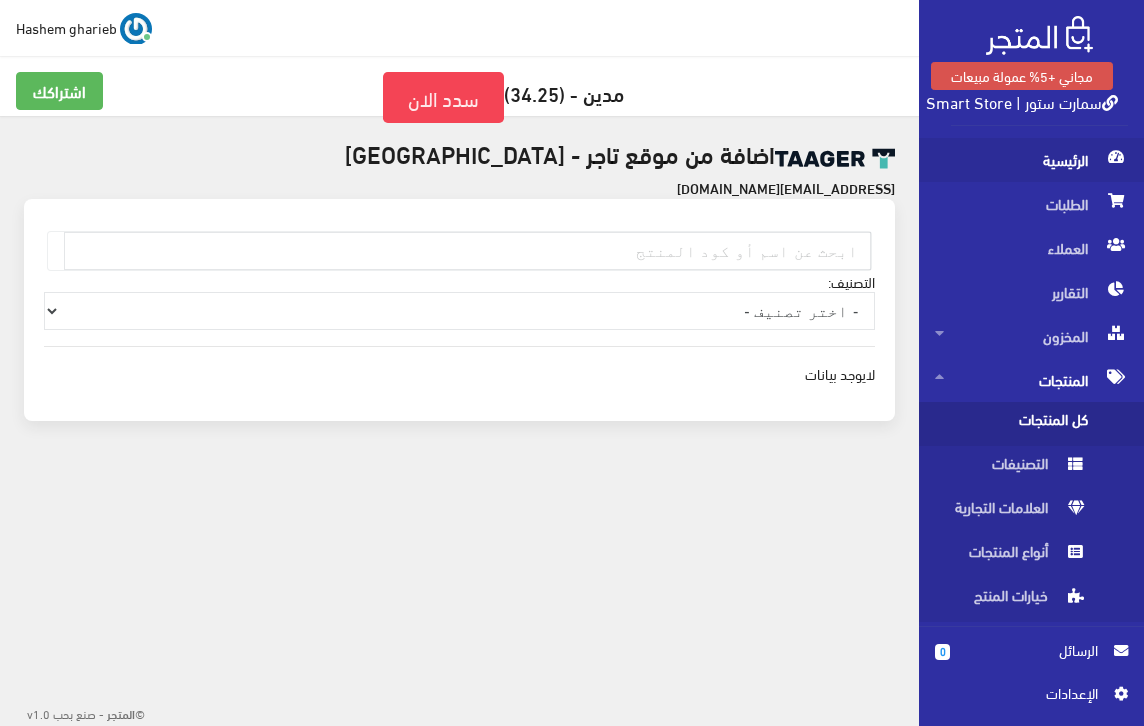 click on "الرئيسية" at bounding box center (1031, 160) 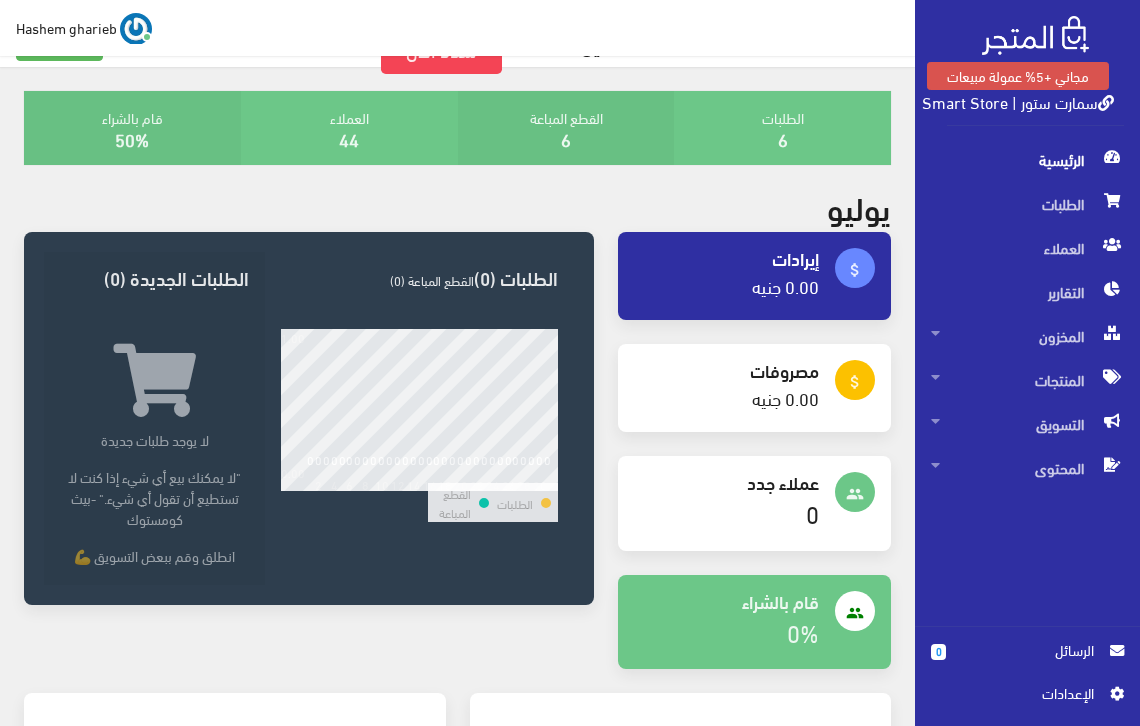 scroll, scrollTop: 0, scrollLeft: 0, axis: both 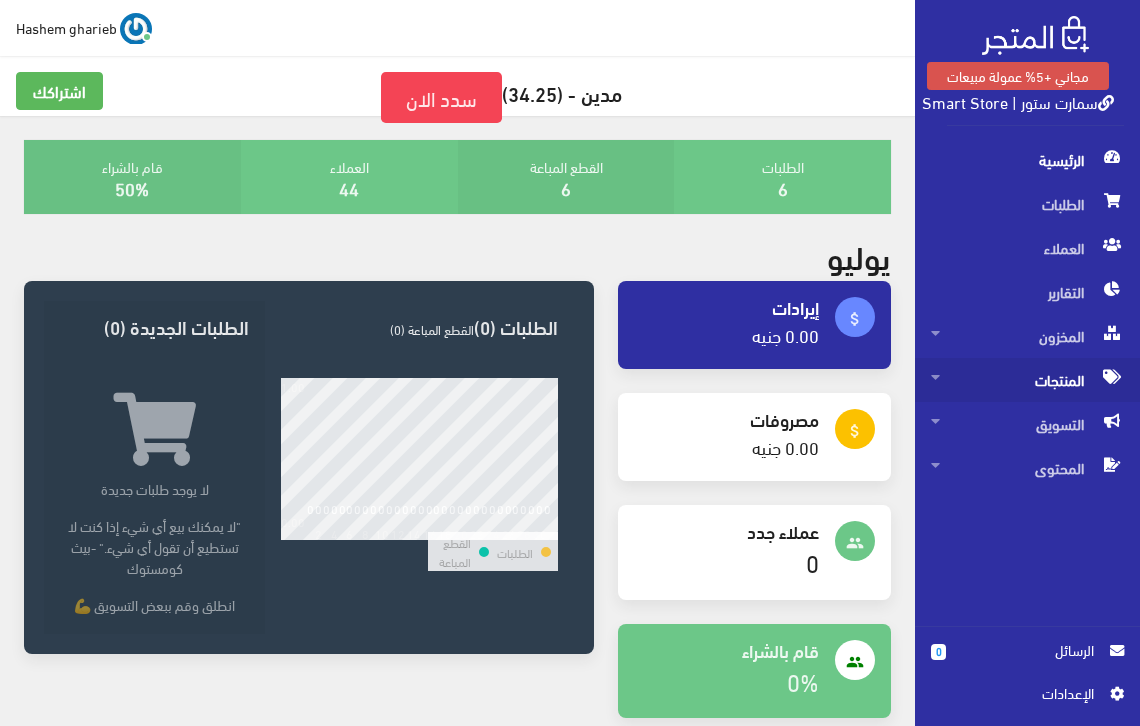 click on "المنتجات" at bounding box center [1027, 380] 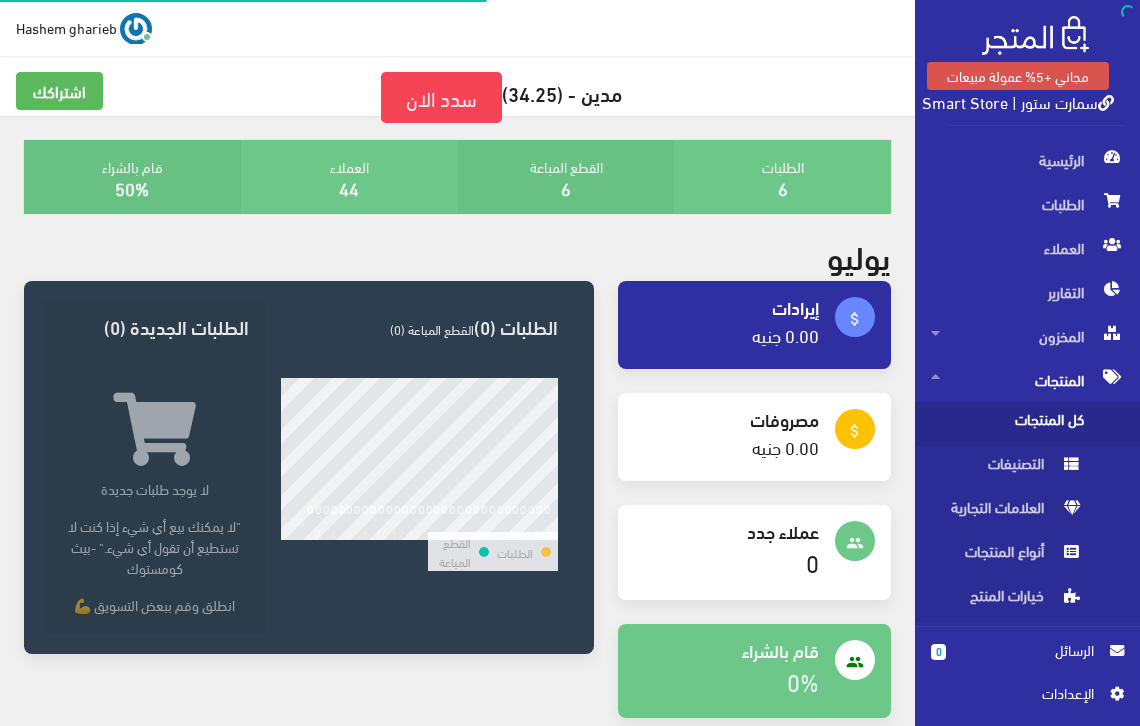 click on "كل المنتجات" at bounding box center (1007, 424) 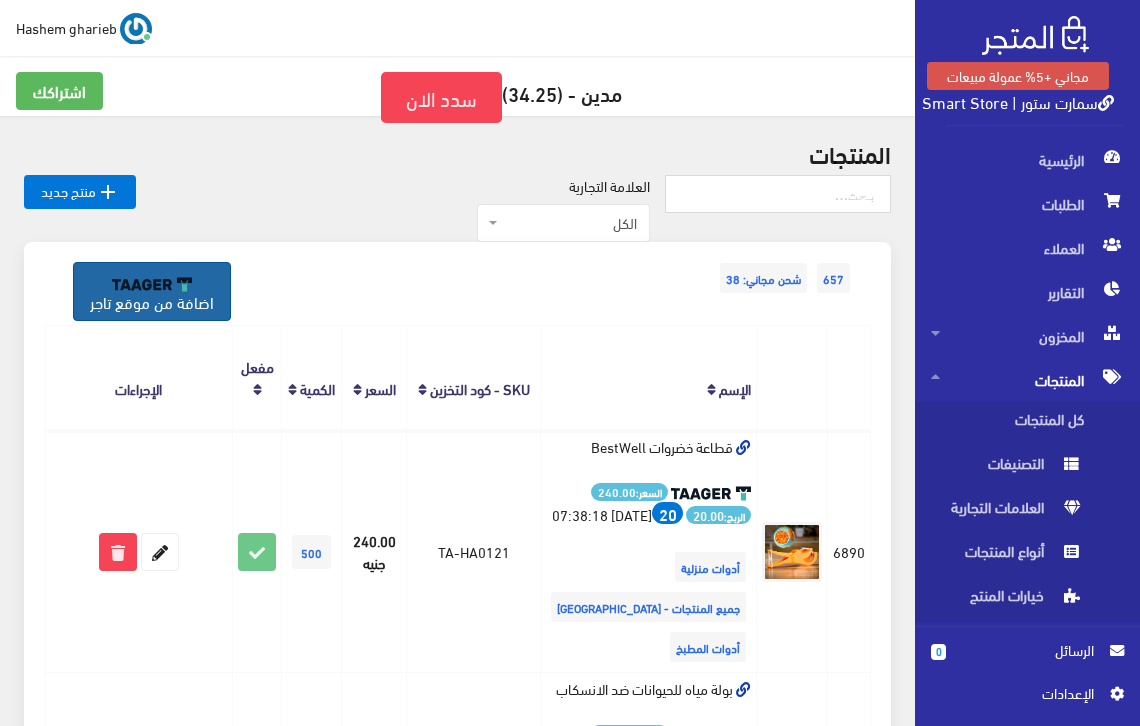 click at bounding box center (152, 284) 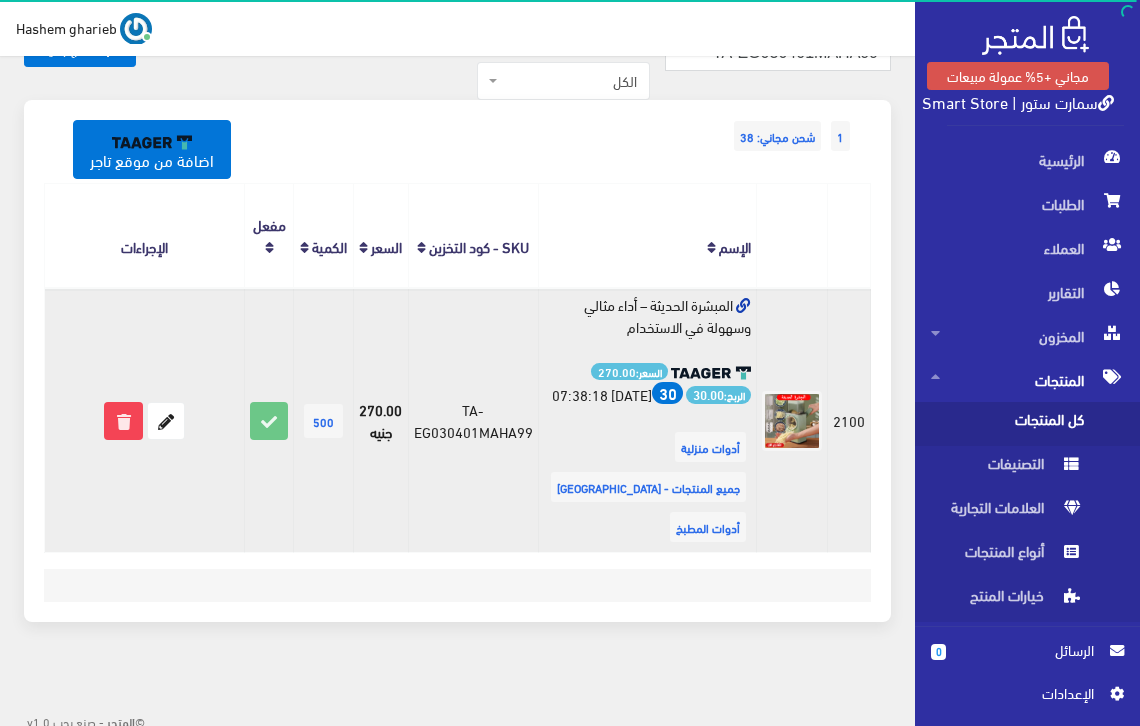 scroll, scrollTop: 172, scrollLeft: 0, axis: vertical 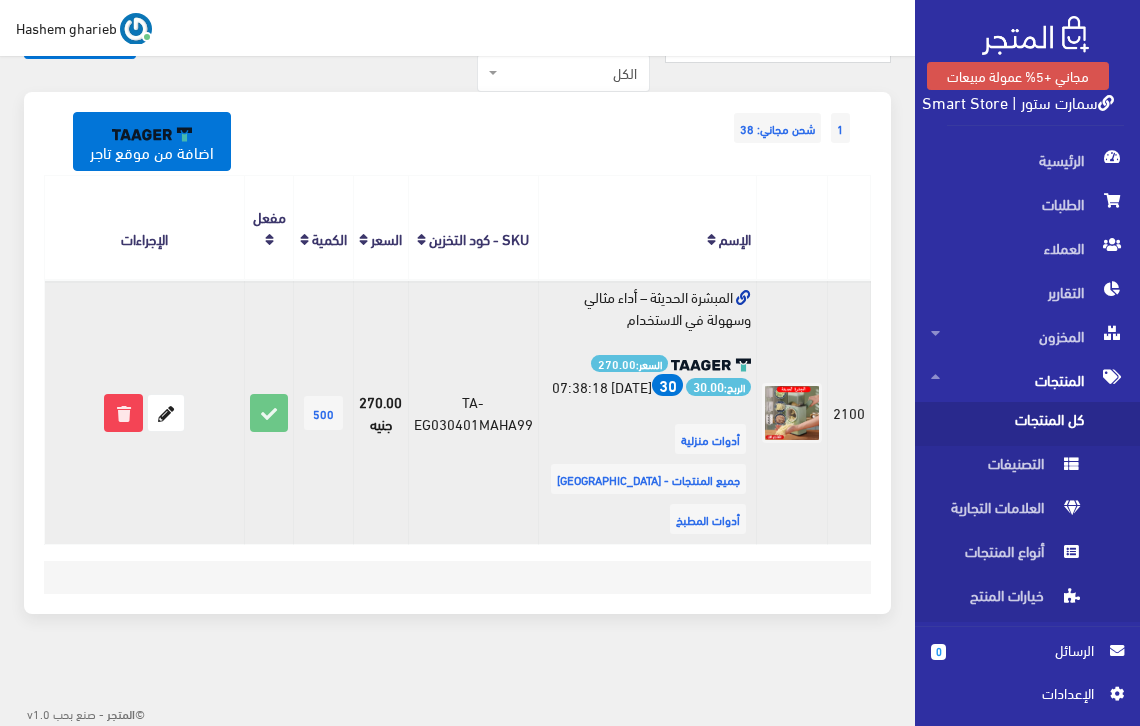 click at bounding box center [743, 298] 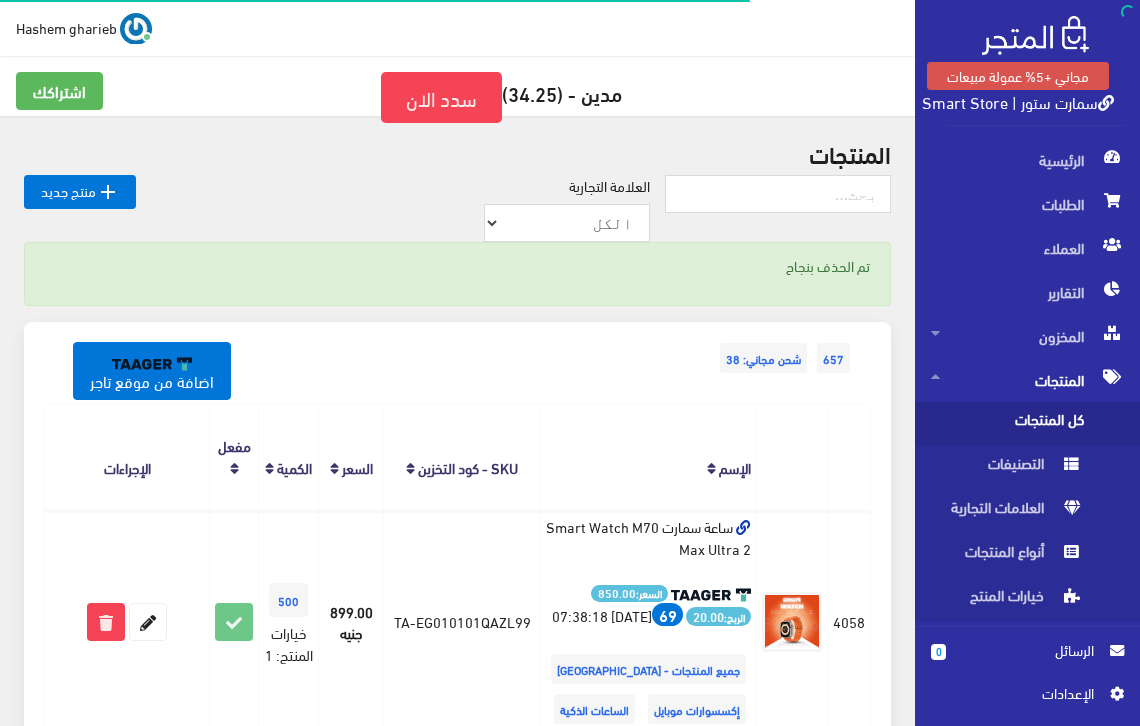 scroll, scrollTop: 0, scrollLeft: 0, axis: both 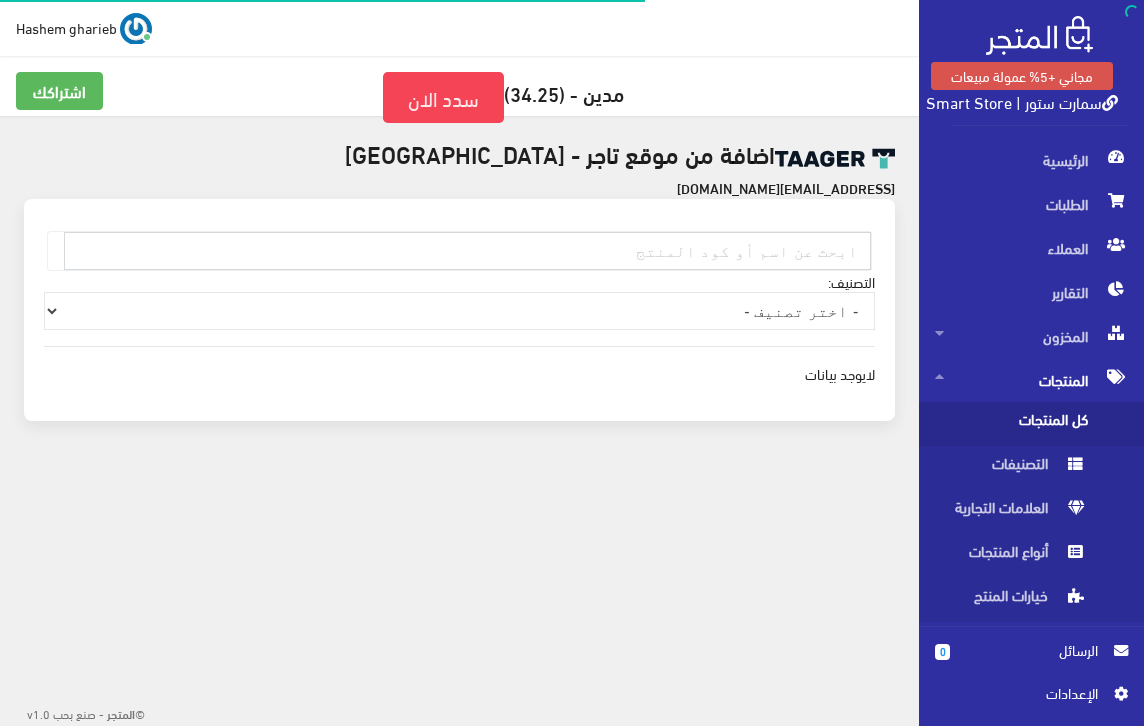 click at bounding box center [467, 251] 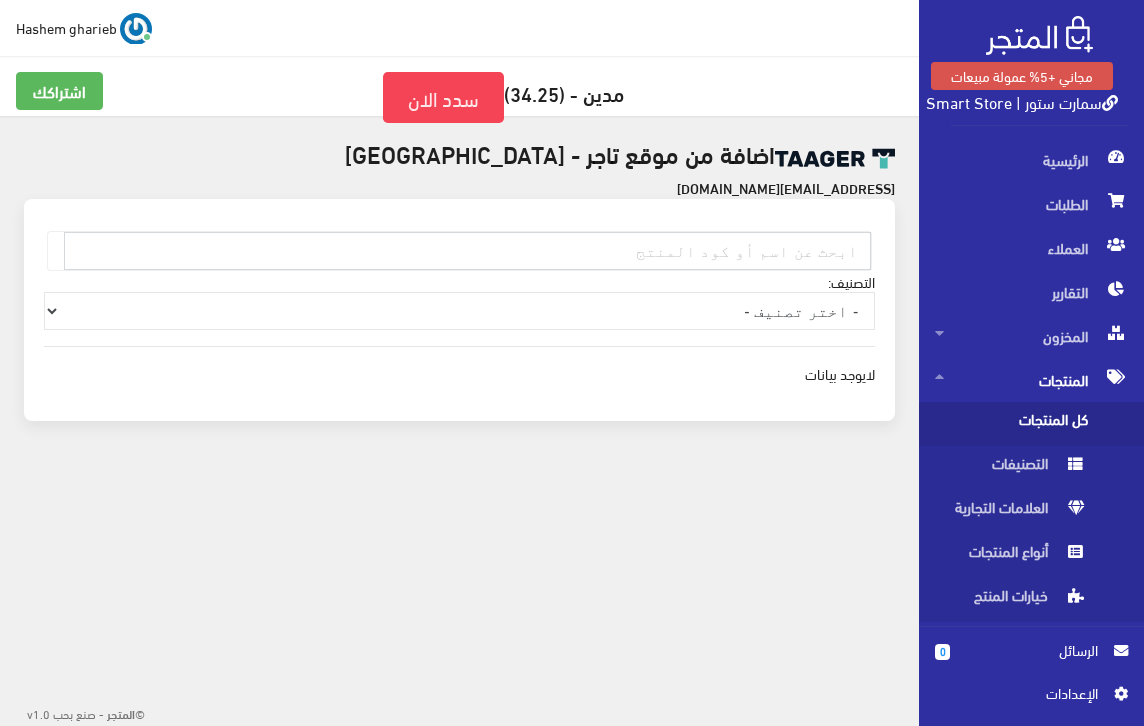 paste on "EG050101RASA99" 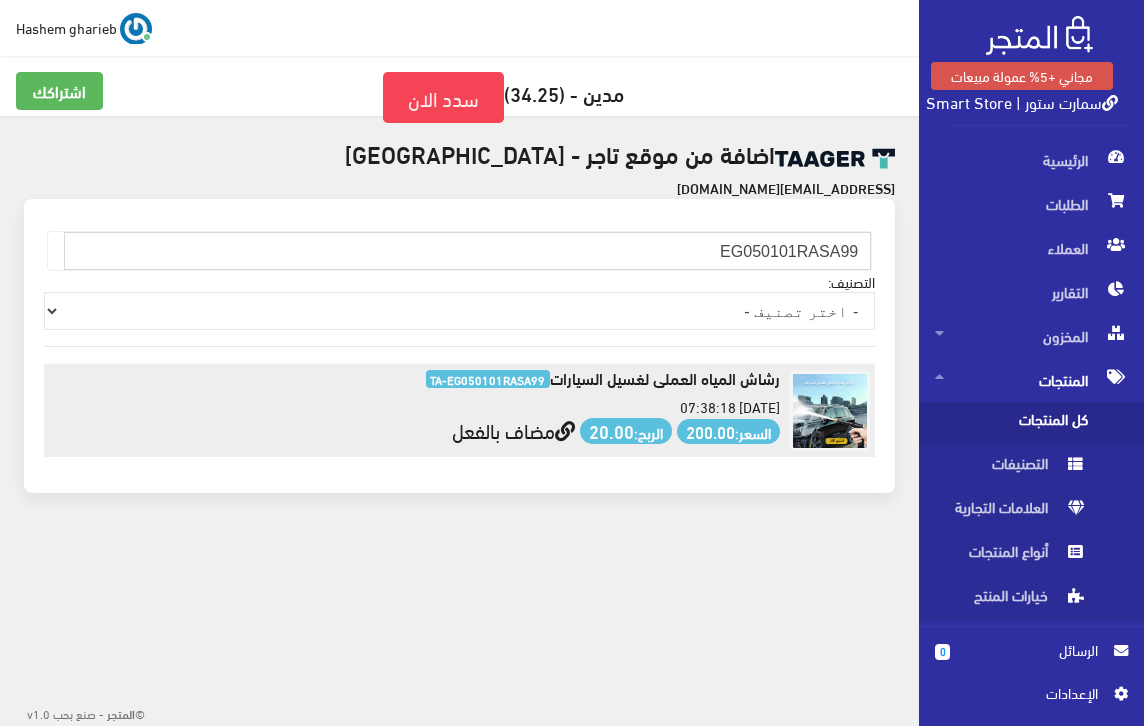 type on "EG050101RASA99" 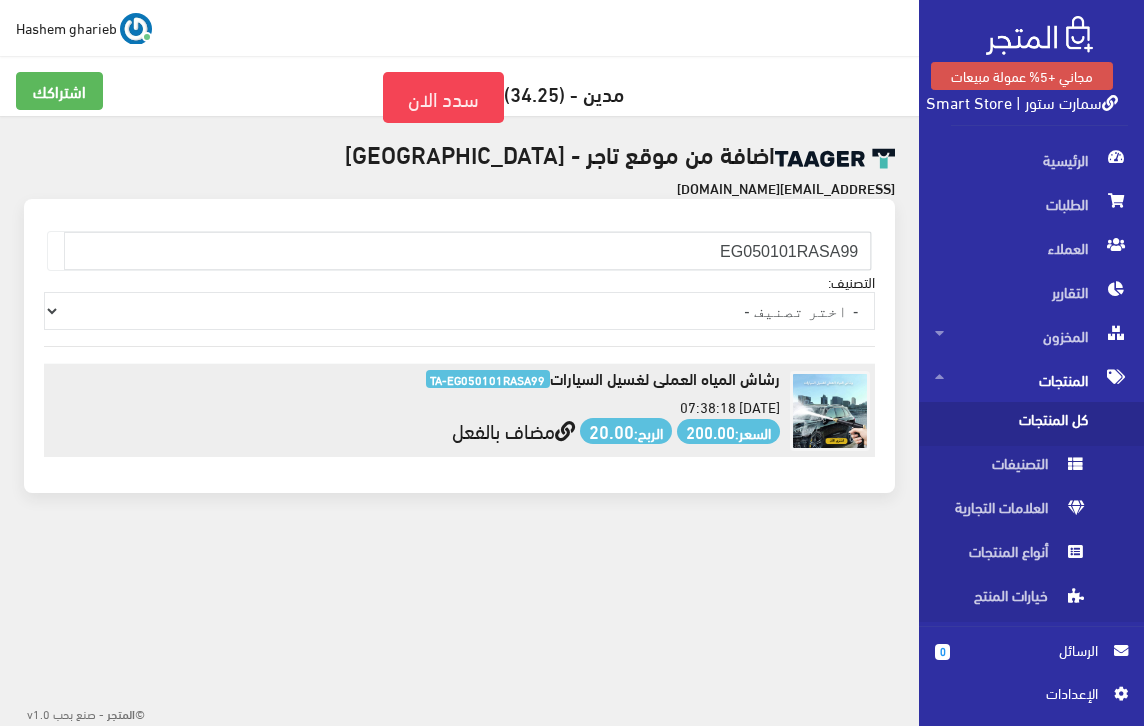 click on "مضاف بالفعل" at bounding box center [513, 429] 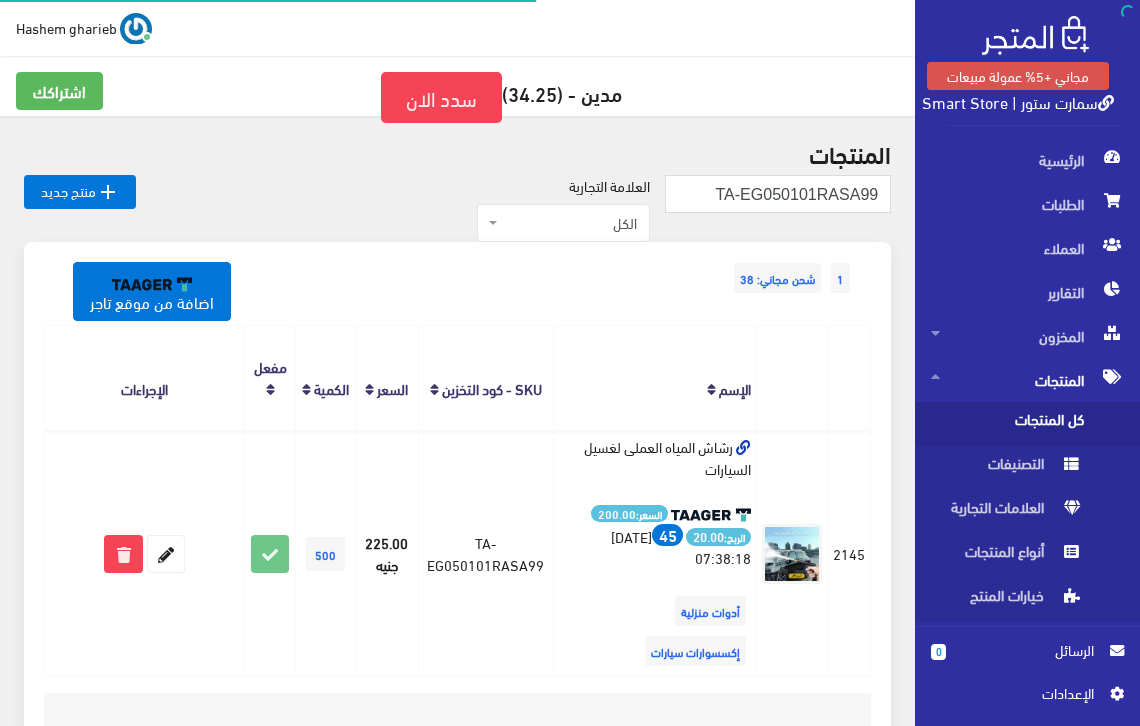 scroll, scrollTop: 0, scrollLeft: 0, axis: both 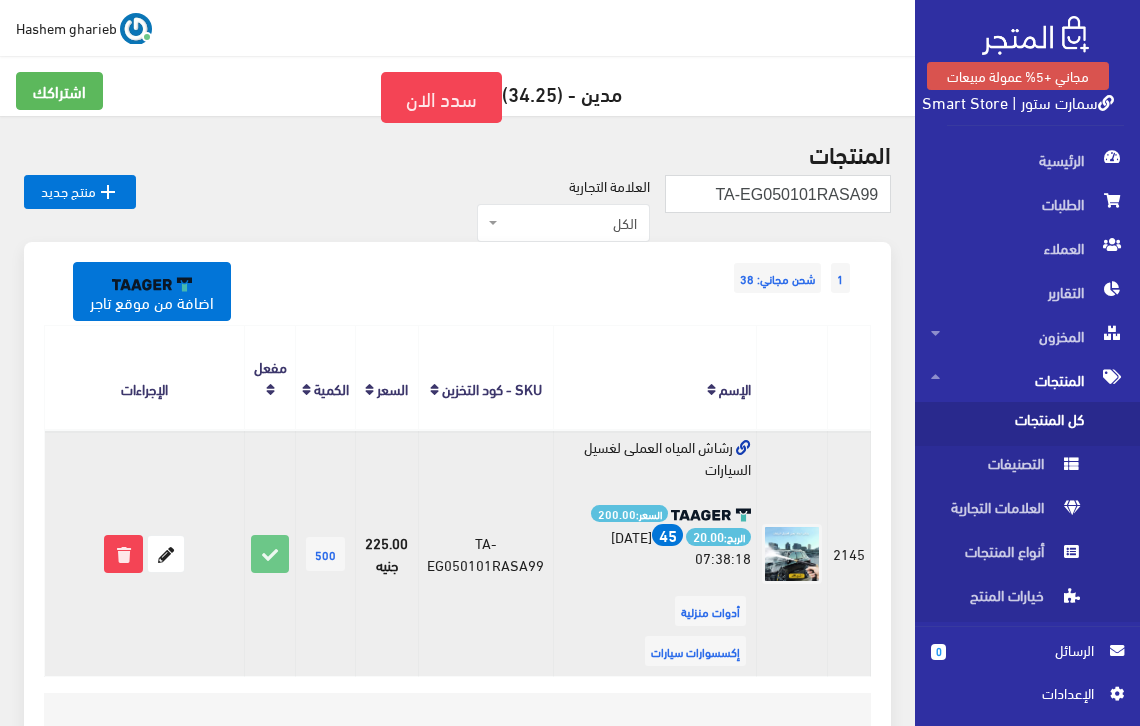 click on "رشاش المياه العملى لغسيل السيارات
السعر:  200.00
الربح:  20.00
45
[DATE] 07:38:18
أدوات منزلية إكسسوارات سيارات" at bounding box center (655, 553) 